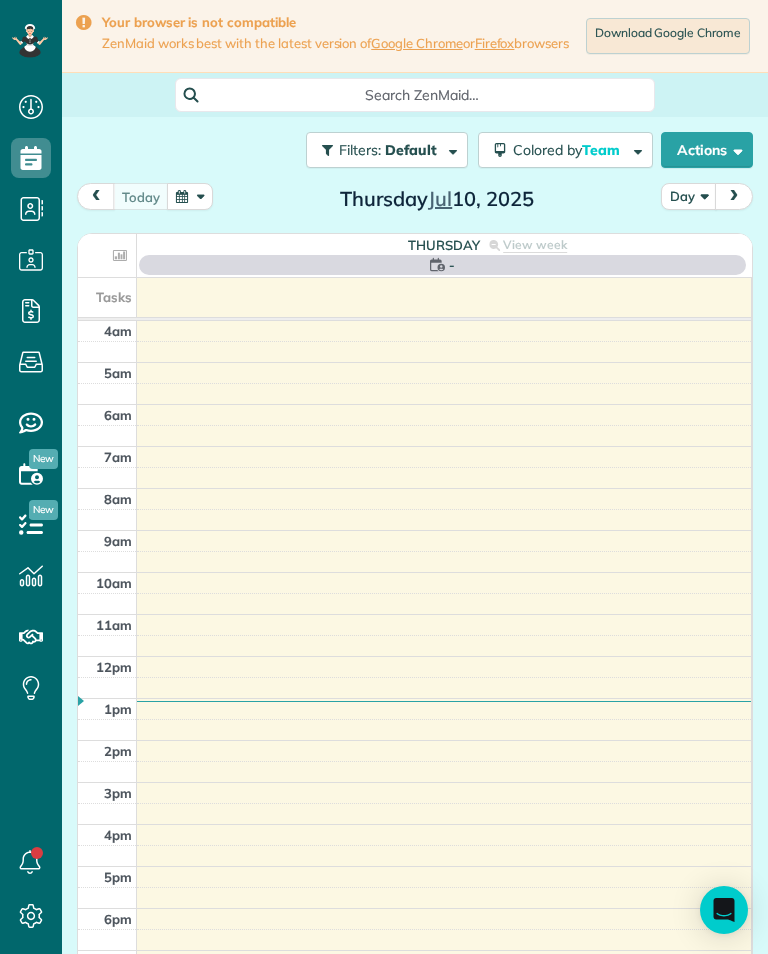 scroll, scrollTop: 0, scrollLeft: 0, axis: both 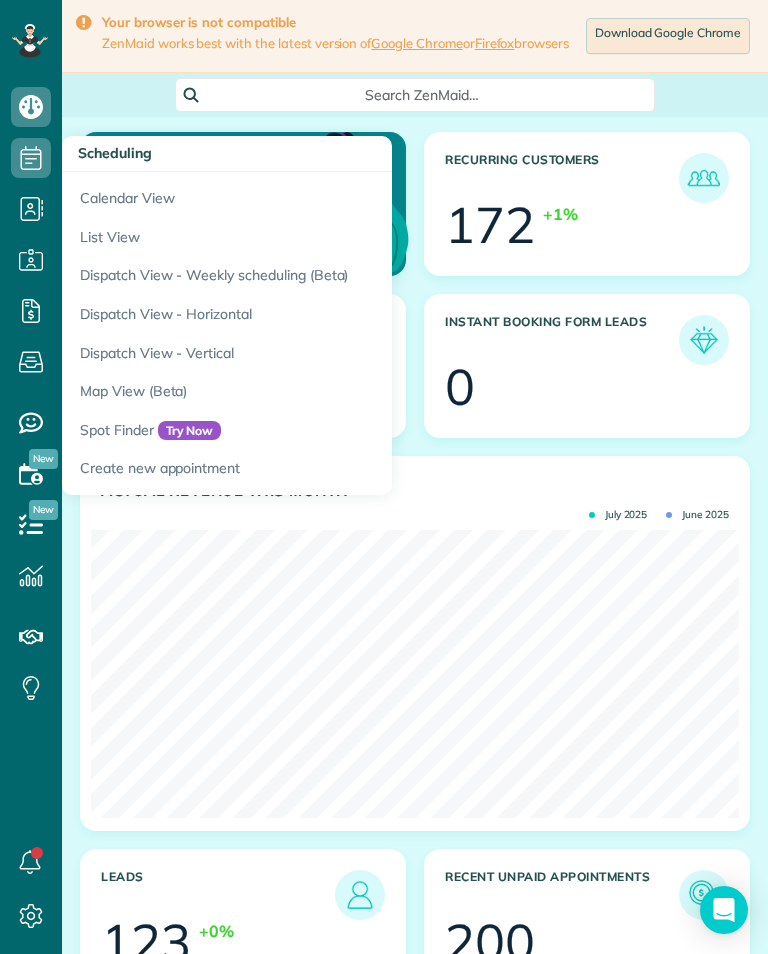 click on "Calendar View" at bounding box center (312, 195) 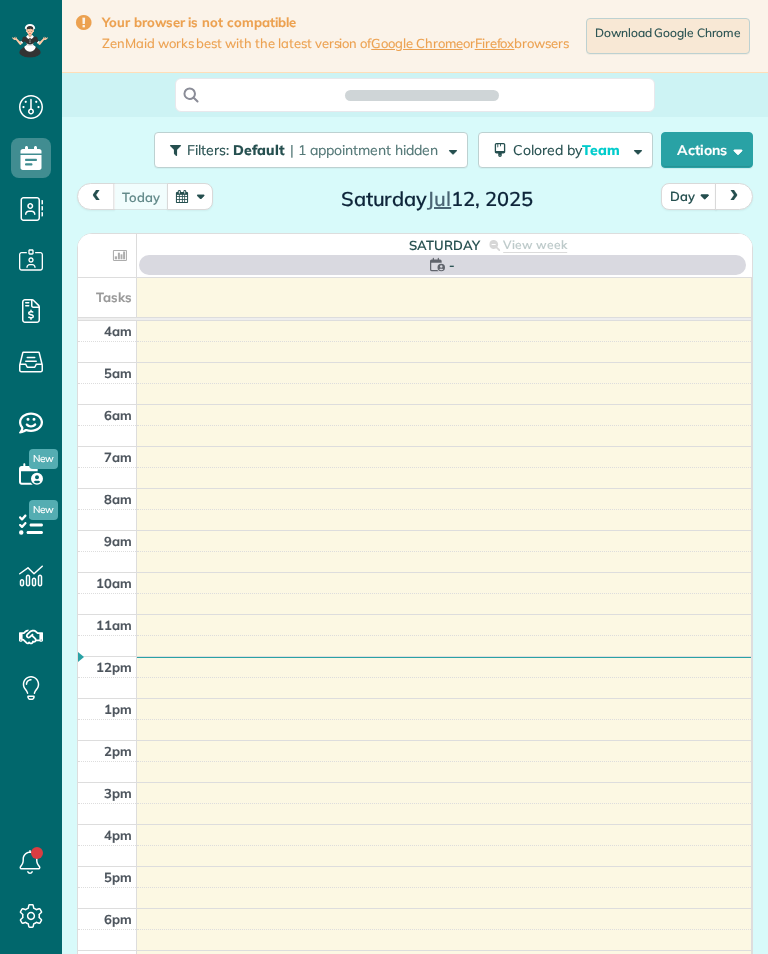 scroll, scrollTop: 0, scrollLeft: 0, axis: both 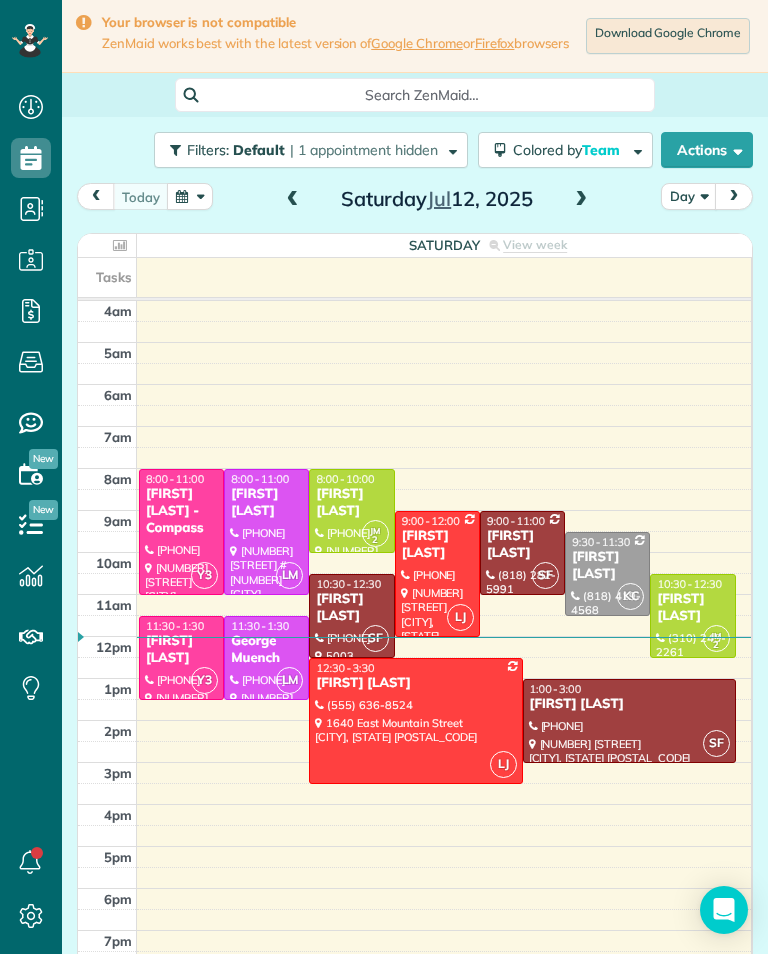 click at bounding box center (581, 200) 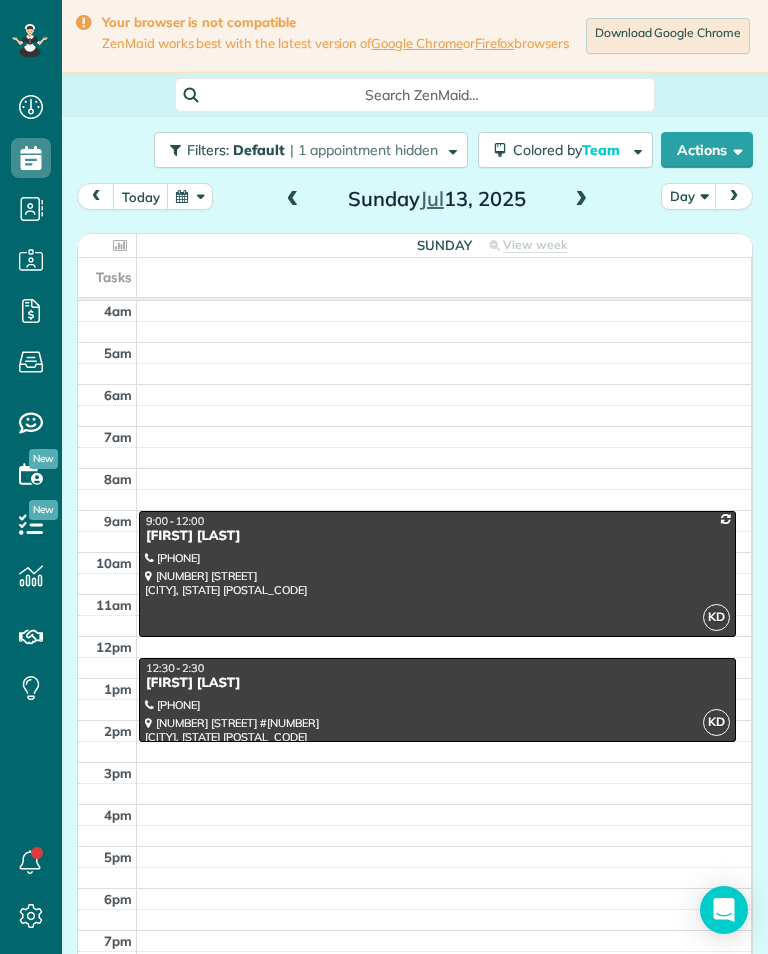 click at bounding box center [293, 200] 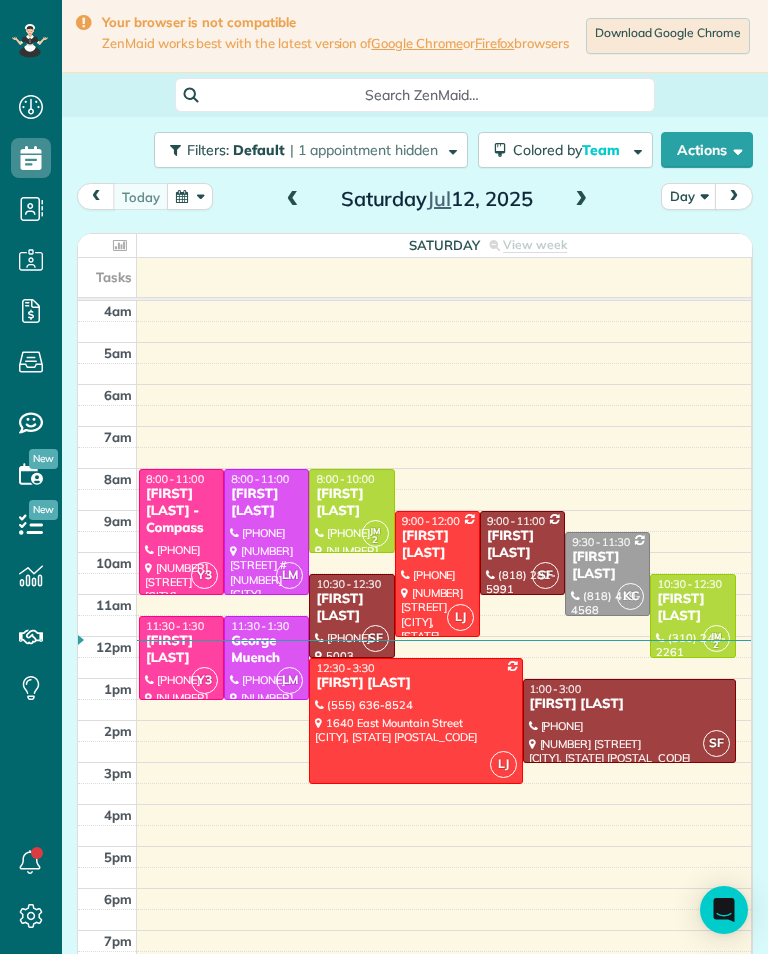 scroll, scrollTop: 985, scrollLeft: 62, axis: both 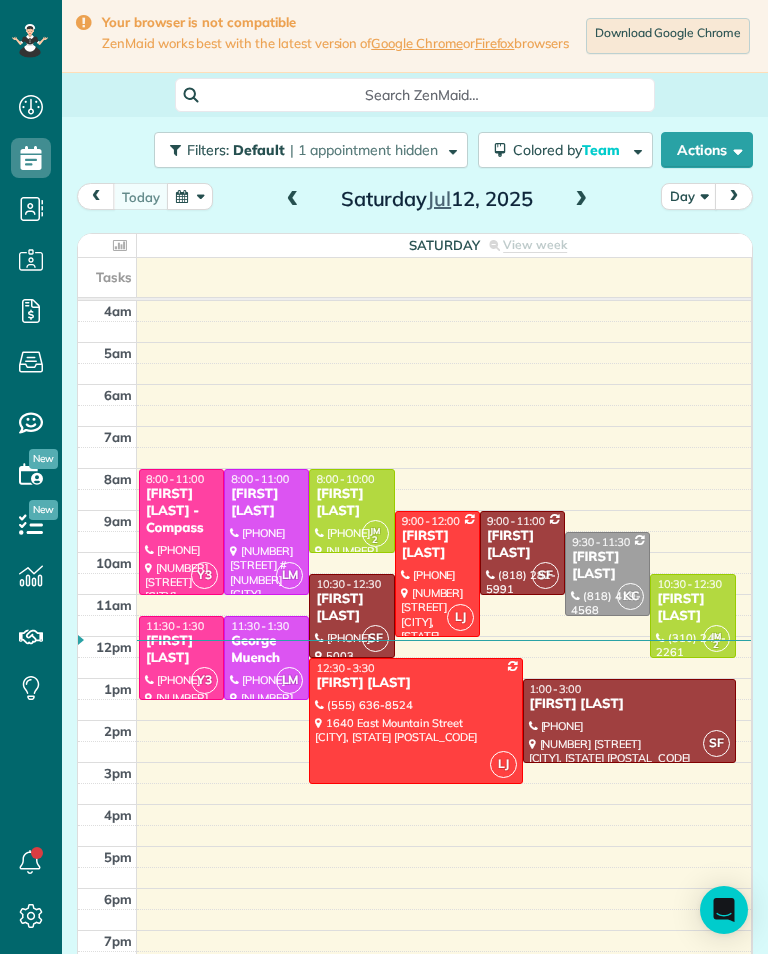 click at bounding box center (581, 200) 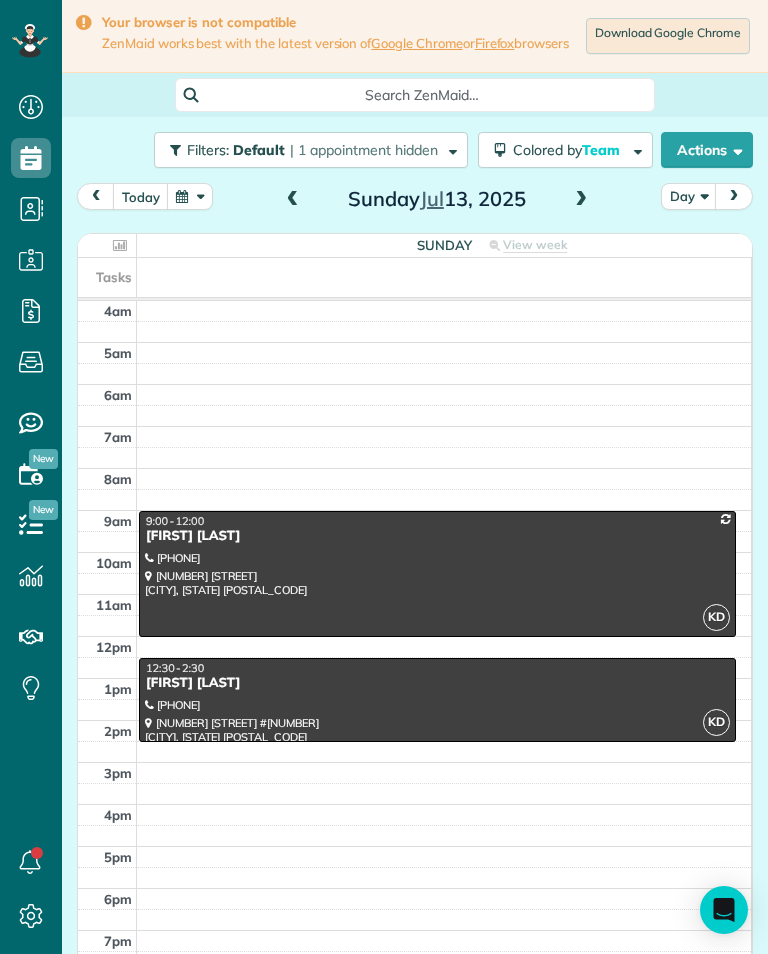 click at bounding box center [581, 200] 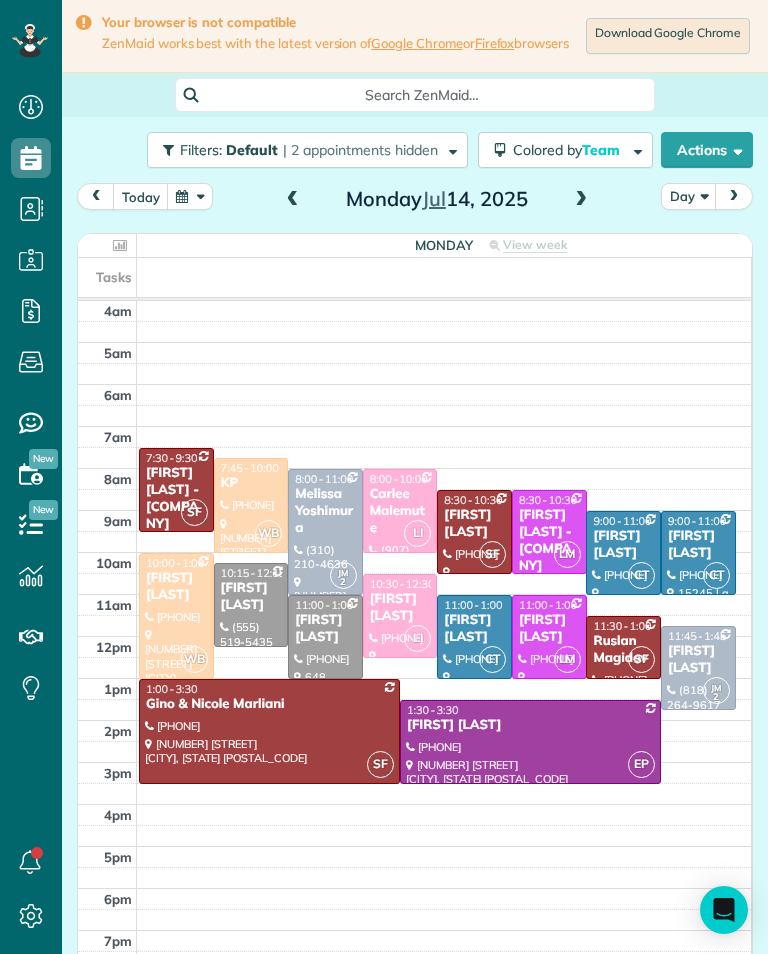 scroll, scrollTop: 985, scrollLeft: 62, axis: both 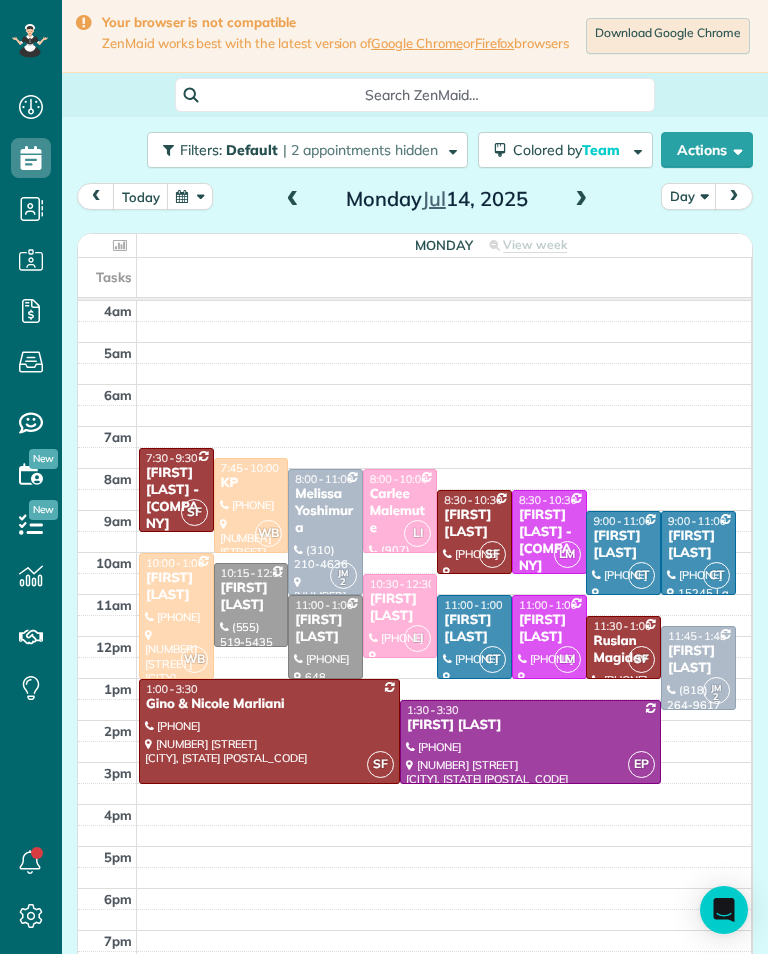 click at bounding box center (581, 200) 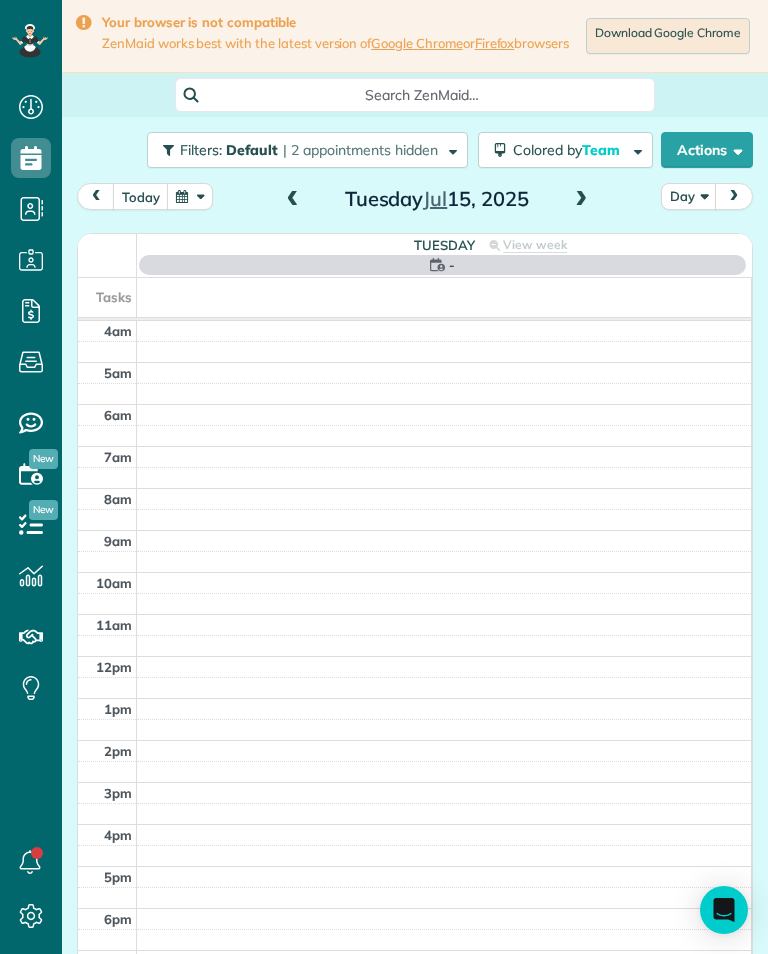 click at bounding box center (581, 200) 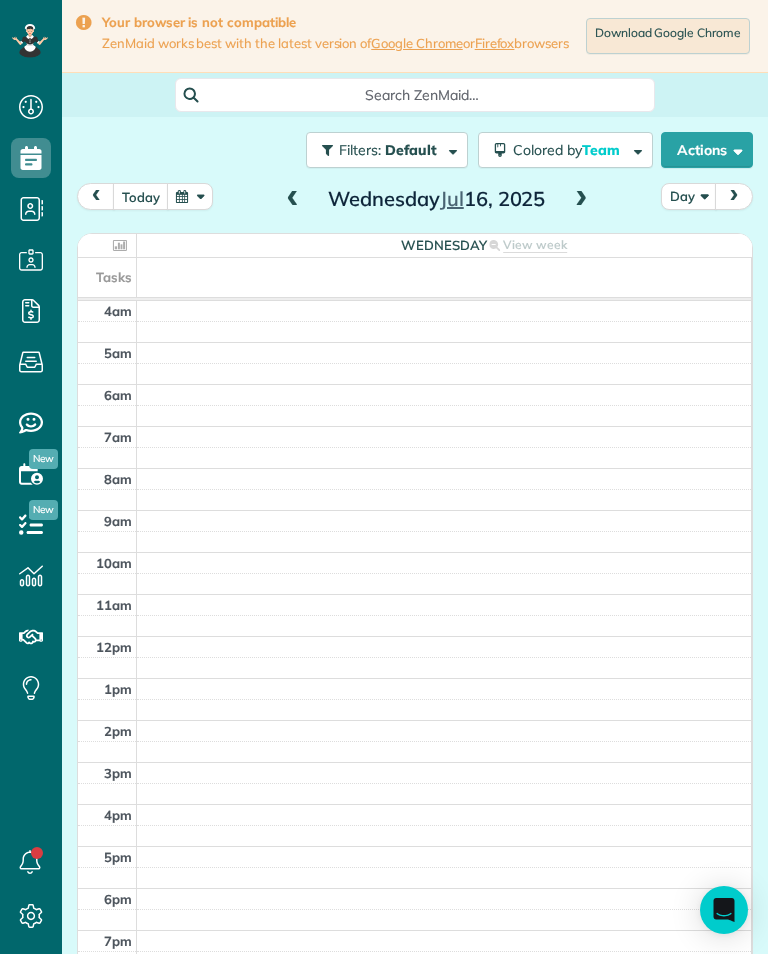 scroll, scrollTop: 0, scrollLeft: 0, axis: both 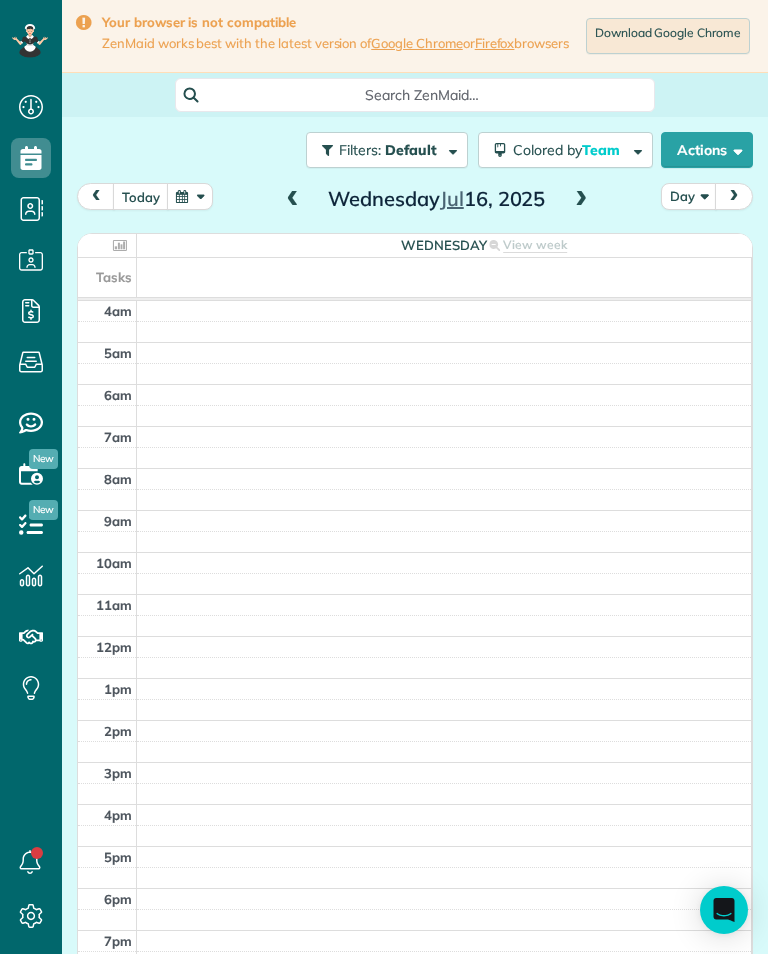 click at bounding box center [293, 200] 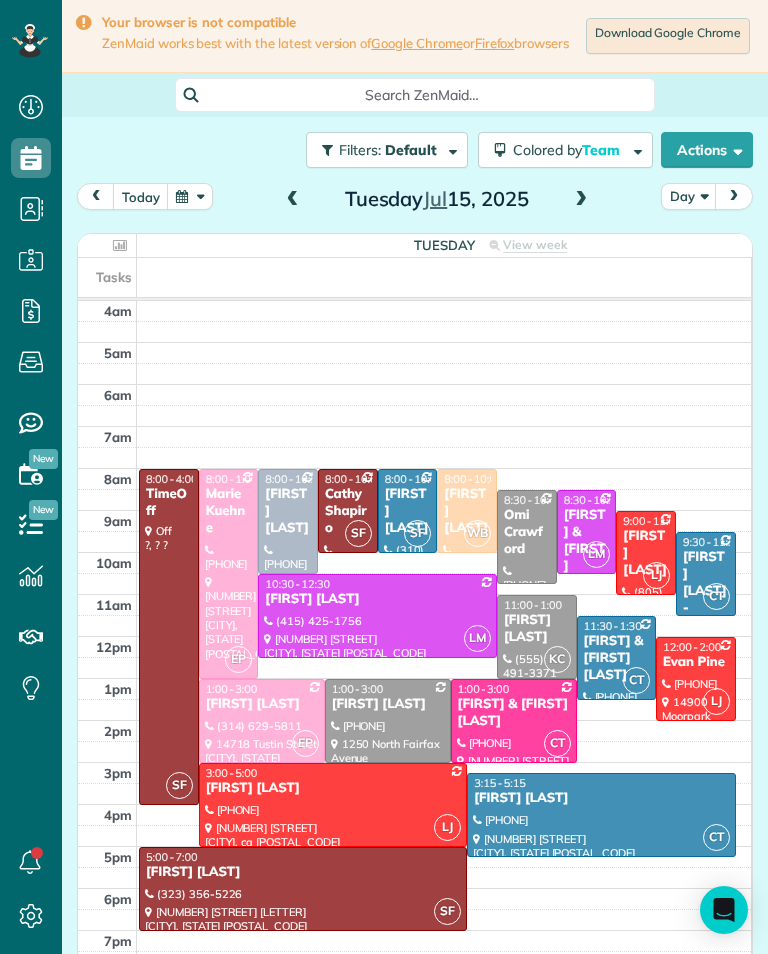 click at bounding box center [581, 200] 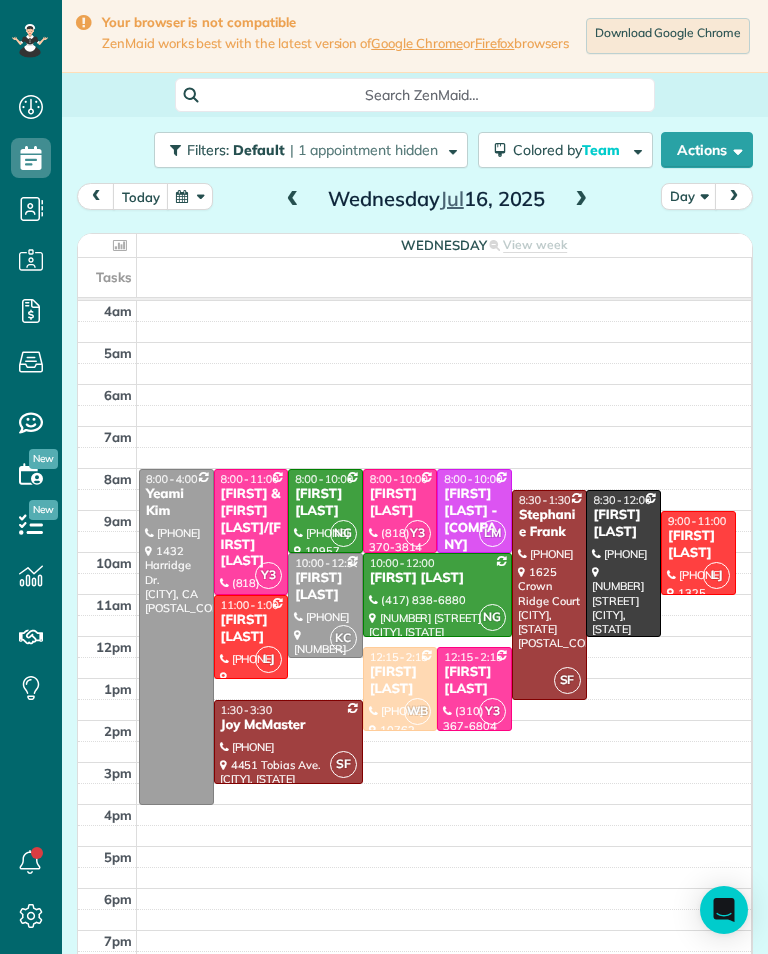 click at bounding box center (293, 200) 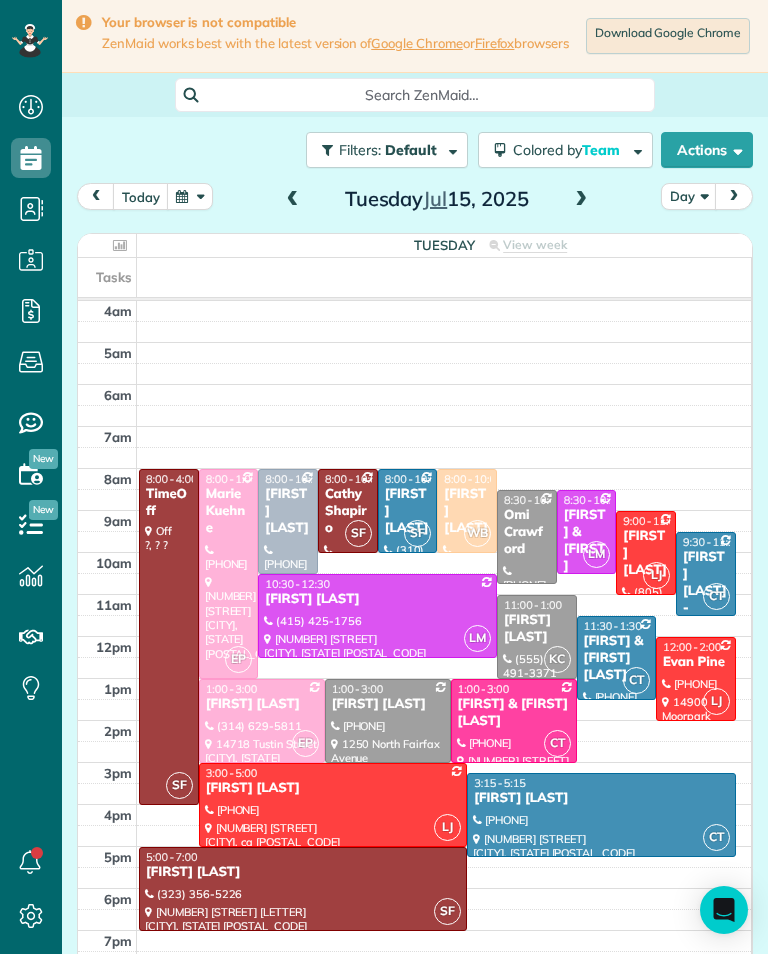 click at bounding box center [293, 200] 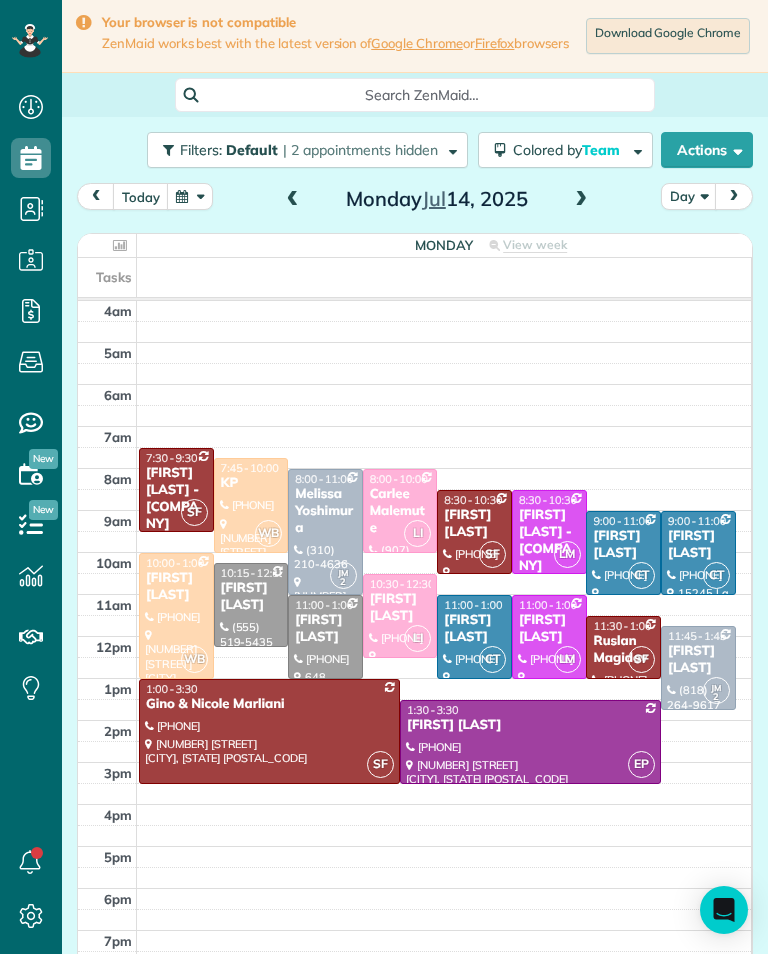 scroll, scrollTop: 985, scrollLeft: 62, axis: both 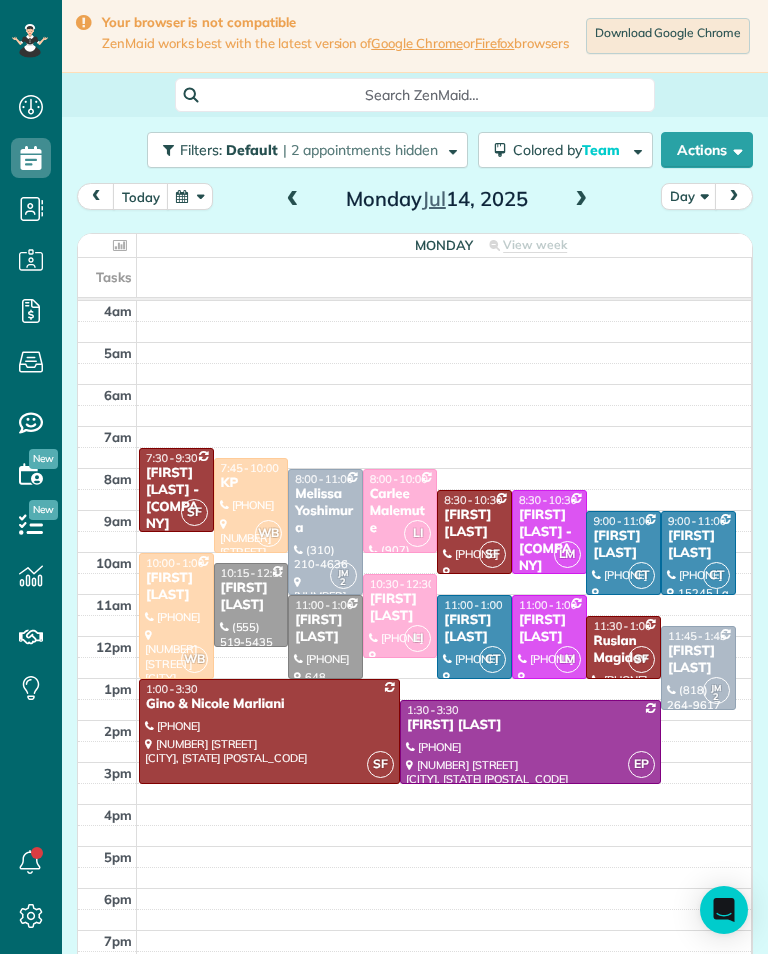 click at bounding box center (581, 200) 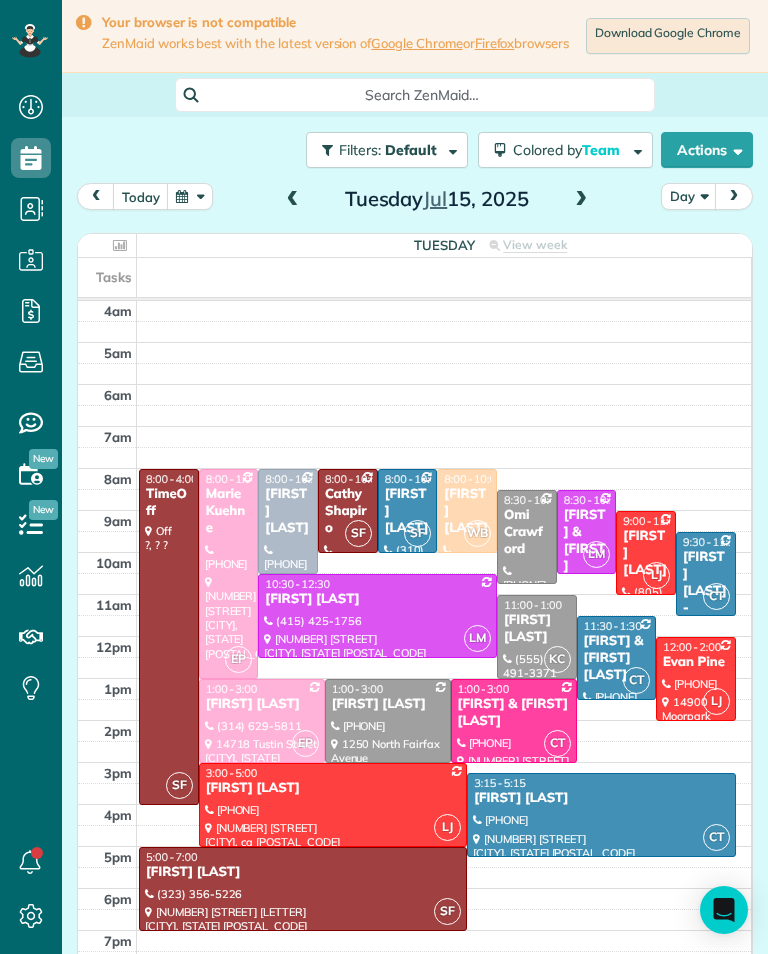 click at bounding box center [581, 200] 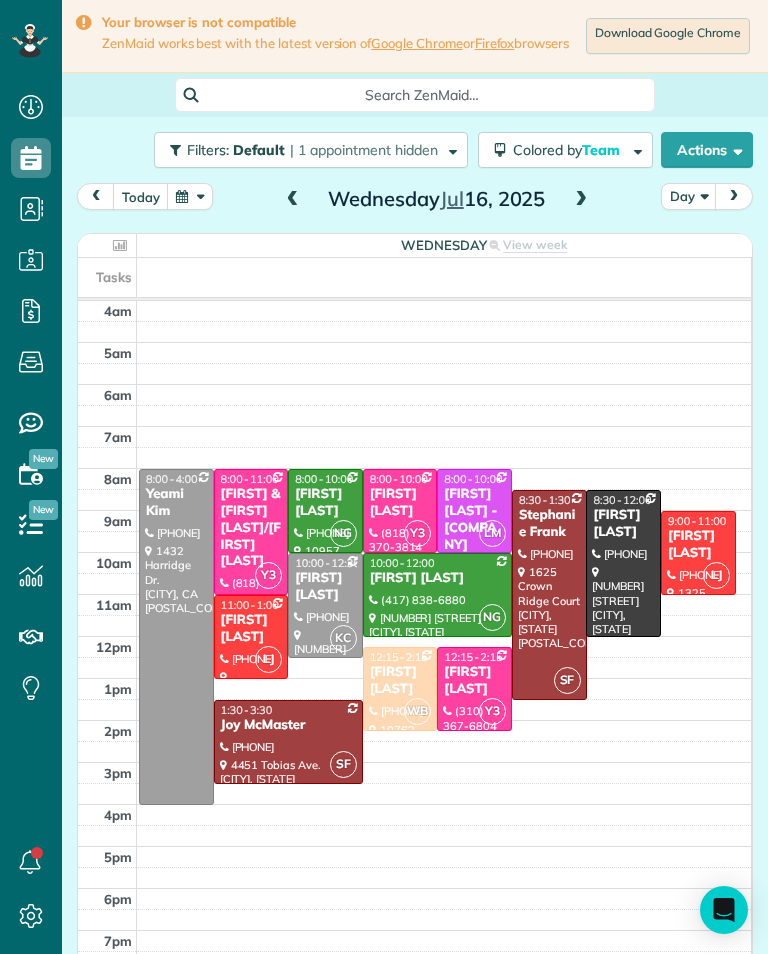 click at bounding box center (293, 200) 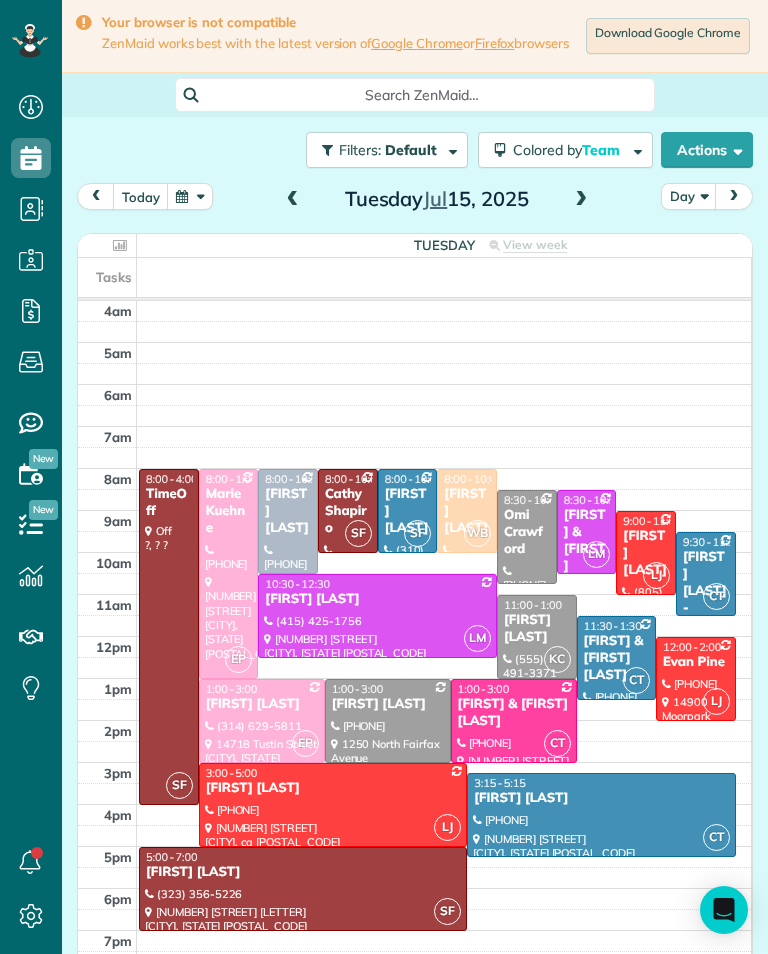 click at bounding box center (581, 200) 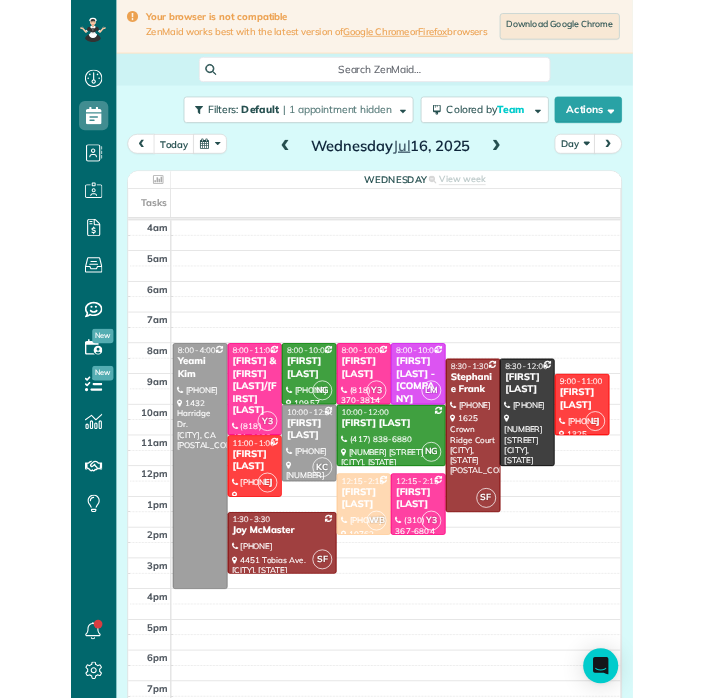 scroll, scrollTop: 985, scrollLeft: 62, axis: both 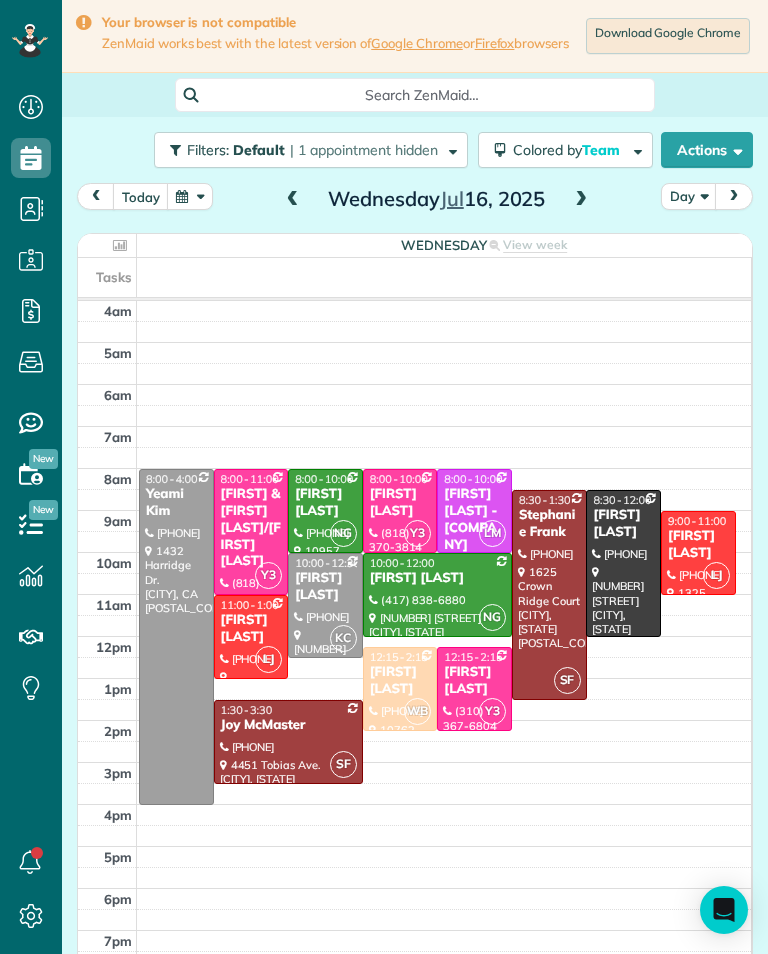 click at bounding box center (293, 200) 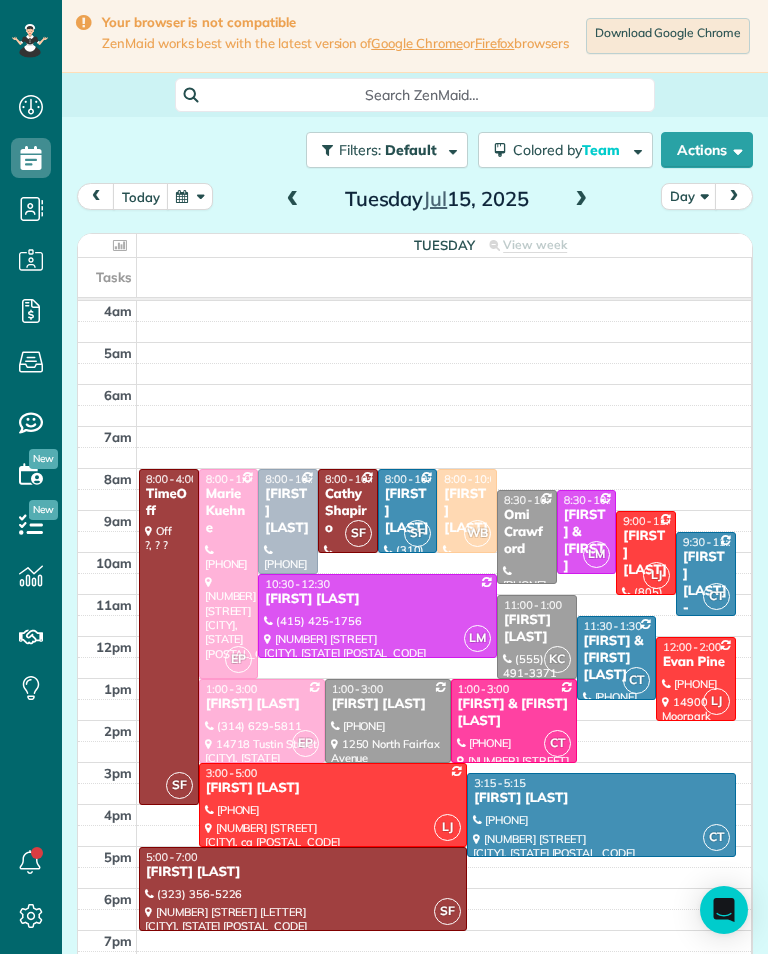 click at bounding box center (293, 200) 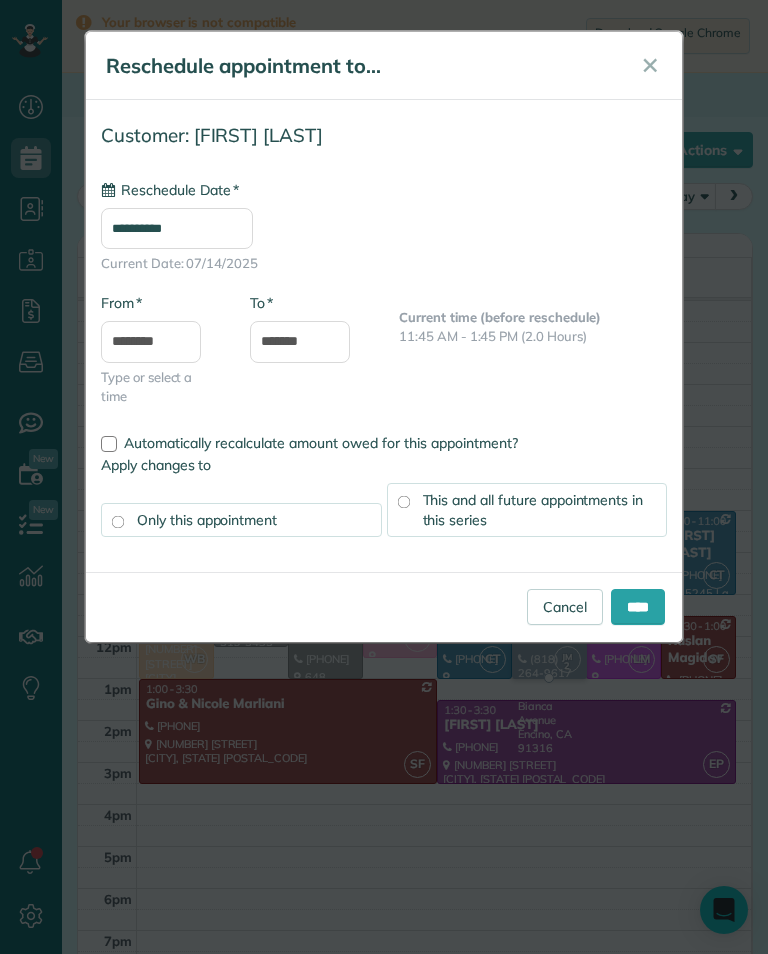 click on "**********" at bounding box center (177, 228) 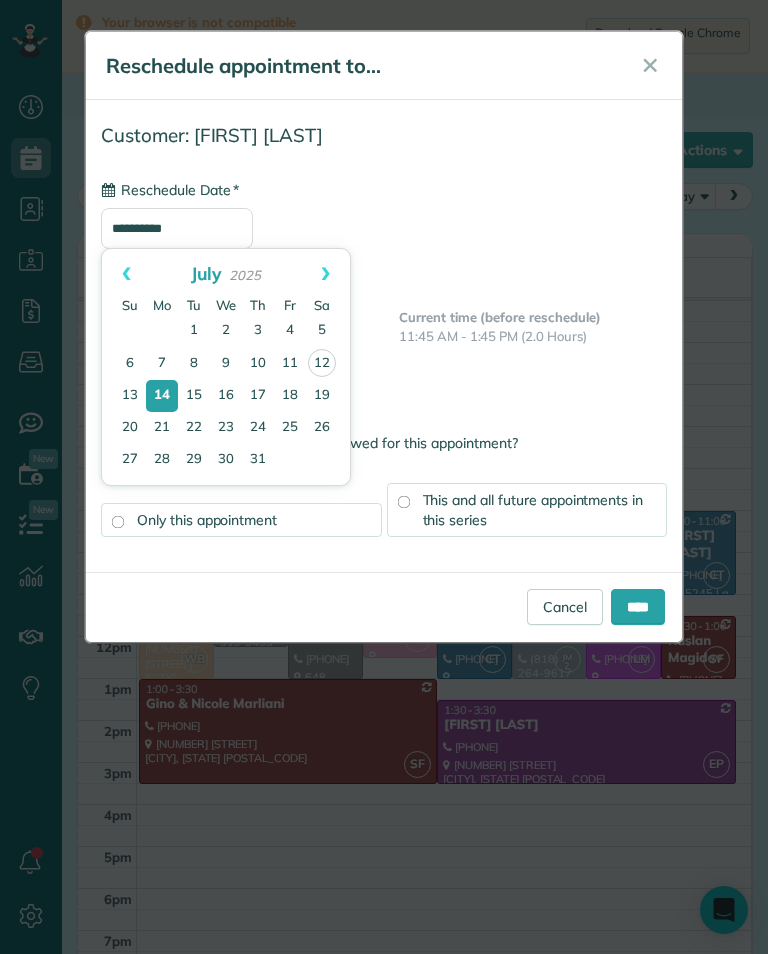 click on "16" at bounding box center (226, 396) 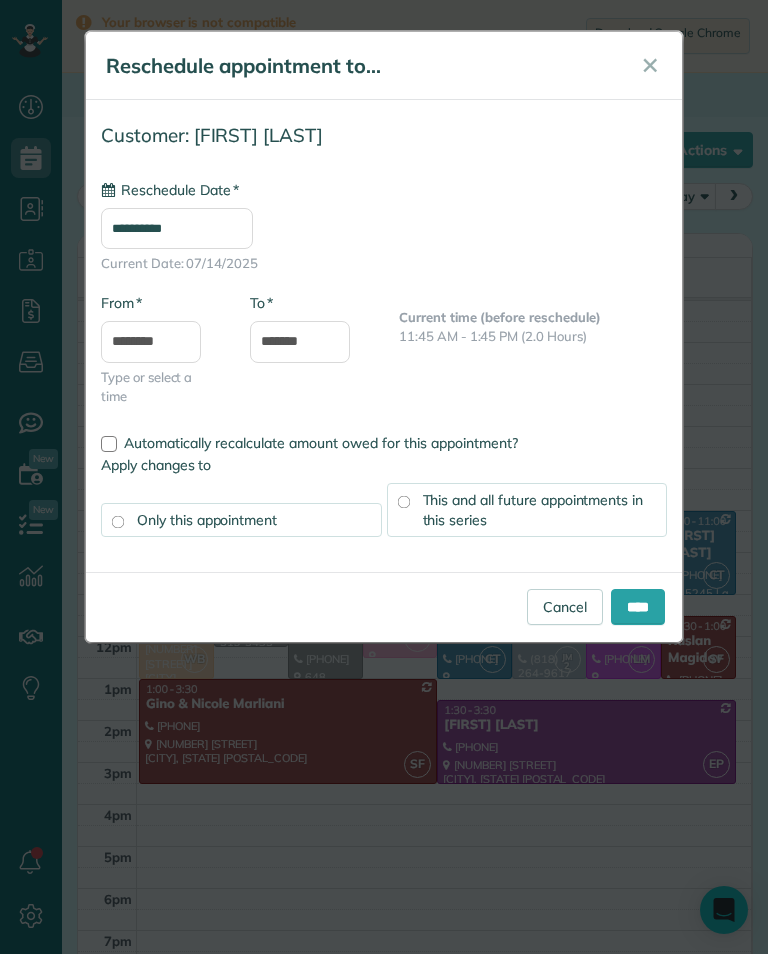 click on "****" at bounding box center [638, 607] 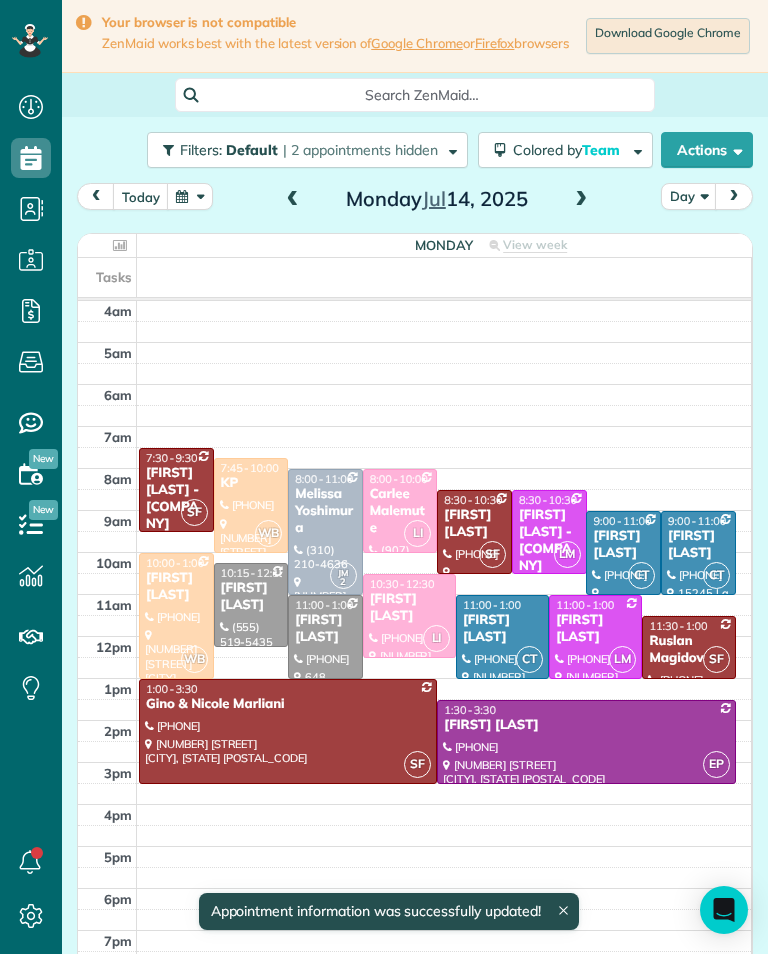 click at bounding box center (581, 200) 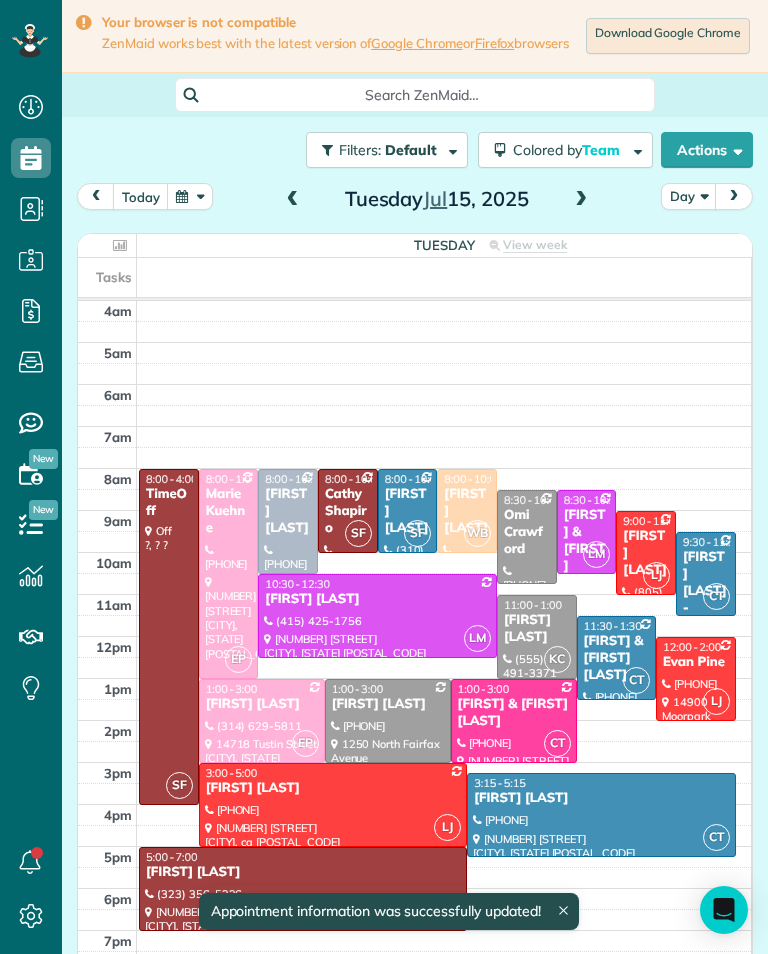 click at bounding box center [581, 200] 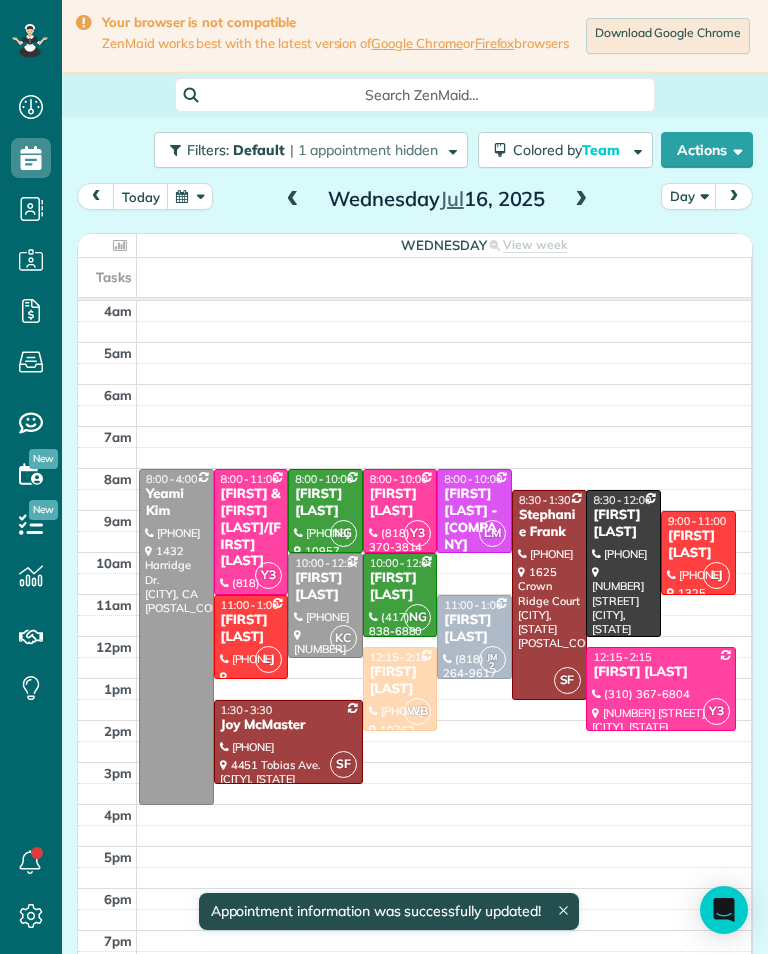 click on "[FIRST] [LAST]" at bounding box center [474, 629] 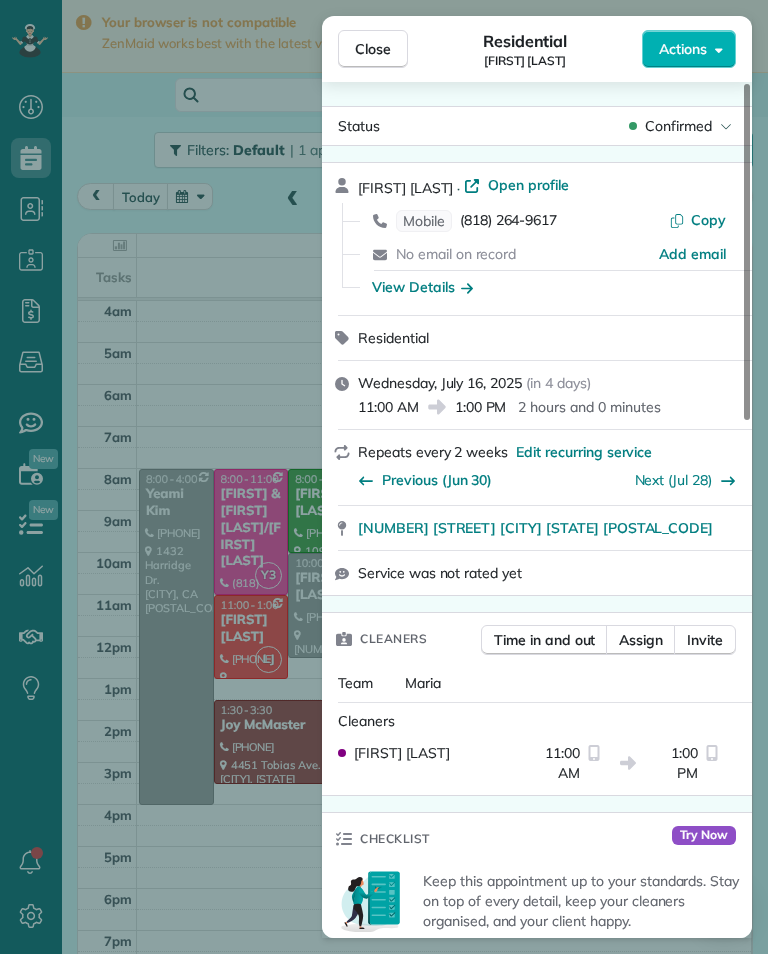 click on "Assign" at bounding box center (641, 640) 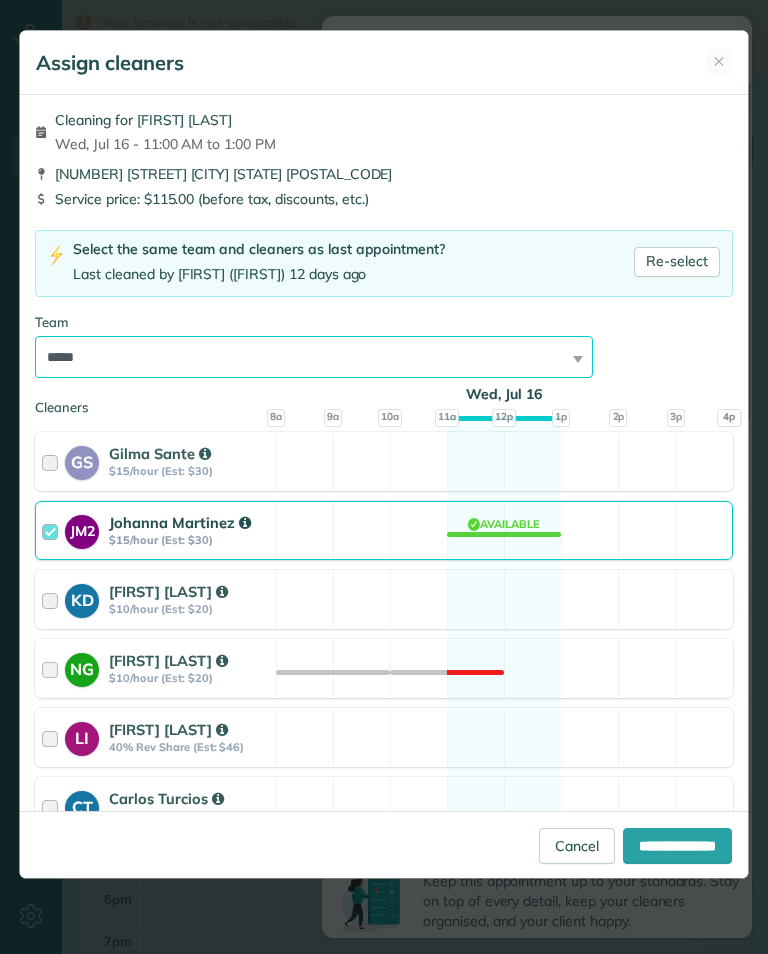 click on "**********" at bounding box center (314, 357) 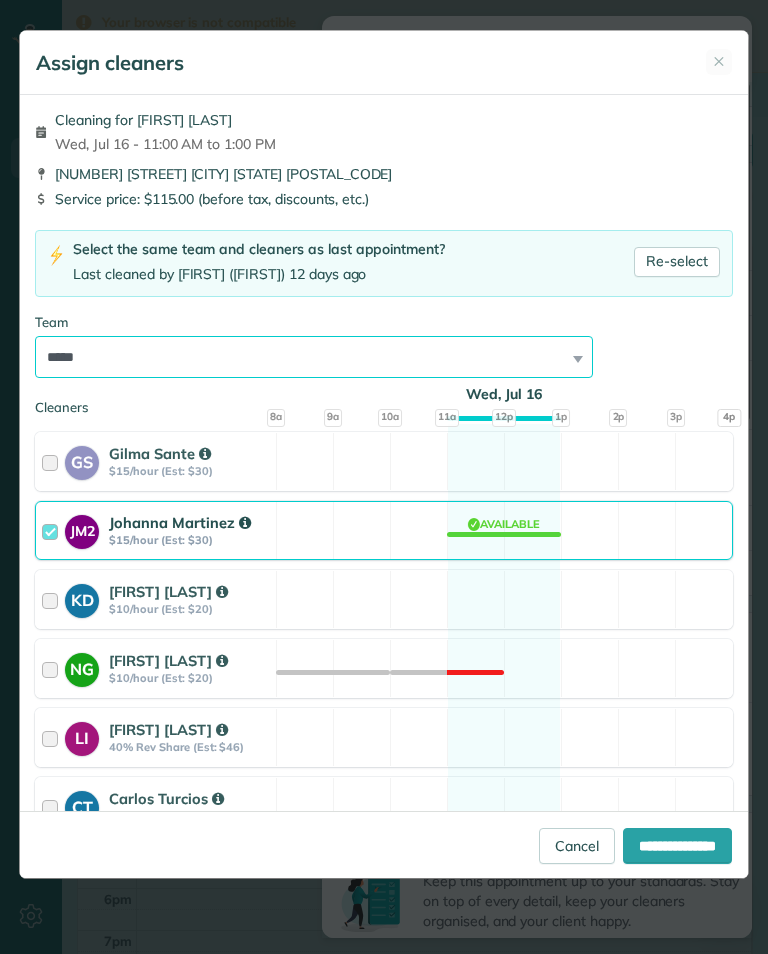 click on "**********" at bounding box center [314, 357] 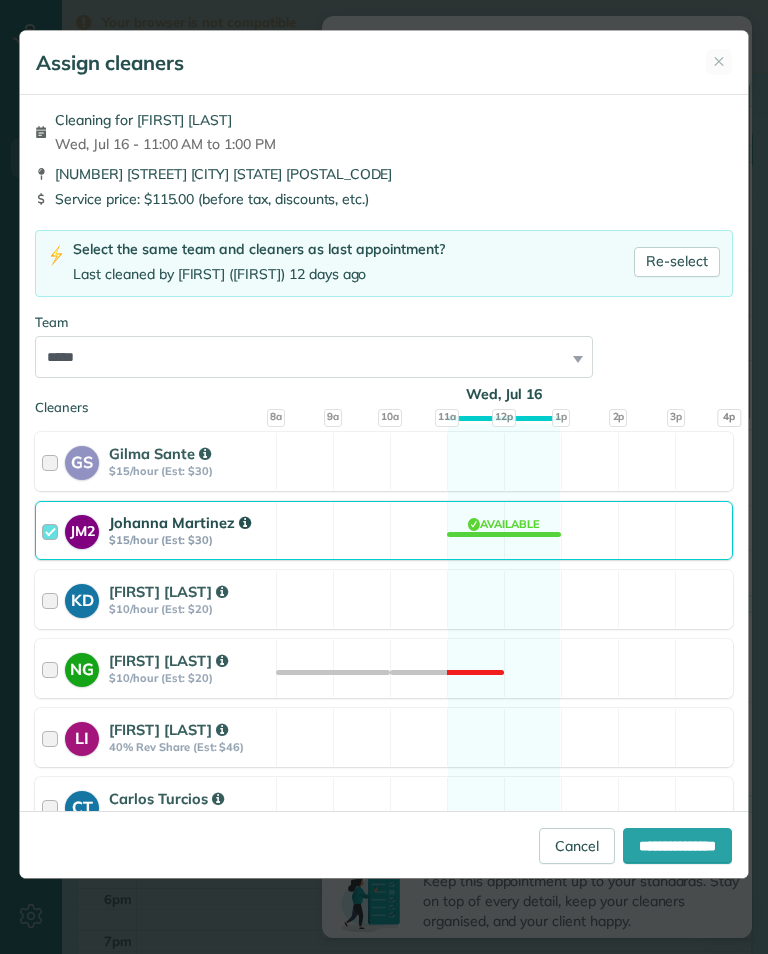 click on "**********" at bounding box center (677, 846) 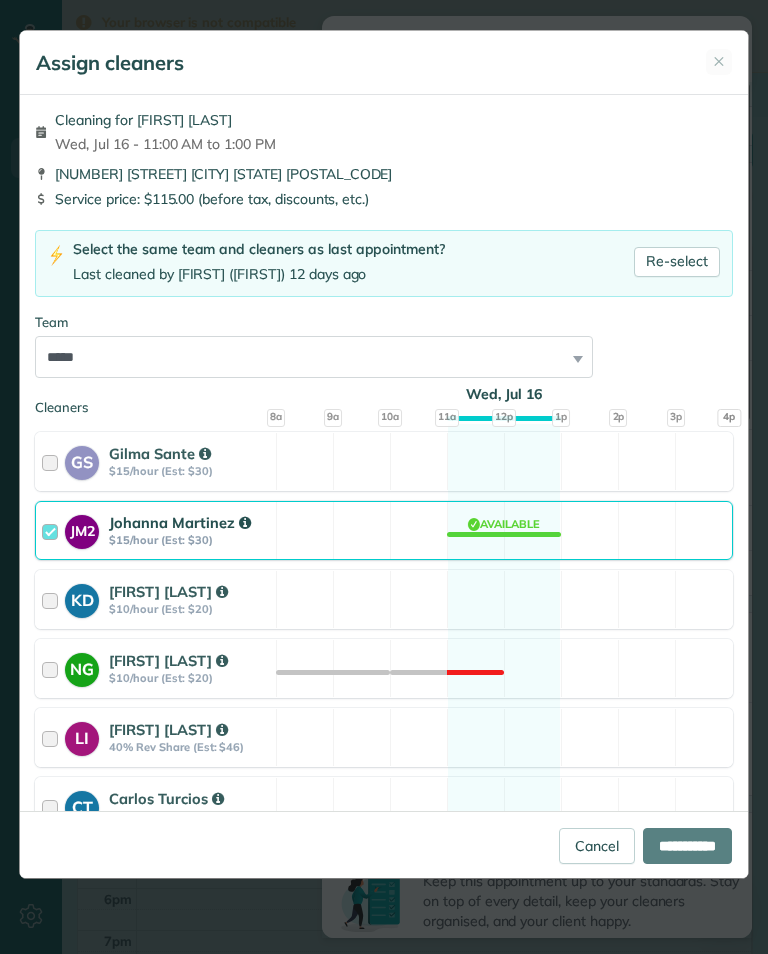 type on "**********" 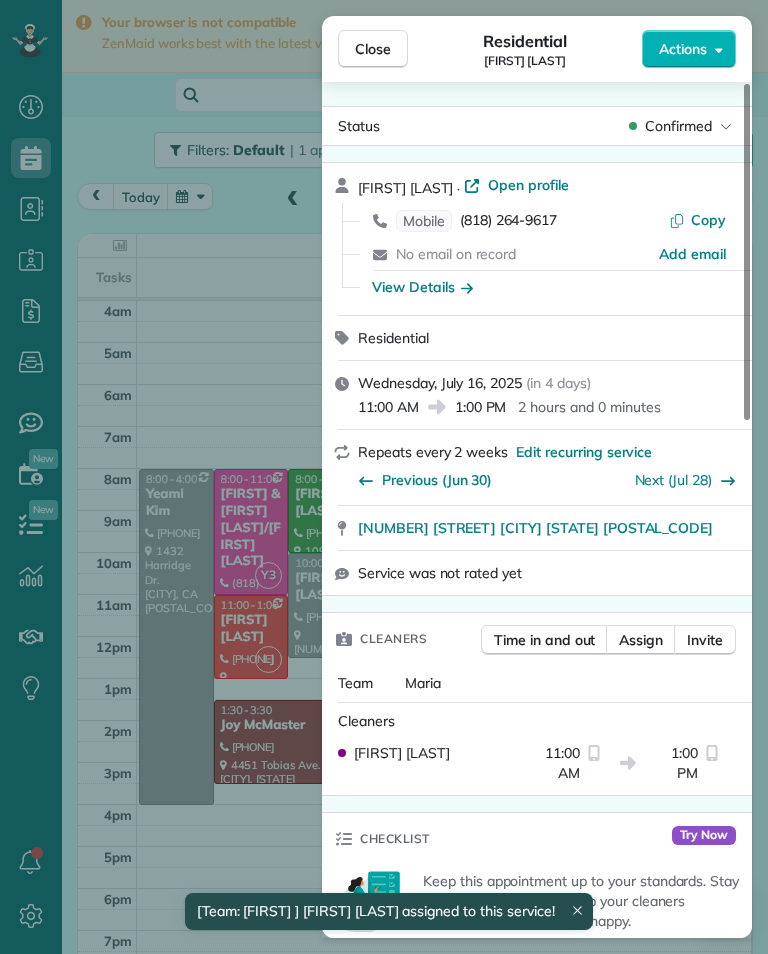 click on "Close Residential [FIRST] [LAST] Actions Status [STATUS] [FIRST] [LAST] · Open profile Mobile [PHONE] Copy No email on record Add email View Details Residential [DAY], [MONTH] [DAY], [YEAR] ( in [NUMBER] days ) [TIME] [TIME] [DURATION] Repeats every [NUMBER] weeks Edit recurring service Previous ([MONTH] [DAY]) Next ([MONTH] [DAY]) [NUMBER] [STREET] [CITY] [STATE] [POSTAL_CODE] Service was not rated yet Cleaners Time in and out Assign Invite Team [CLEANER_NAME] Cleaners [CLEANER_NAME] [LAST] [TIME] [TIME] Checklist Try Now Keep this appointment up to your standards. Stay on top of every detail, keep your cleaners organised, and your client happy. Assign a checklist Watch a [NUMBER] min demo Billing Billing actions Price $[NUMBER] Overcharge $[NUMBER] Discount $[NUMBER] Coupon discount - Primary tax - Secondary tax - Total appointment price $[NUMBER] Tips collected New feature! $[NUMBER] Mark as paid Total including tip $[NUMBER] Get paid online in no-time! Send an invoice and reward your cleaners with tips Charge customer credit card Key # - Work items 0" at bounding box center [384, 477] 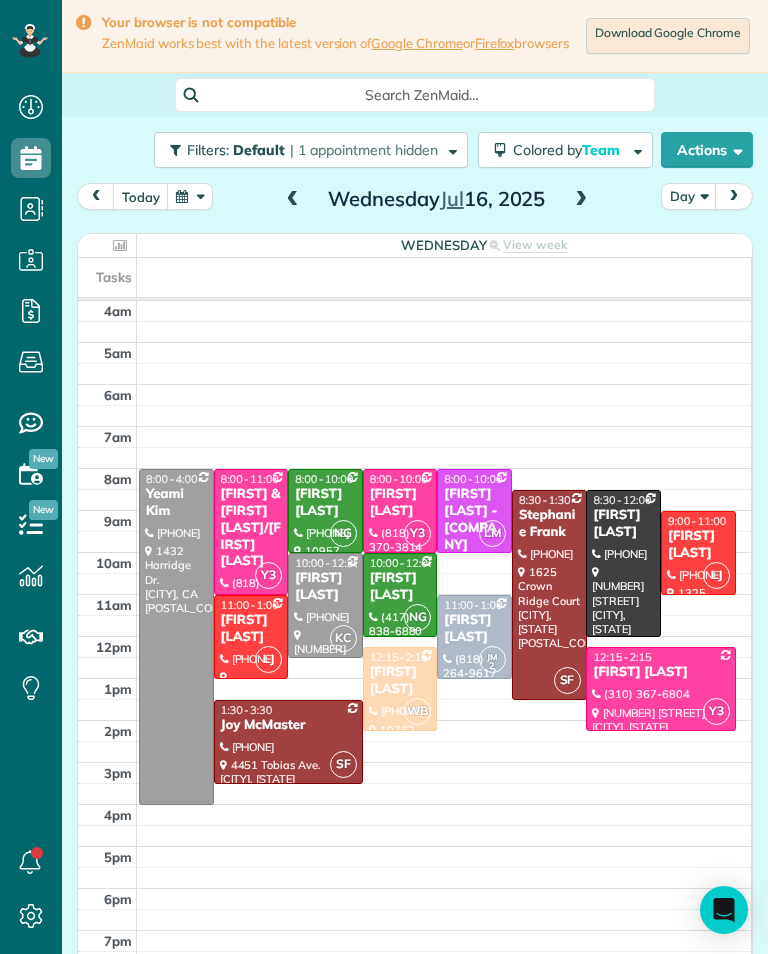 click at bounding box center (293, 200) 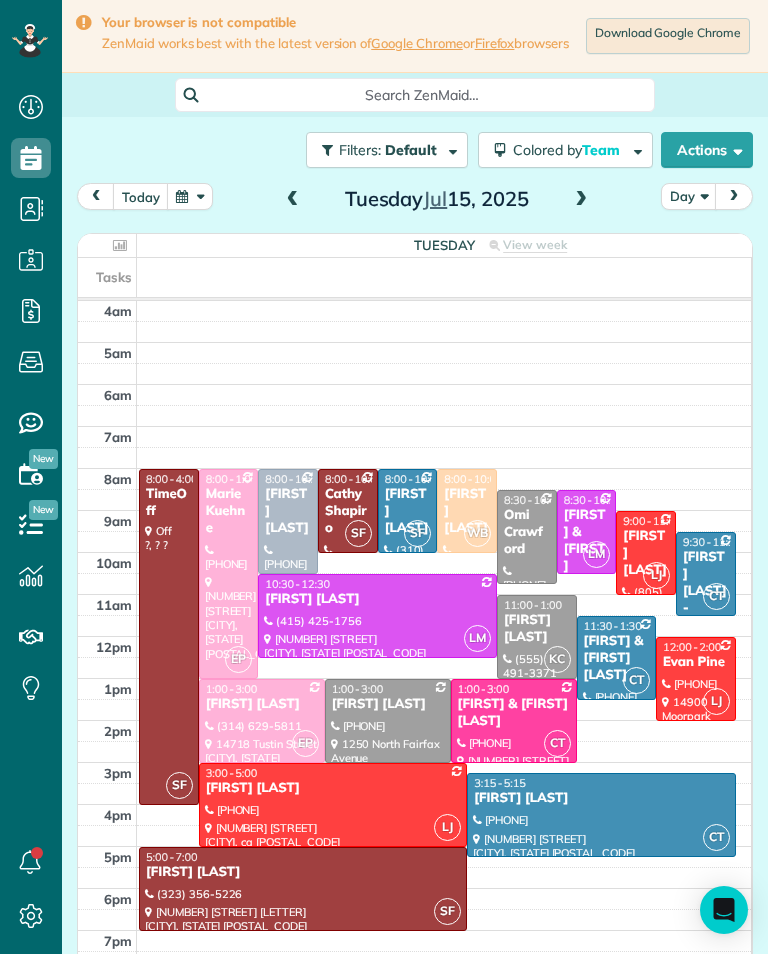 click at bounding box center (293, 200) 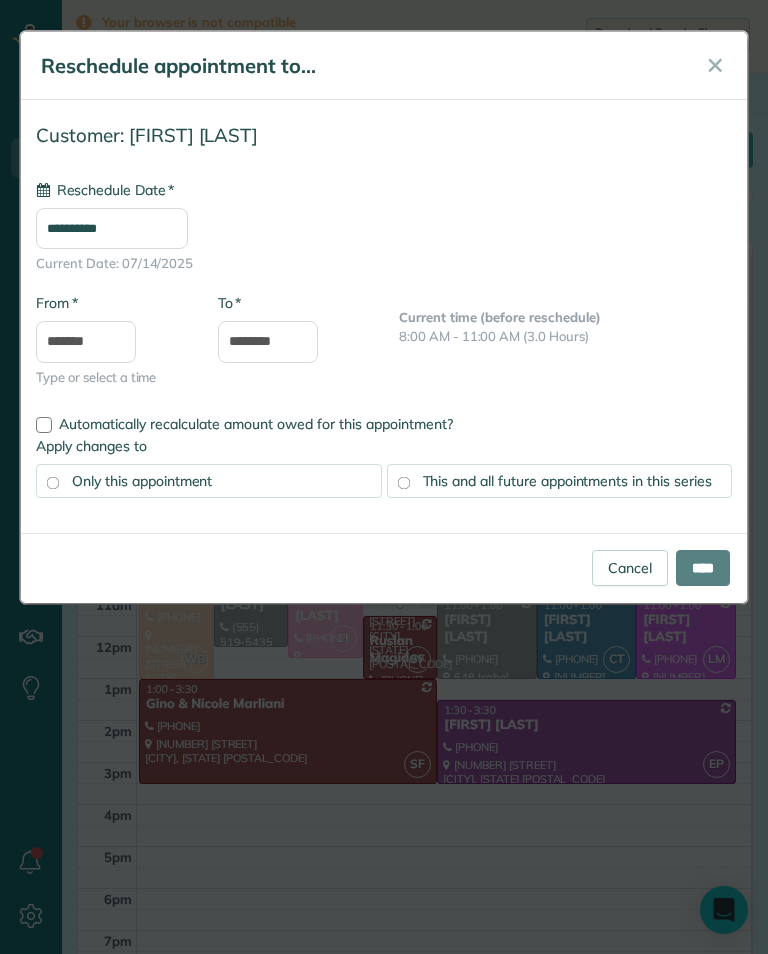click on "**********" at bounding box center (112, 228) 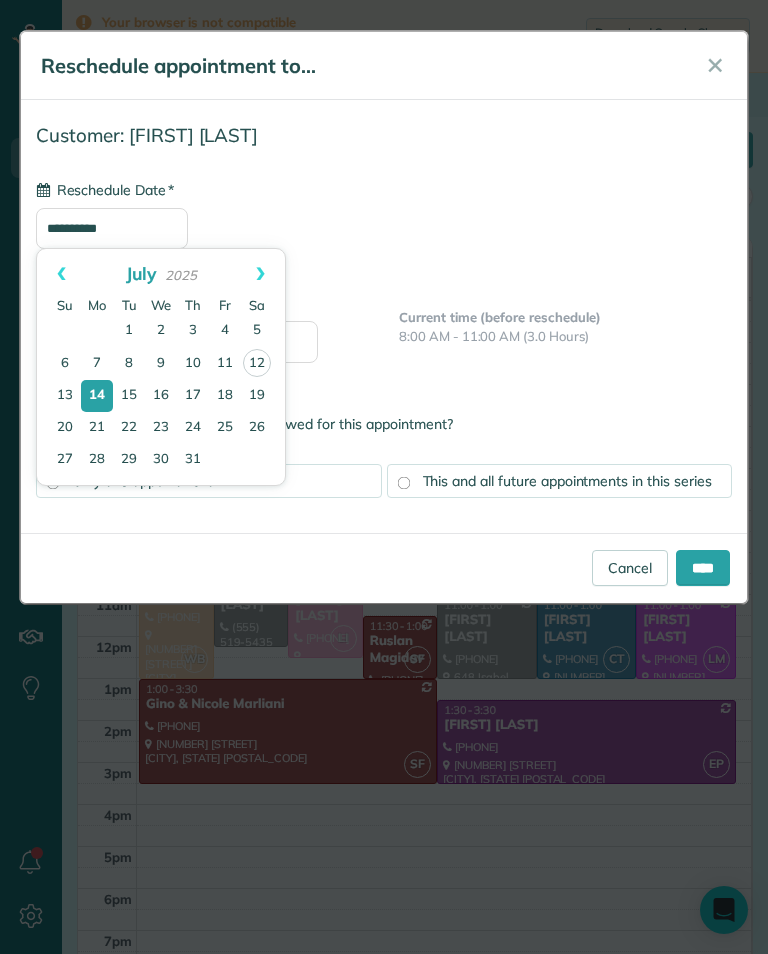 click on "16" at bounding box center [161, 396] 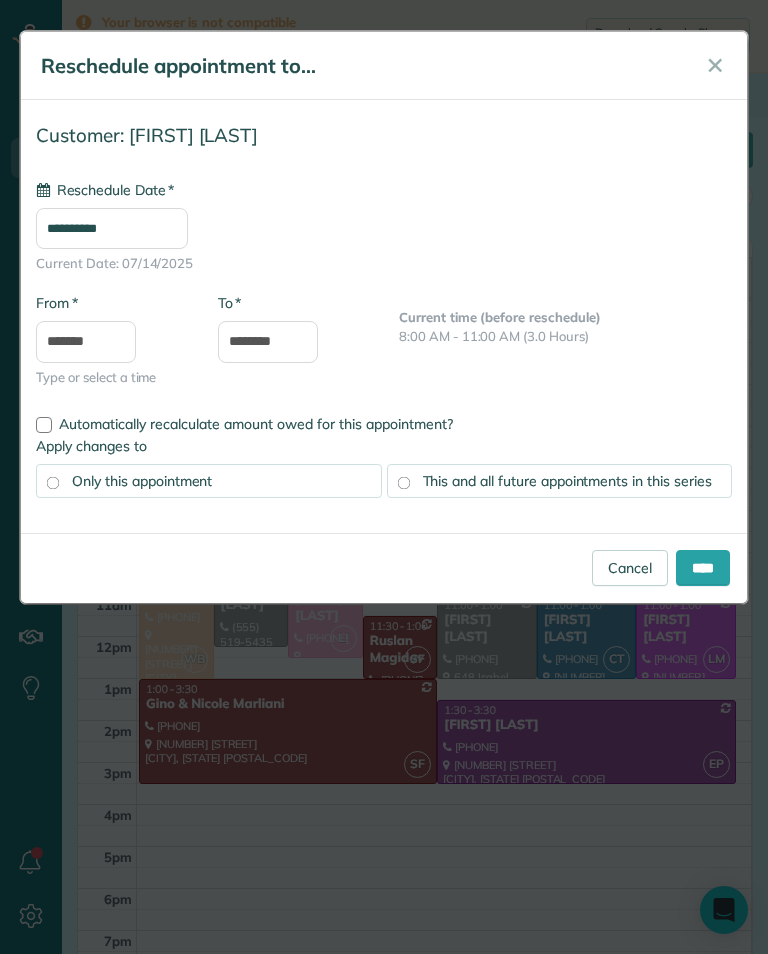 click on "****" at bounding box center (703, 568) 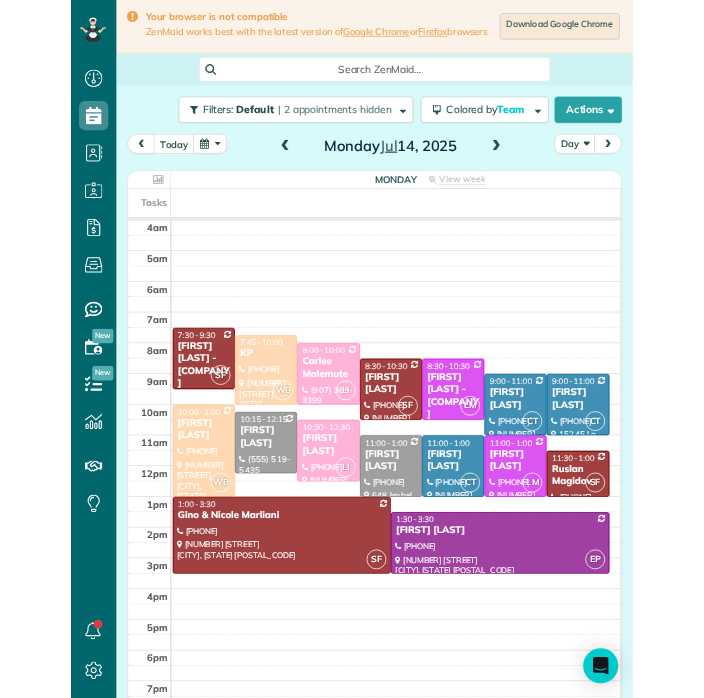 scroll, scrollTop: 985, scrollLeft: 62, axis: both 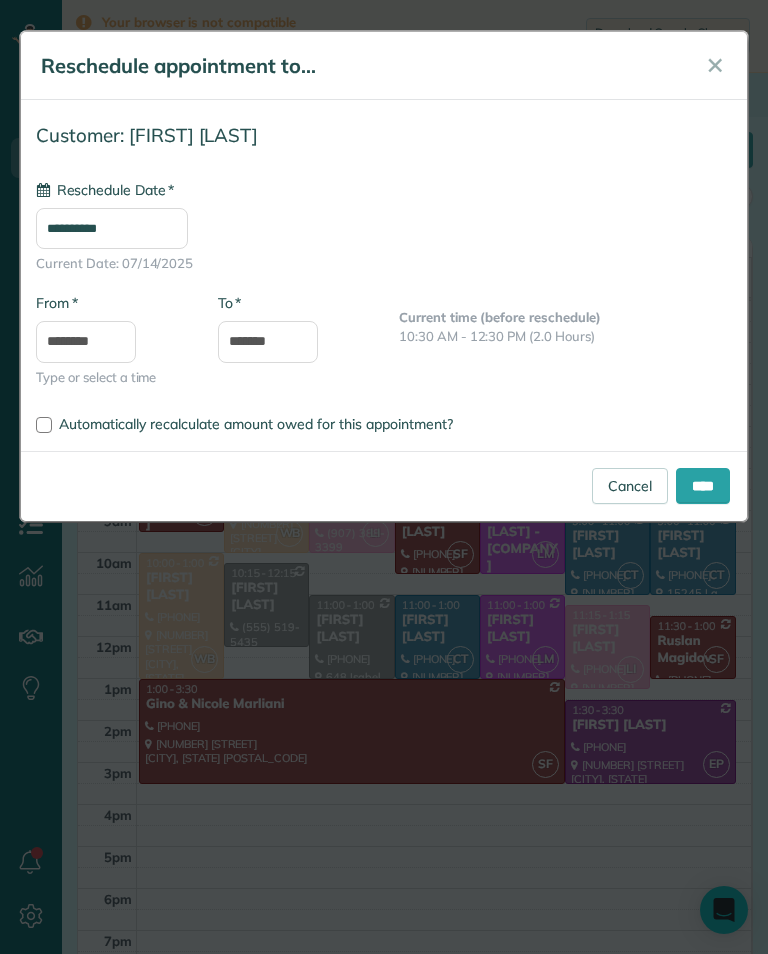 click on "**********" at bounding box center (112, 228) 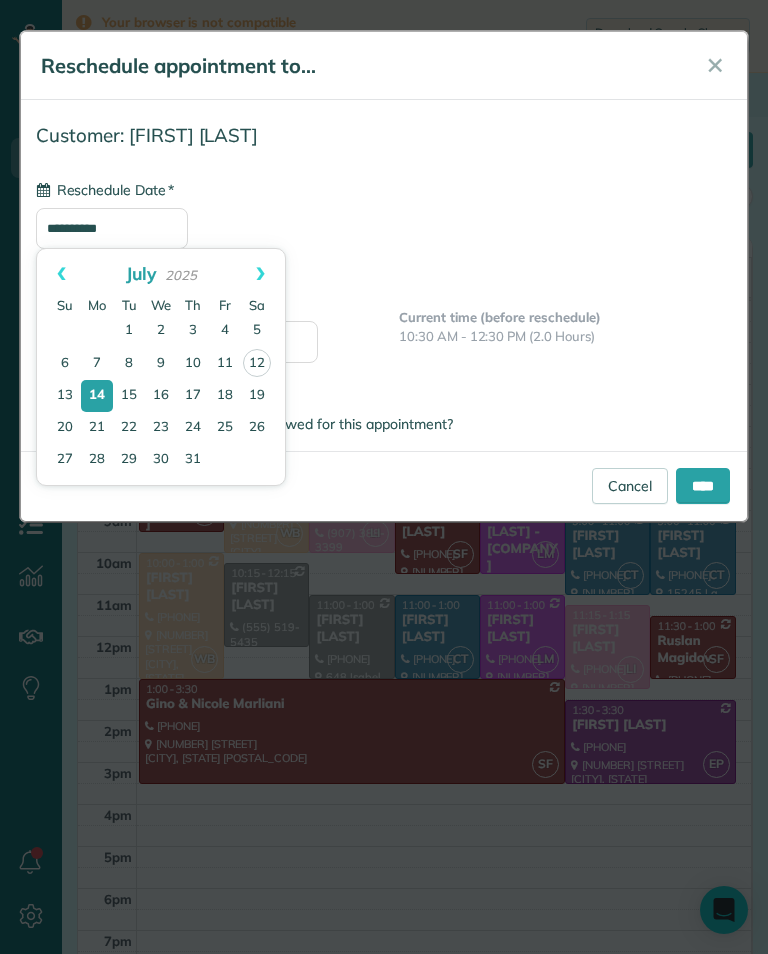 click on "16" at bounding box center [161, 396] 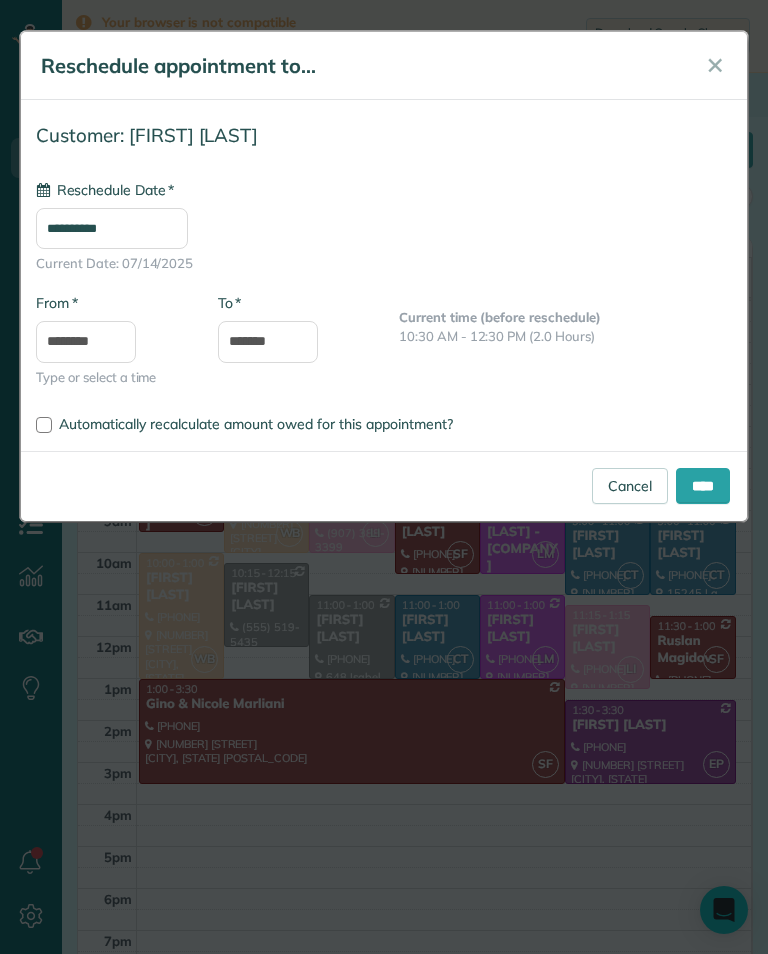 click on "****" at bounding box center [703, 486] 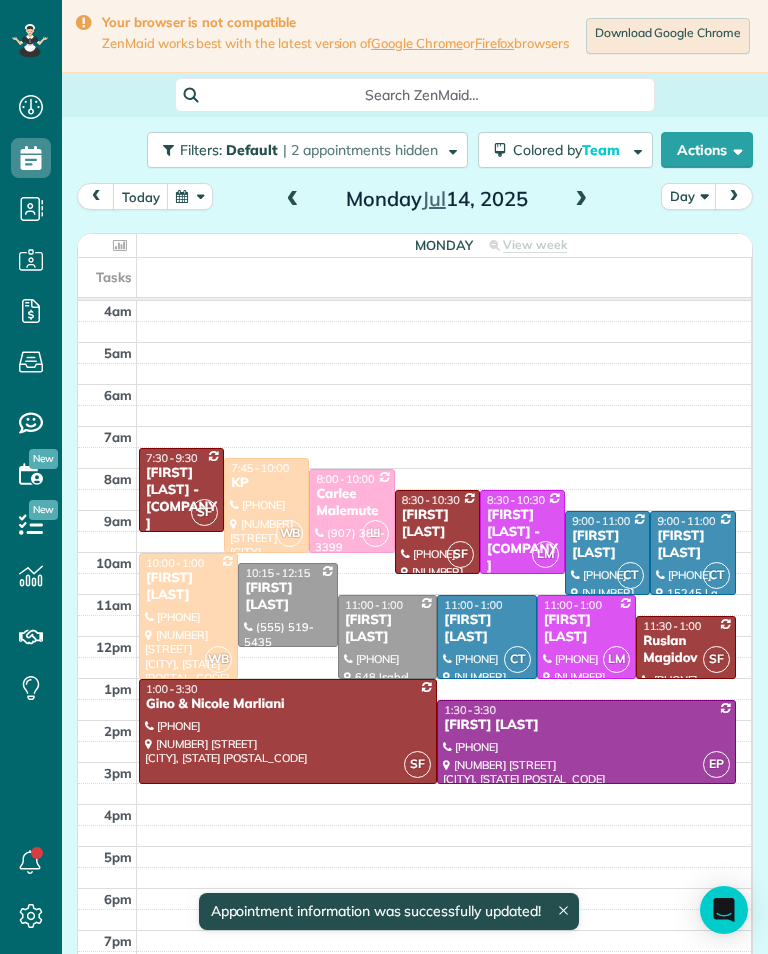 click at bounding box center [581, 200] 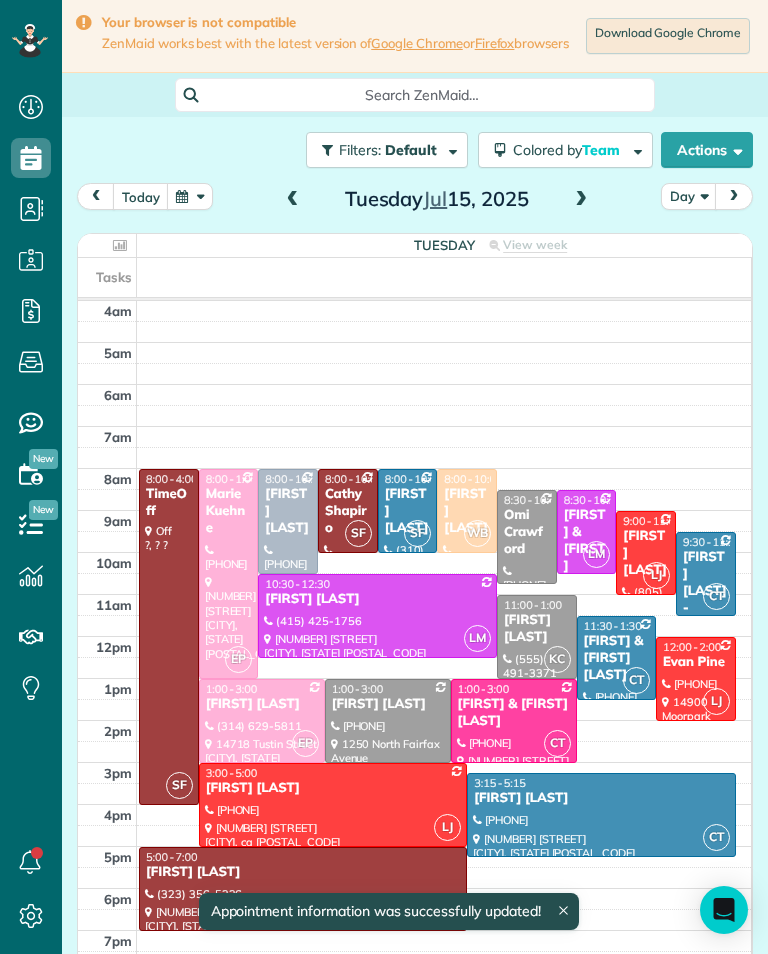 click at bounding box center (581, 200) 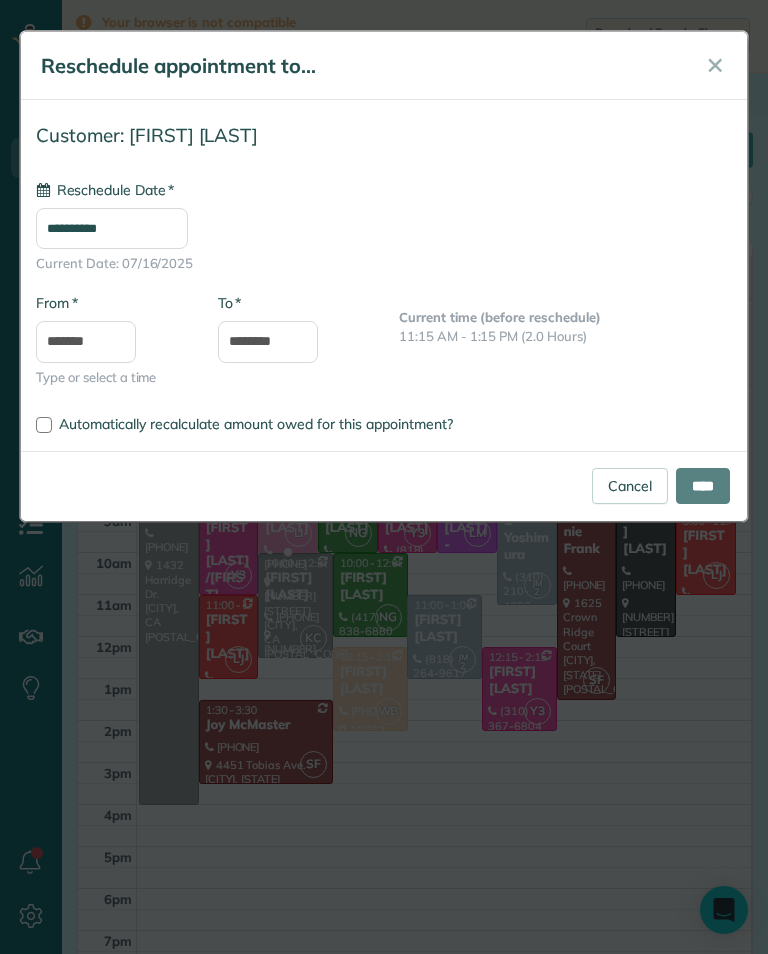 type on "**********" 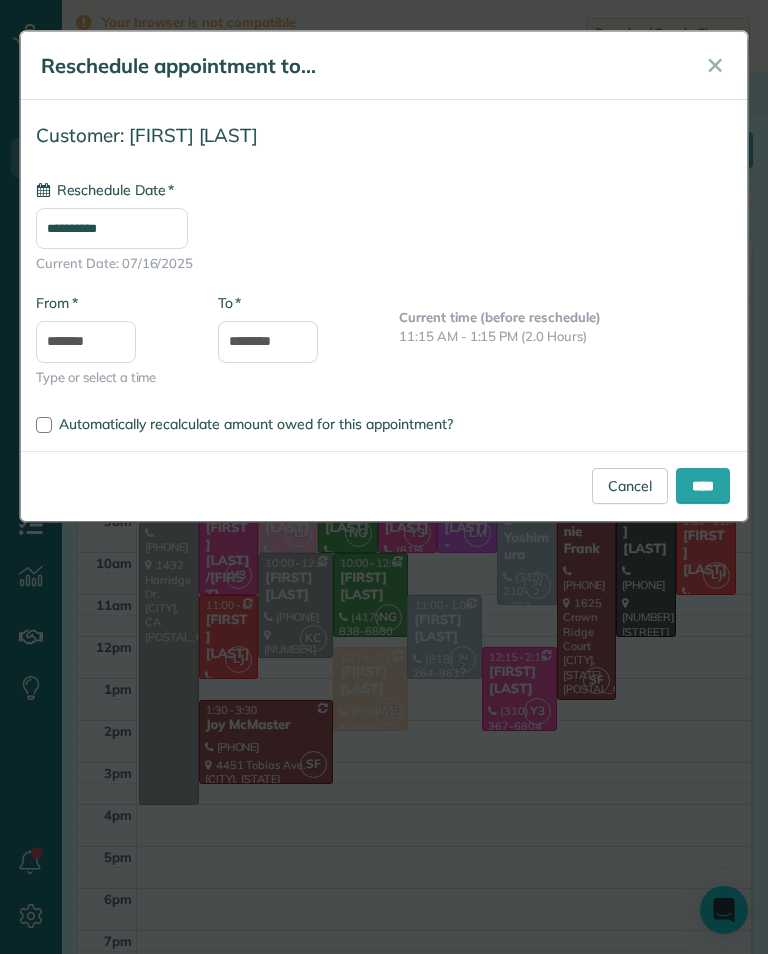 click on "****" at bounding box center [703, 486] 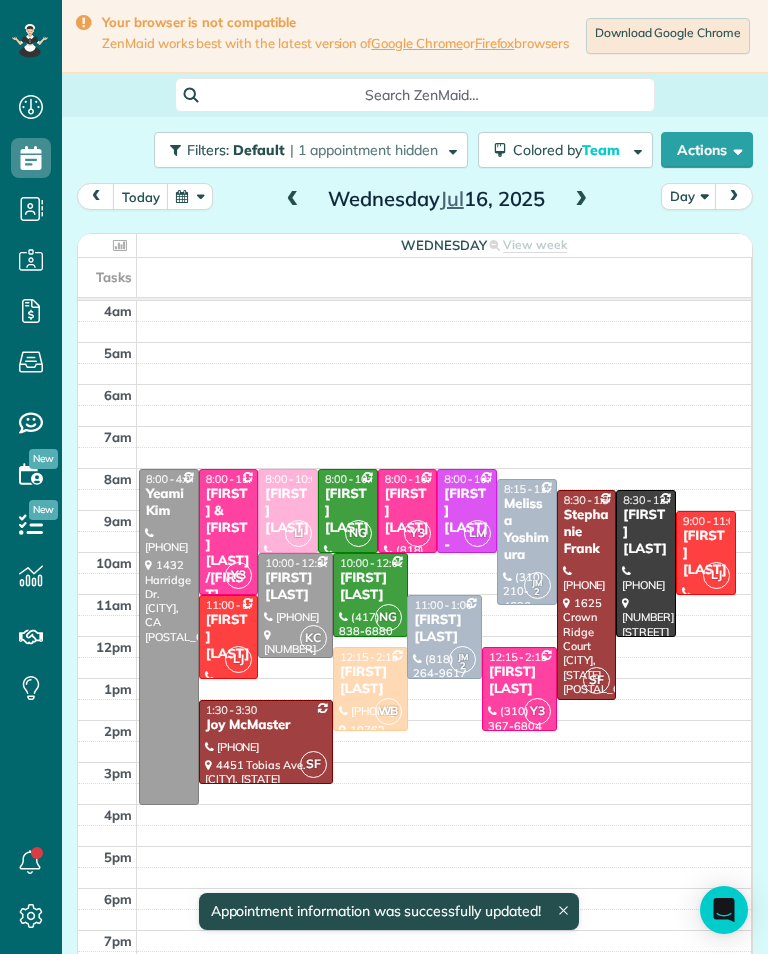 click at bounding box center [293, 200] 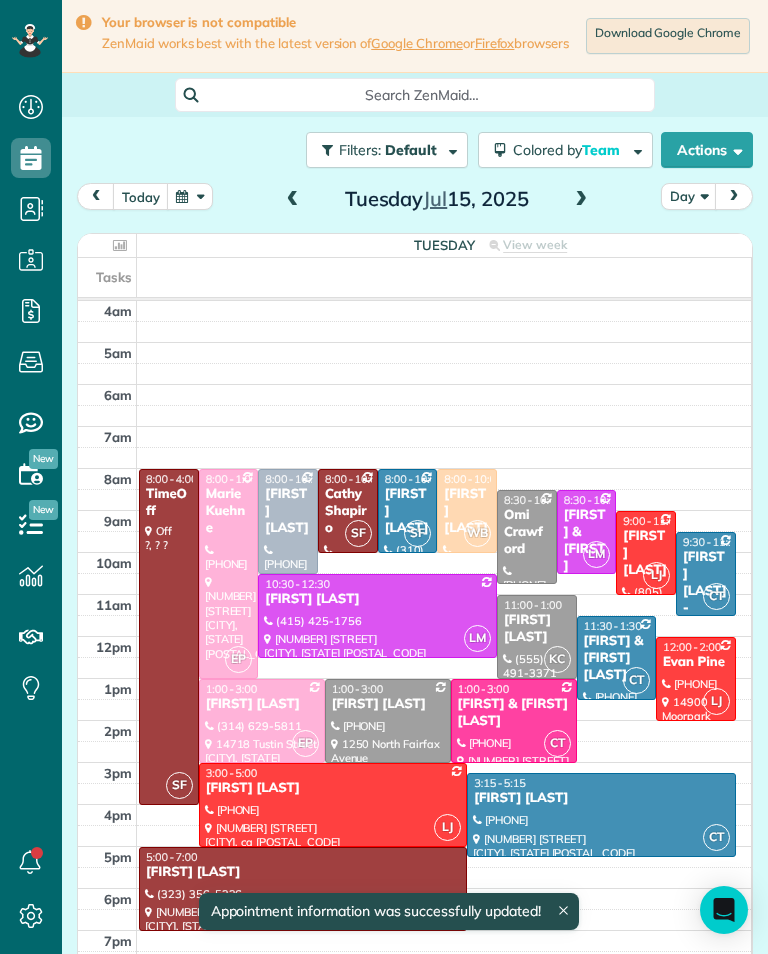 click at bounding box center [293, 200] 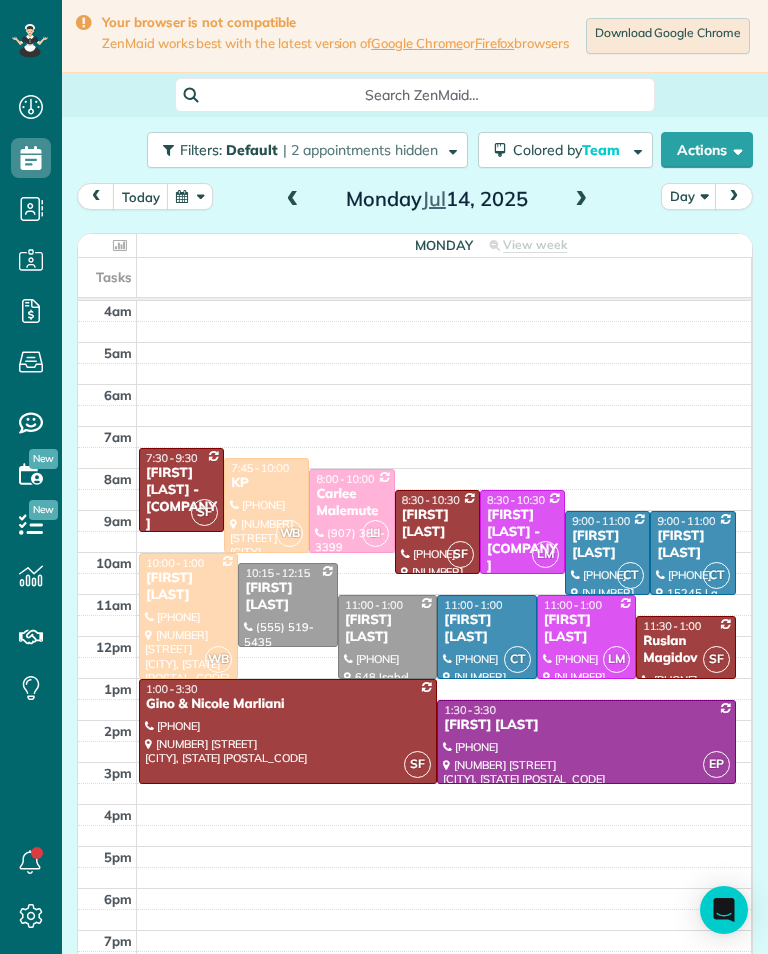 click at bounding box center (581, 200) 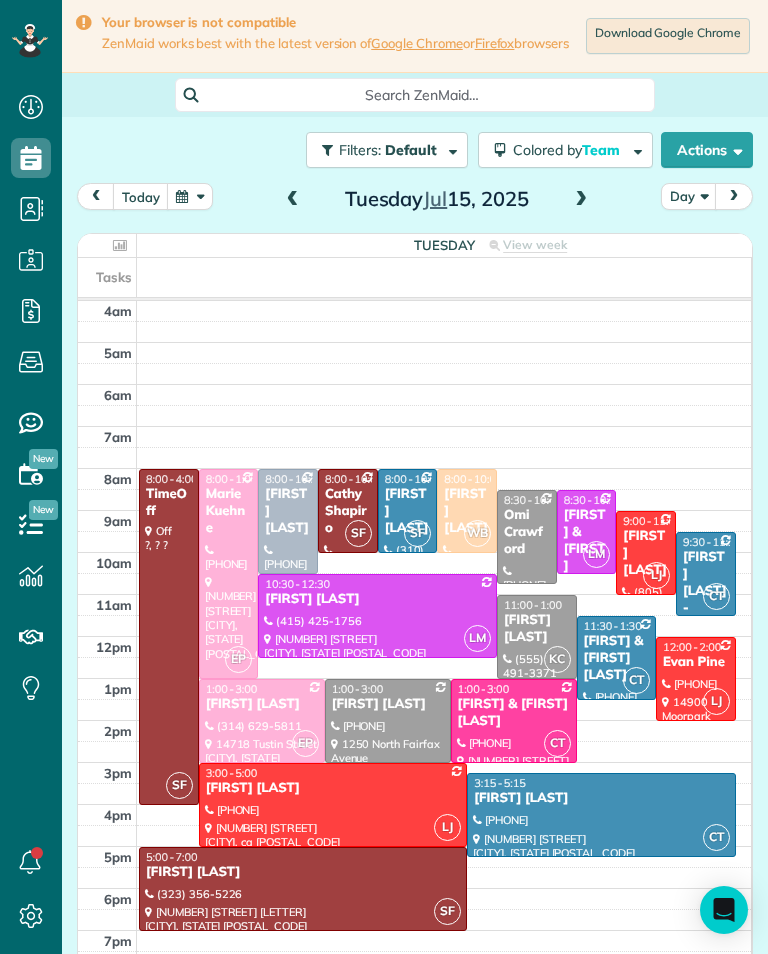 click at bounding box center (581, 200) 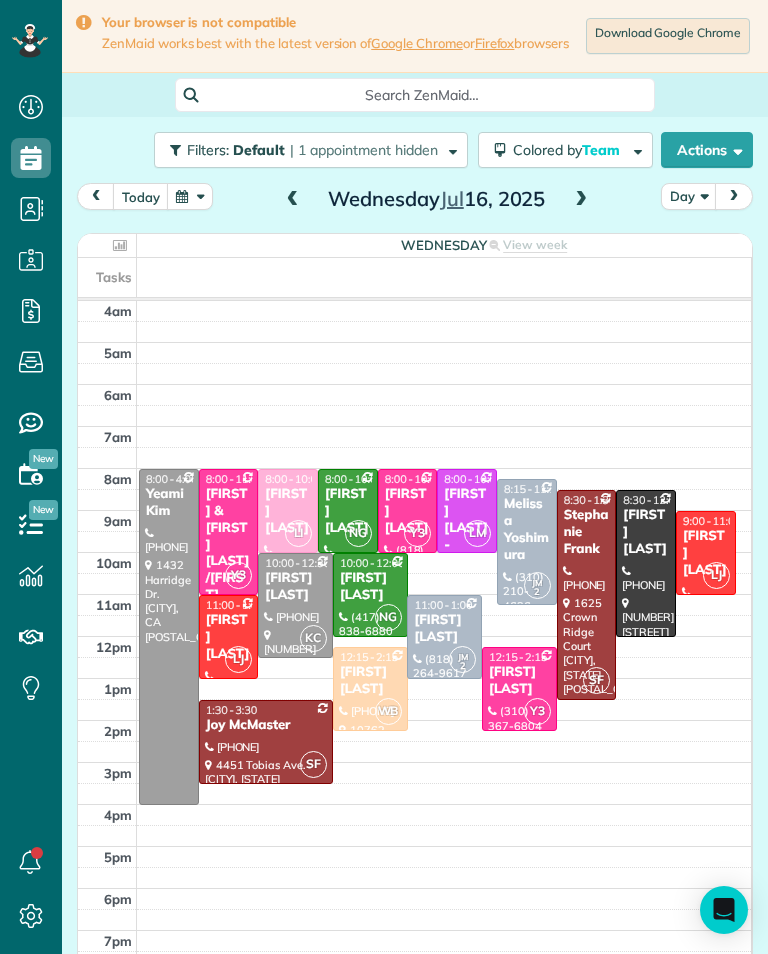 click on "Wednesday  Jul  16, 2025" at bounding box center [437, 199] 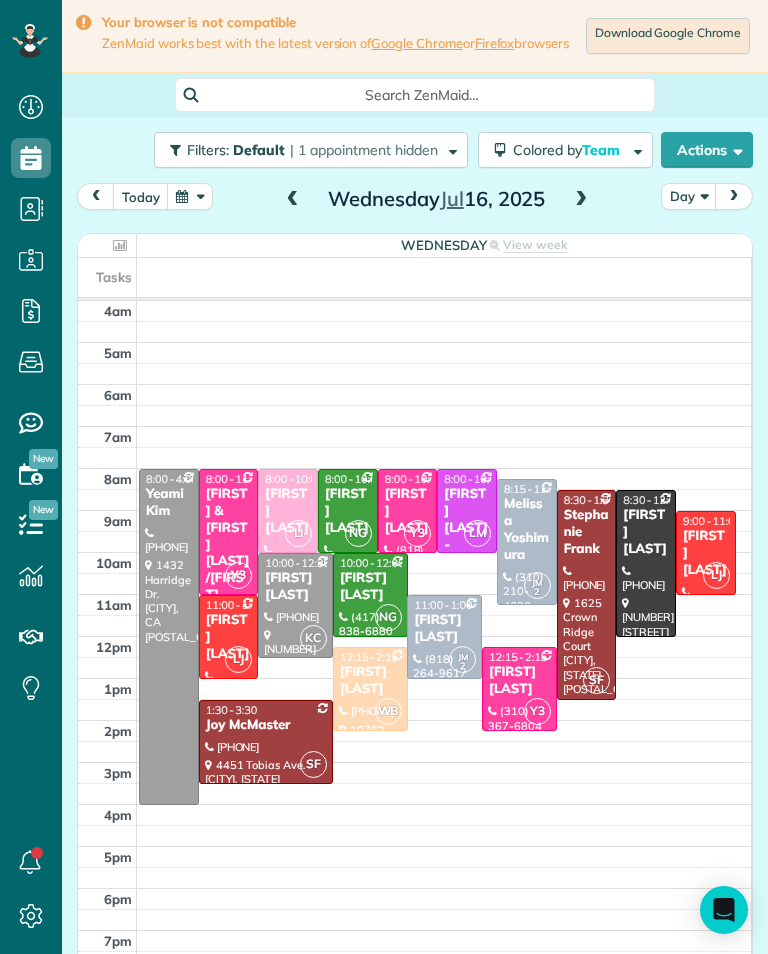 click on "[FIRST] [LAST]" at bounding box center (295, 587) 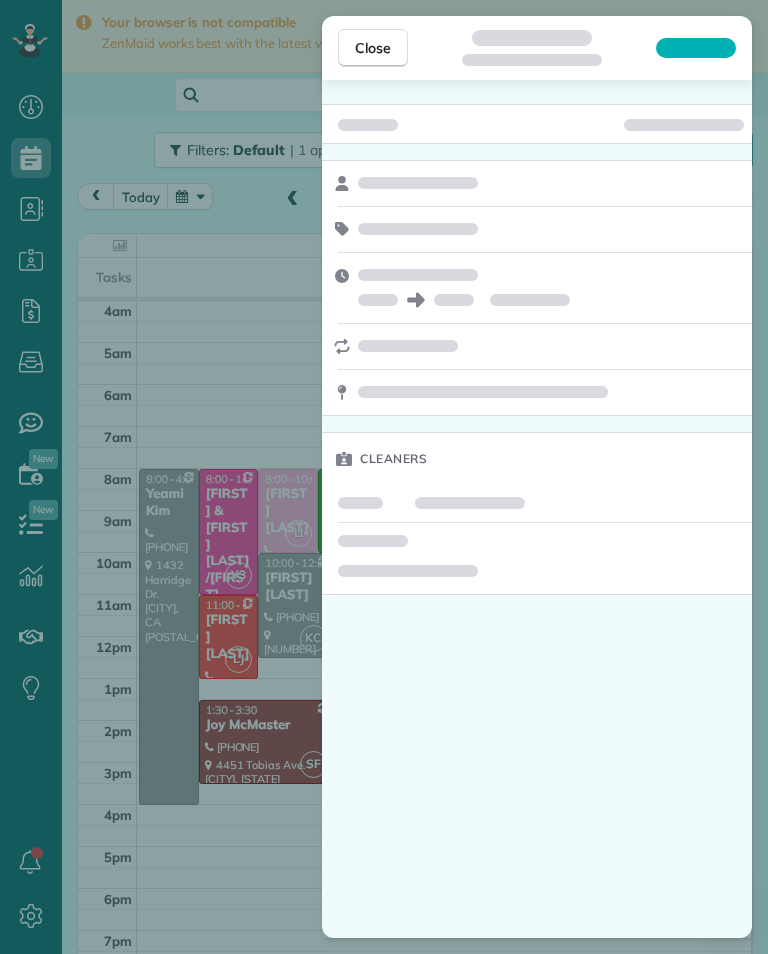 click on "Close   Cleaners" at bounding box center (384, 477) 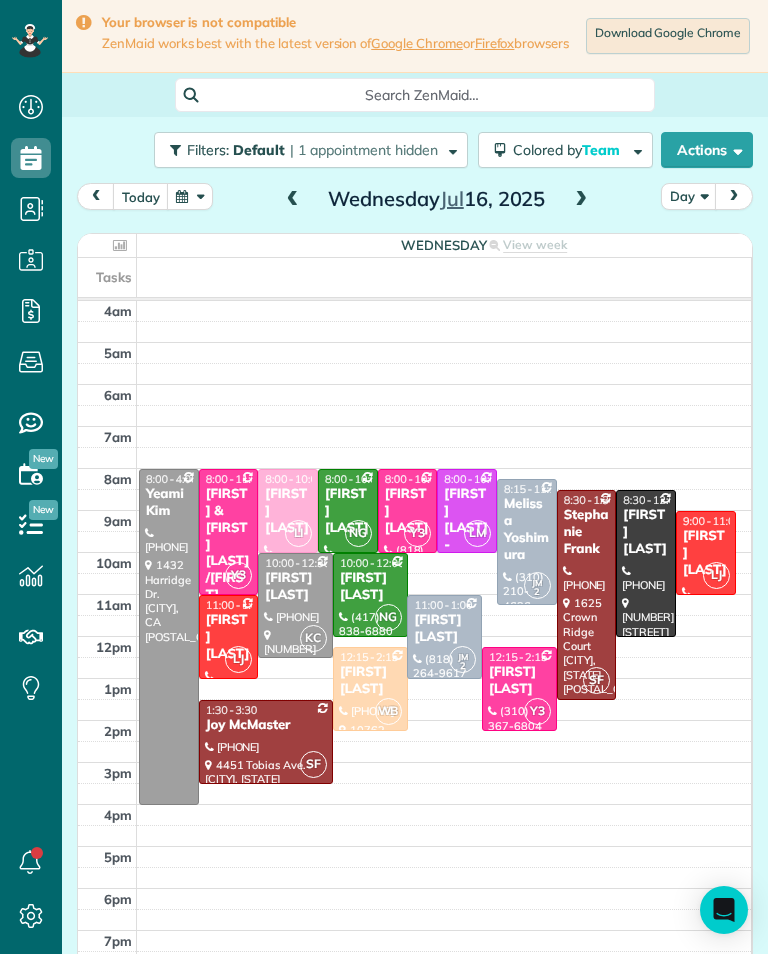 click at bounding box center [293, 200] 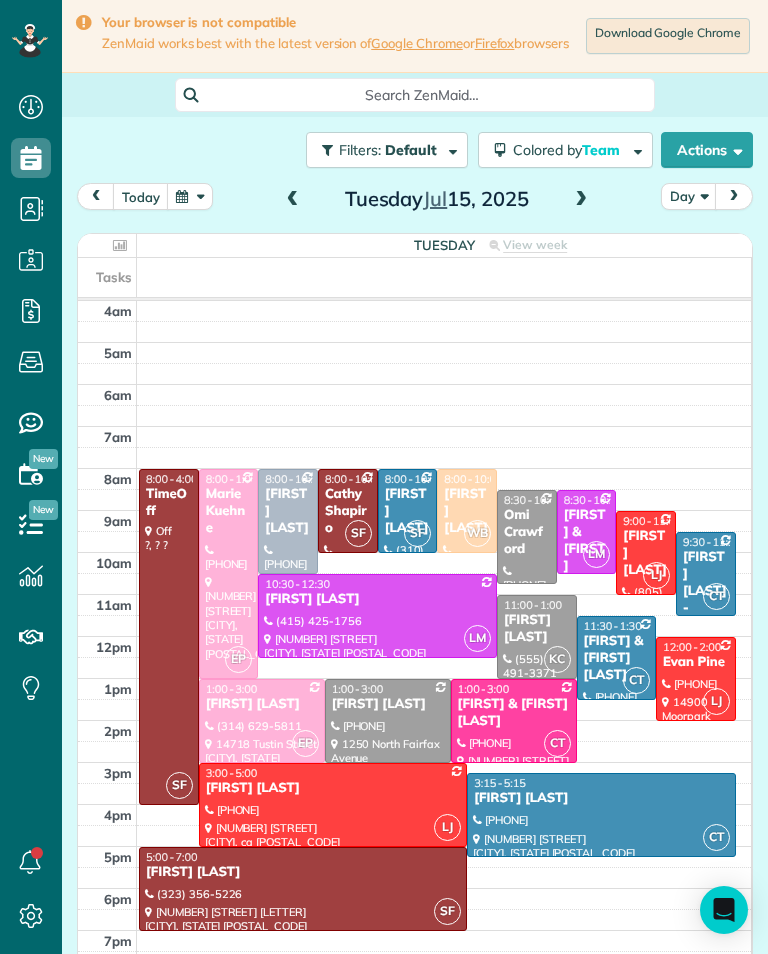 click at bounding box center [293, 200] 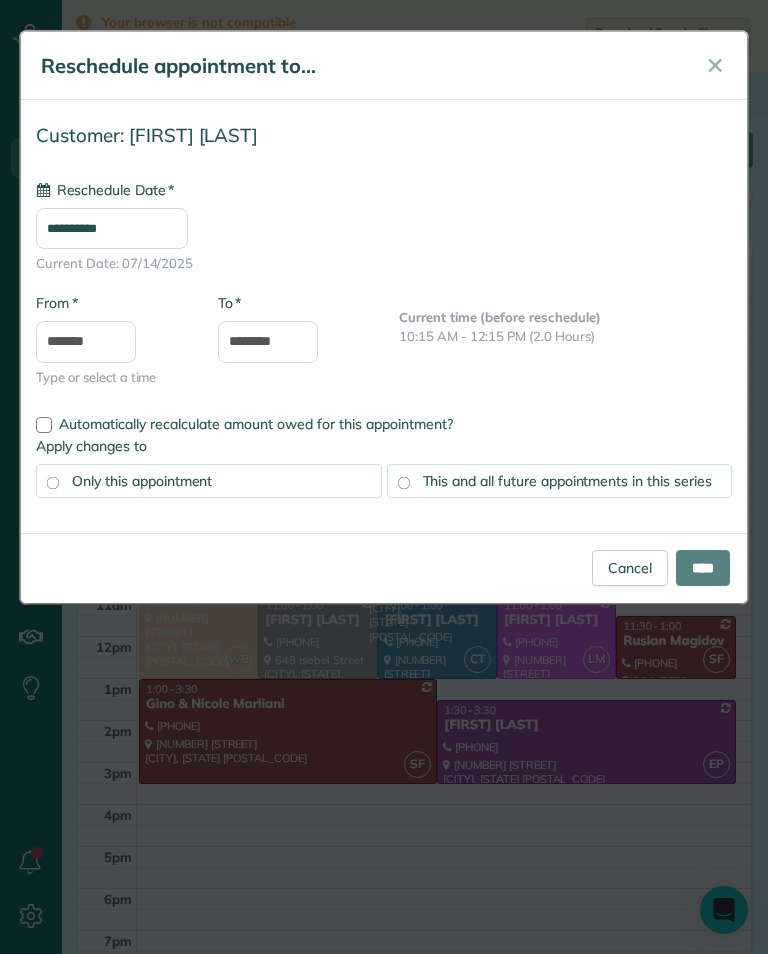 type on "**********" 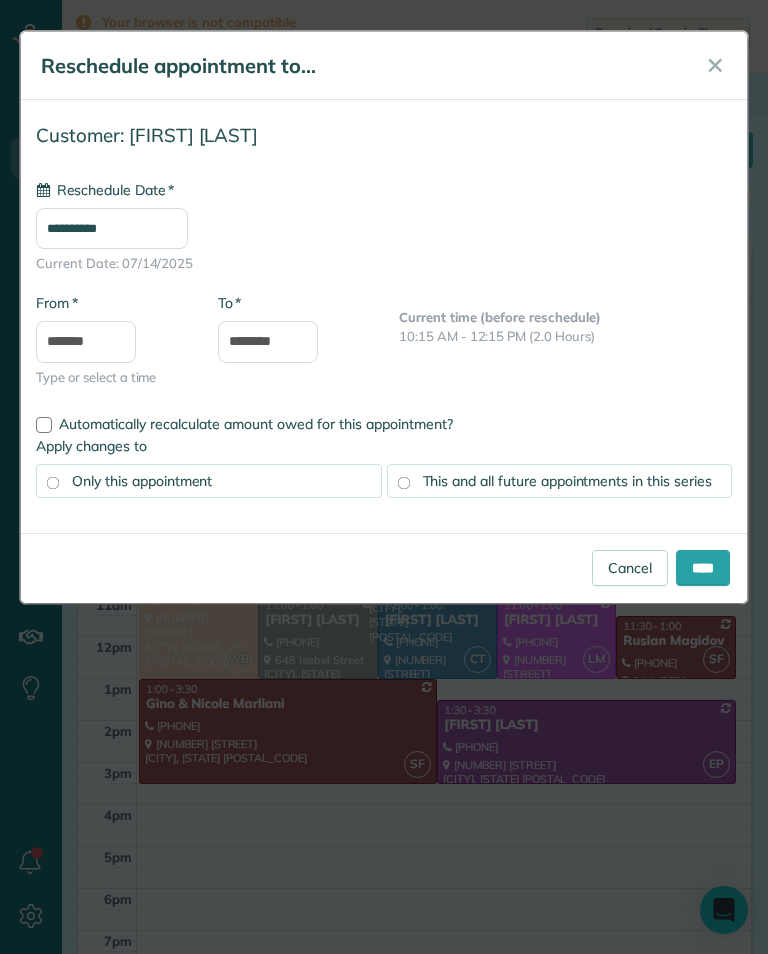 click on "This and all future appointments in this series" at bounding box center [567, 481] 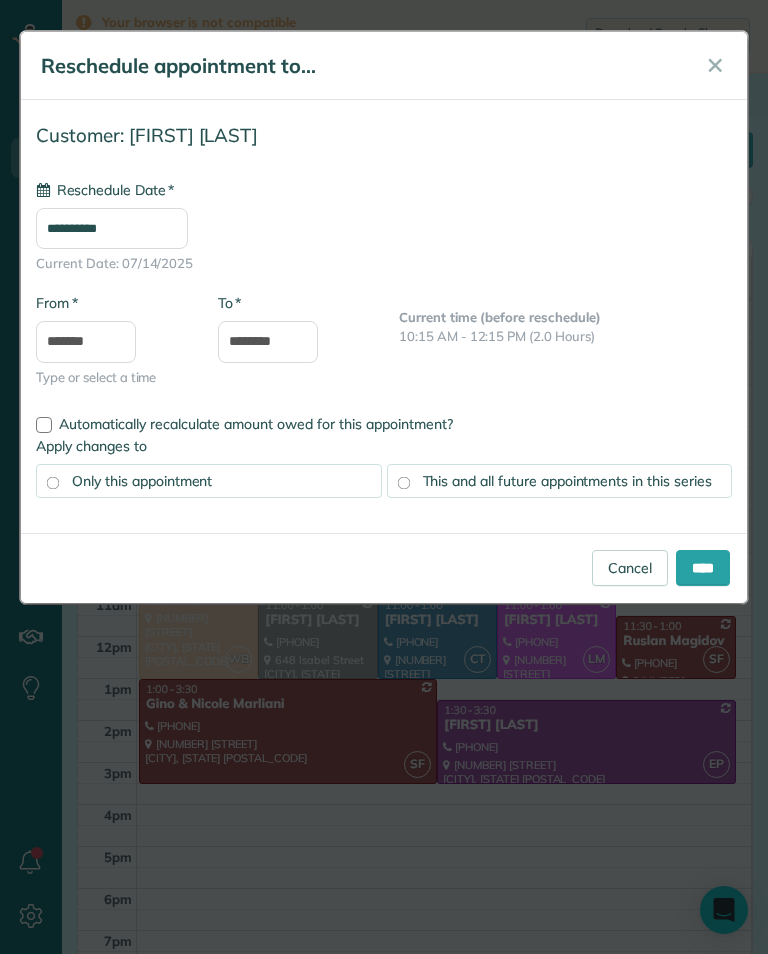 click on "****" at bounding box center [703, 568] 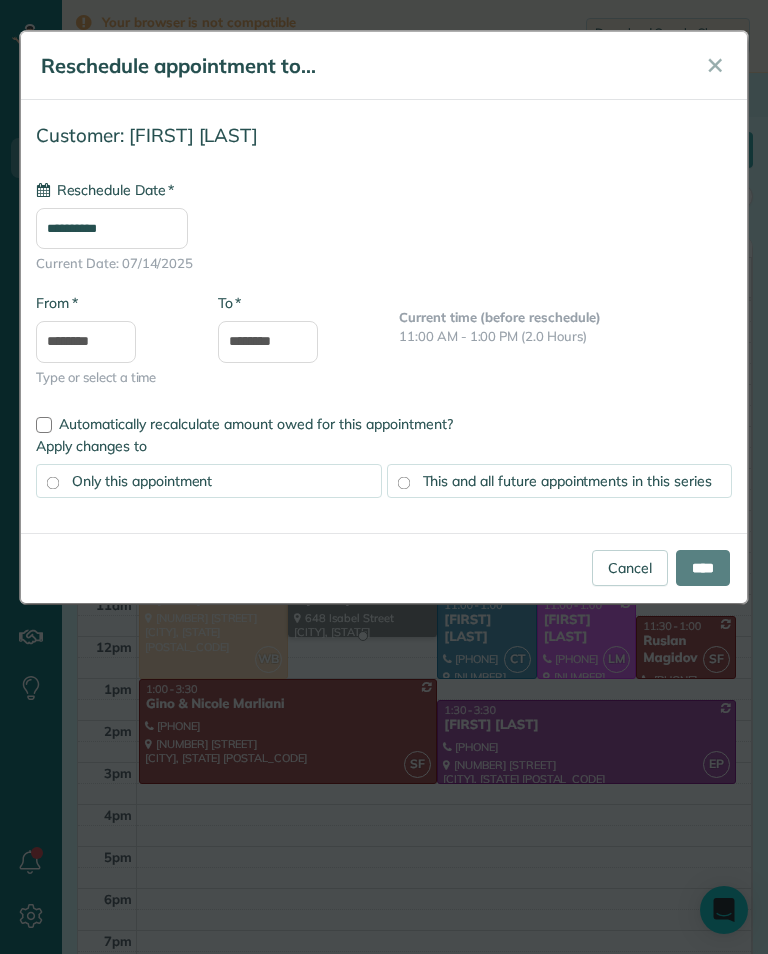 type on "**********" 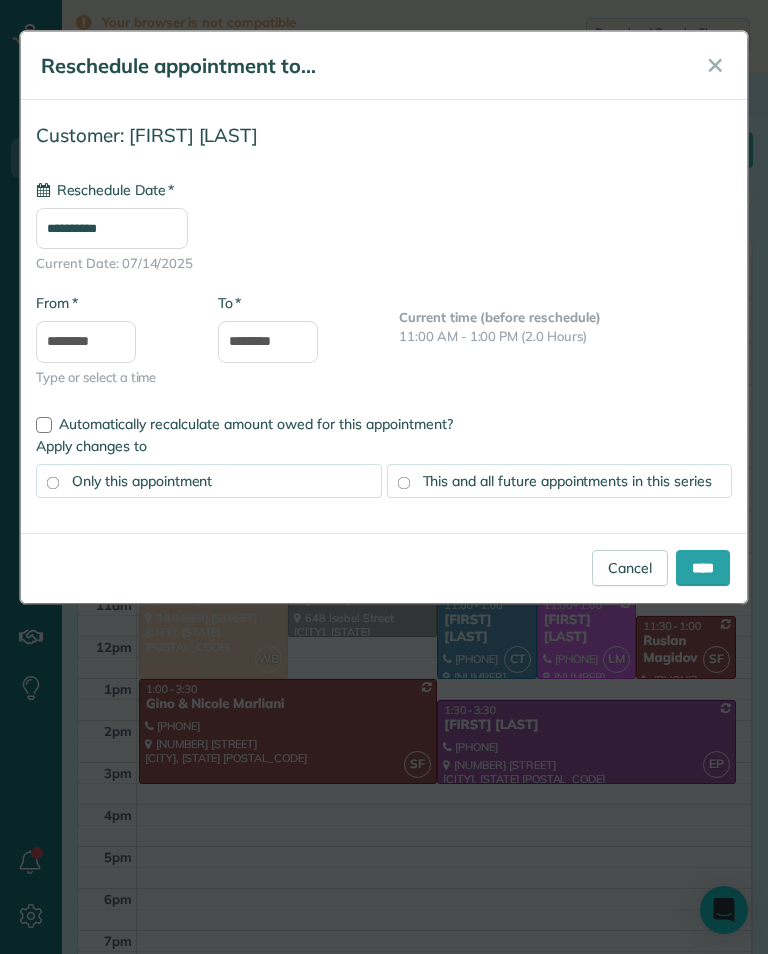 click on "****" at bounding box center [703, 568] 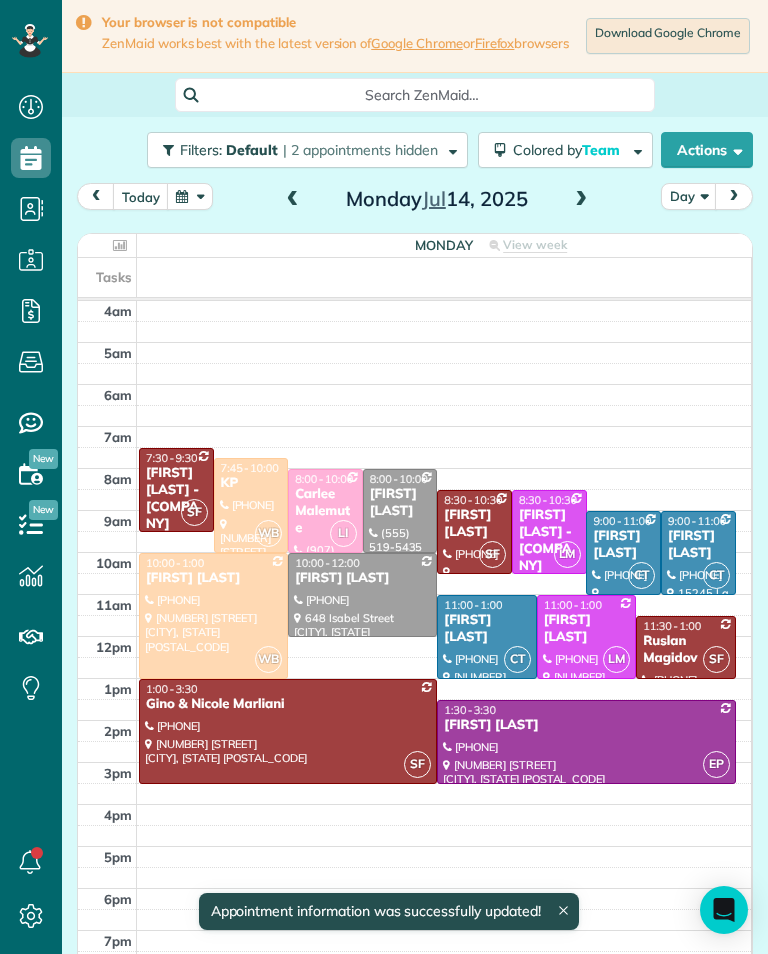 click on "Ruslan Magidov" at bounding box center [685, 650] 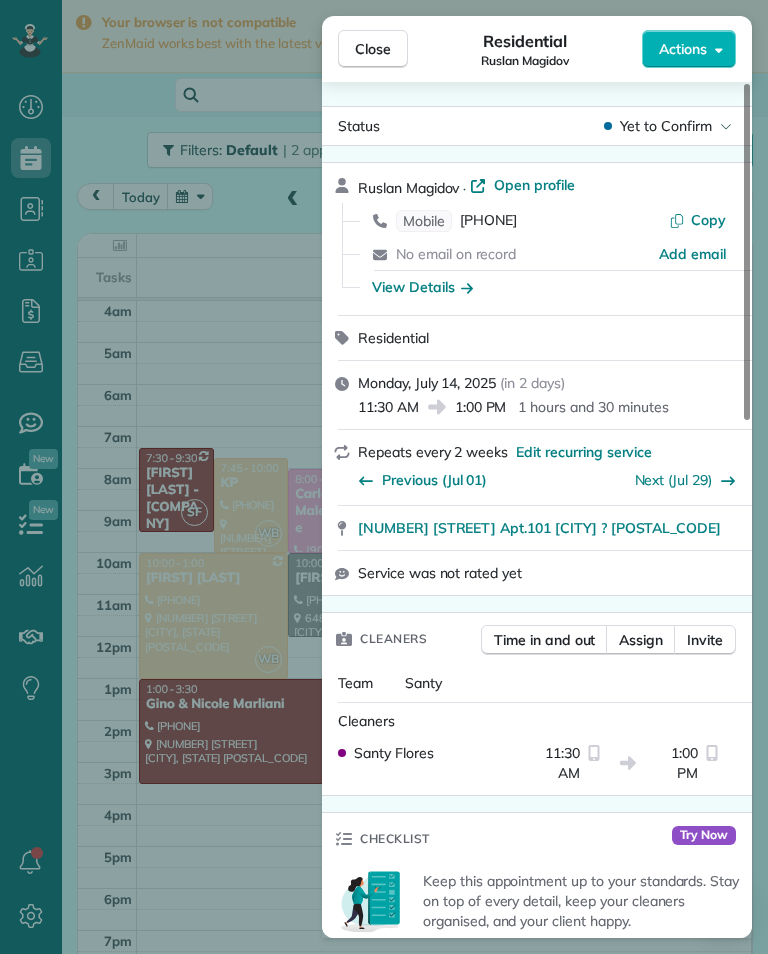 click on "[PHONE]" at bounding box center [488, 221] 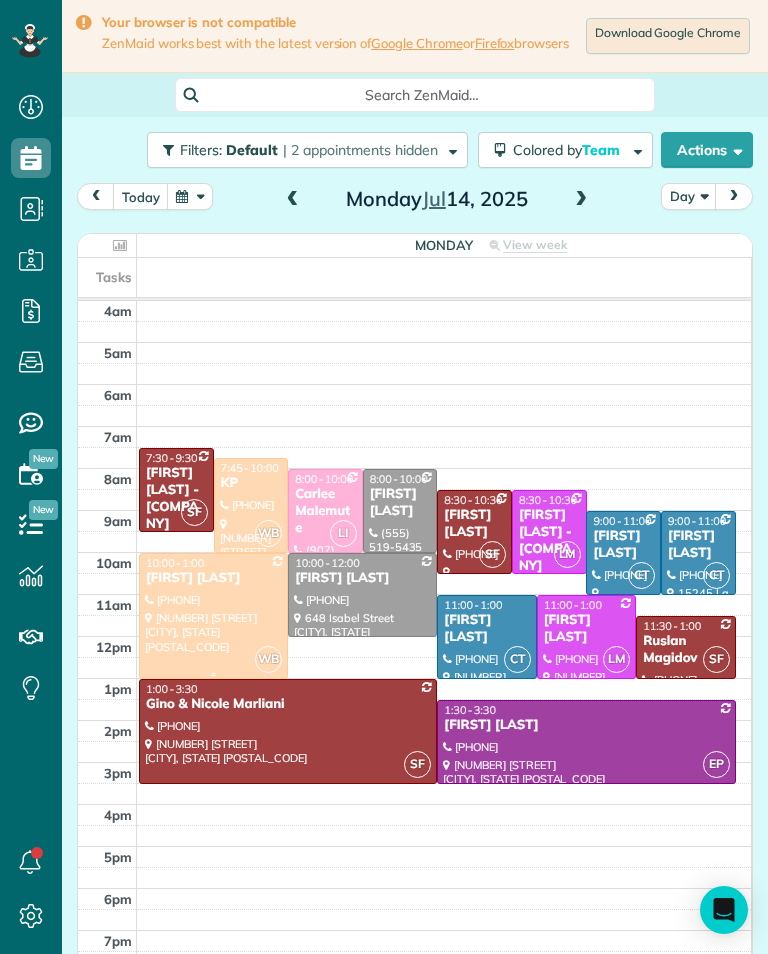 click at bounding box center (213, 616) 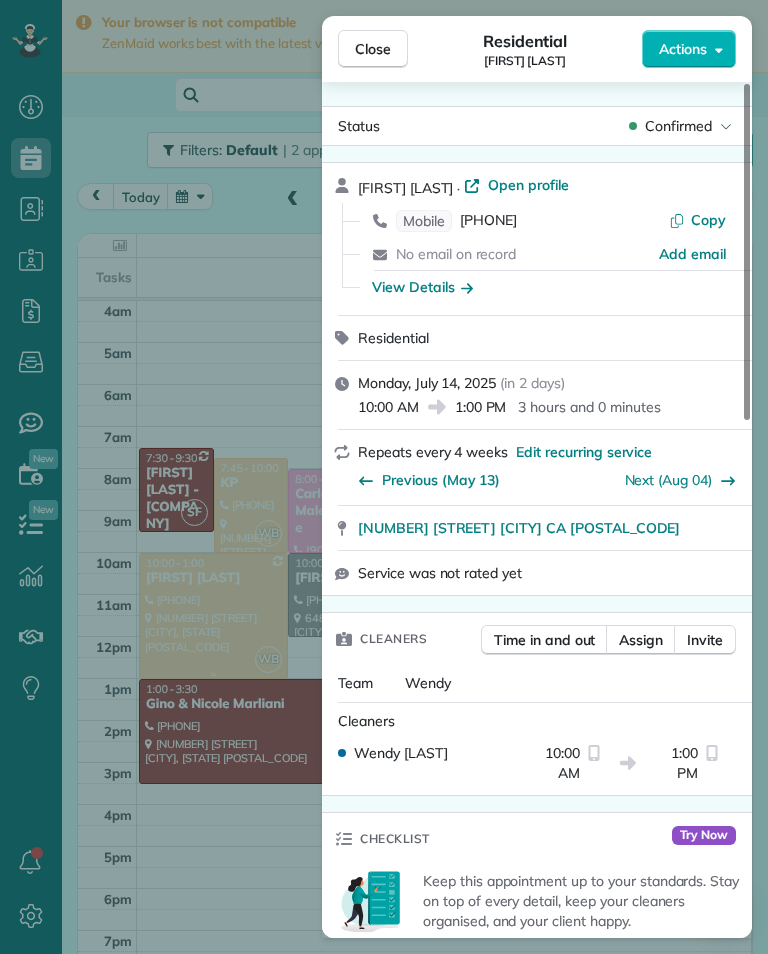 scroll, scrollTop: 985, scrollLeft: 62, axis: both 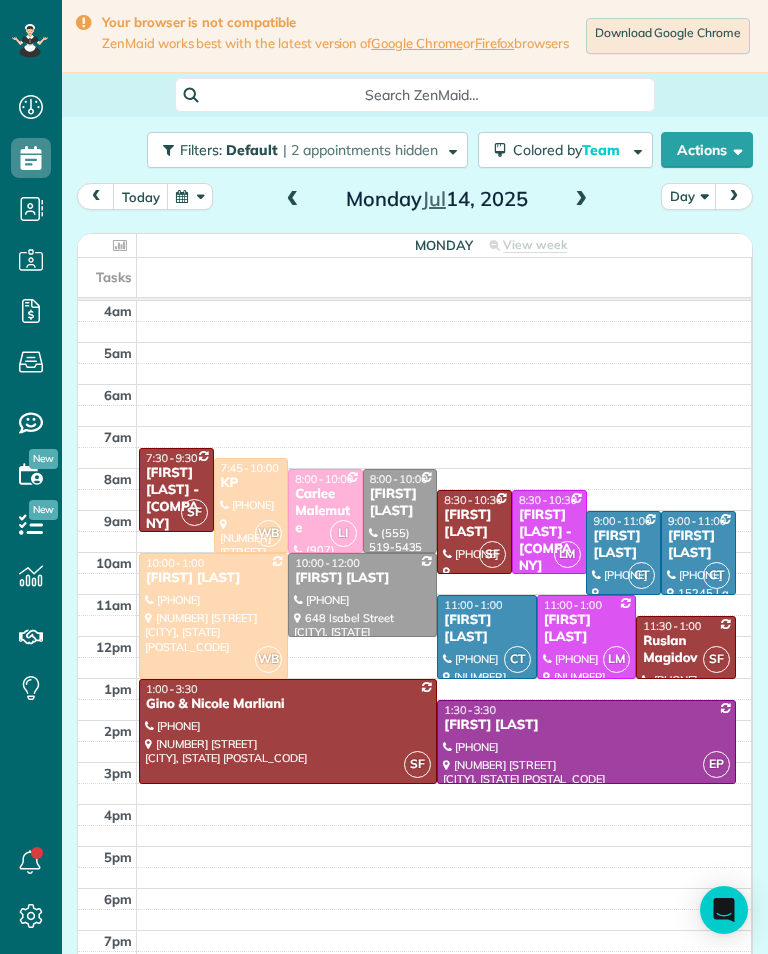 click at bounding box center (293, 200) 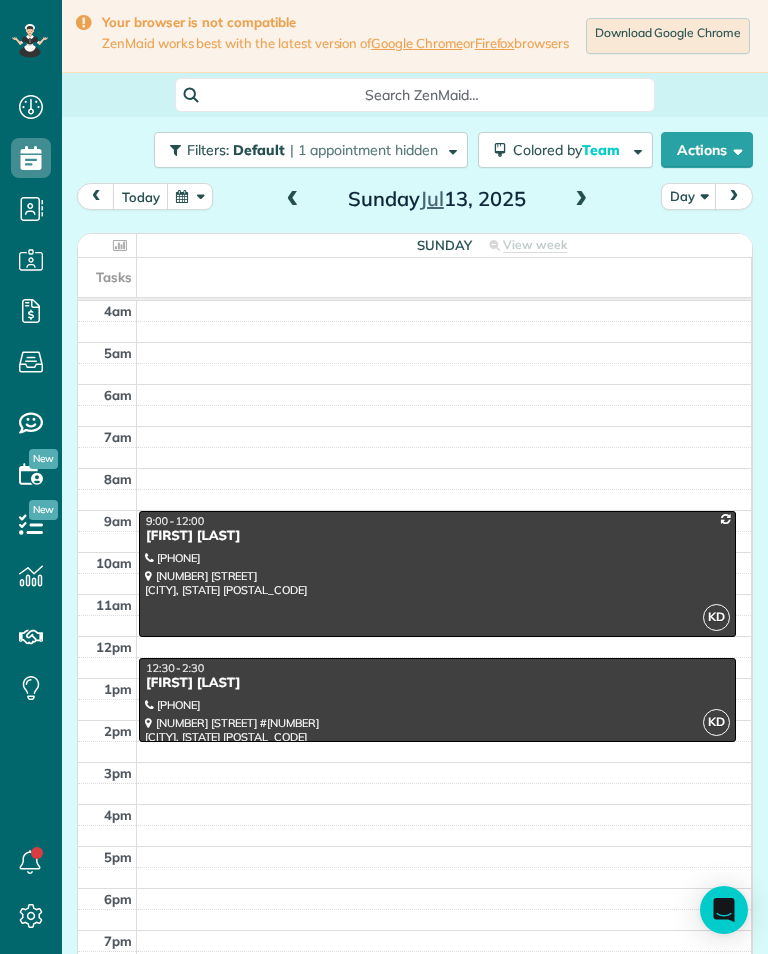 scroll, scrollTop: 985, scrollLeft: 62, axis: both 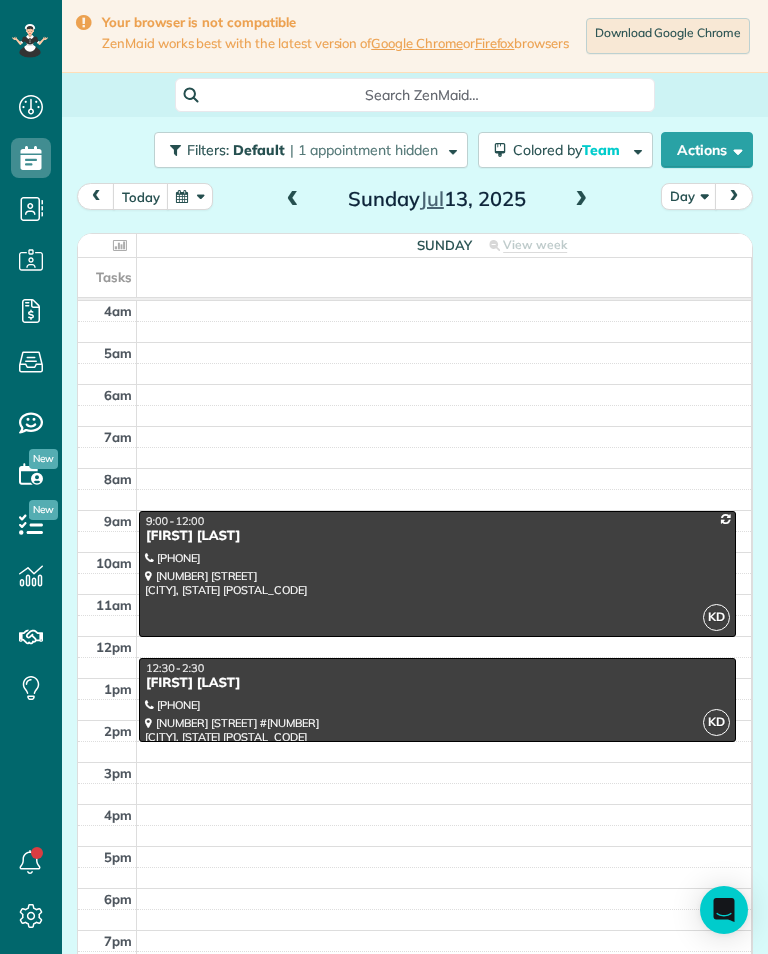 click at bounding box center [581, 200] 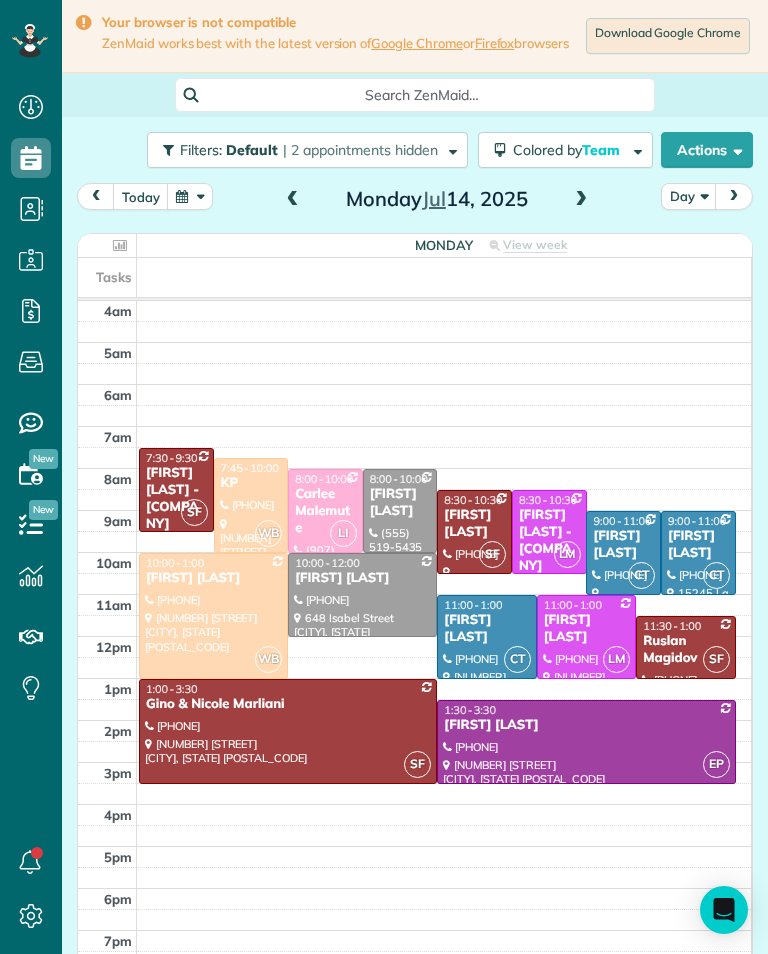click at bounding box center (581, 200) 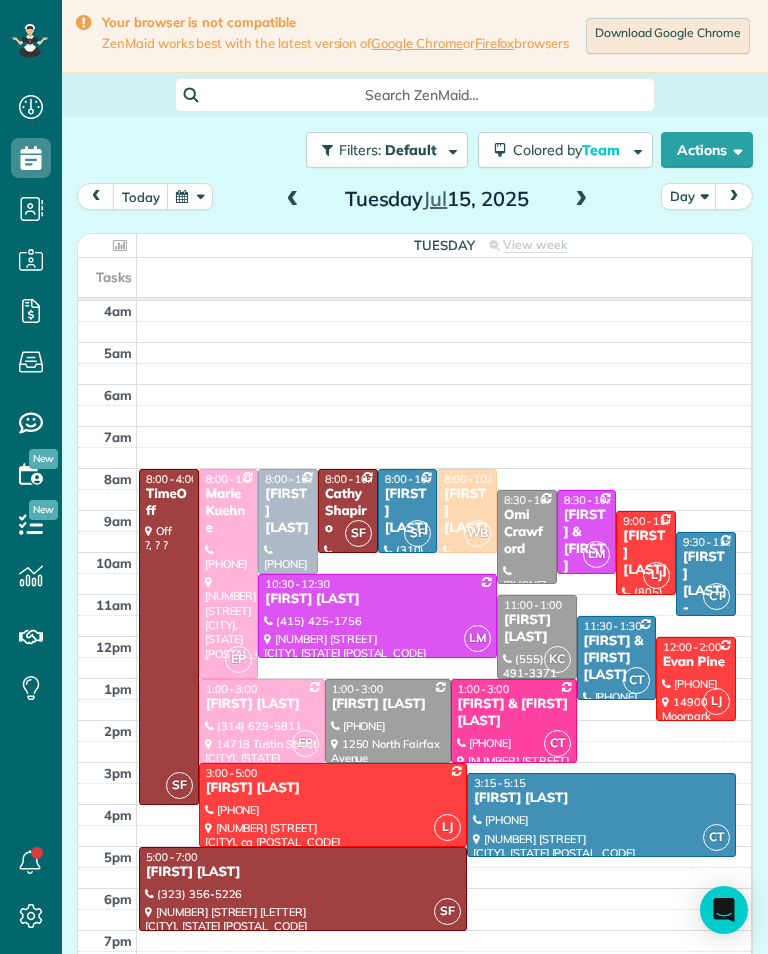 click on "today   Day [DAY] [MONTH] [DAY], [YEAR]" at bounding box center [415, 201] 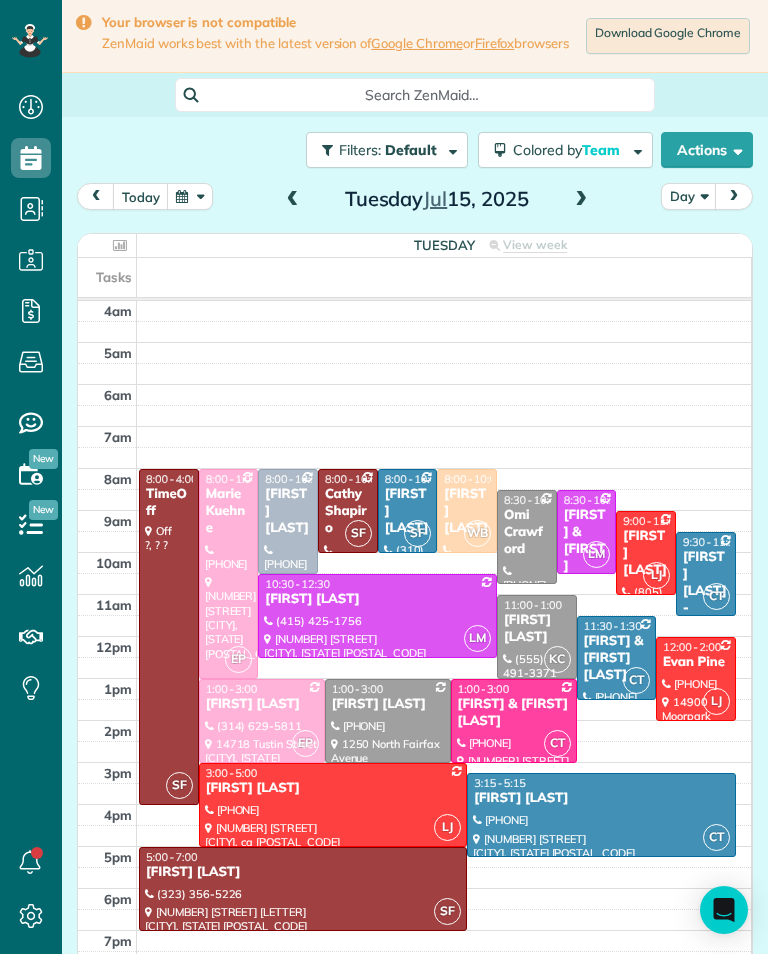 click at bounding box center [581, 200] 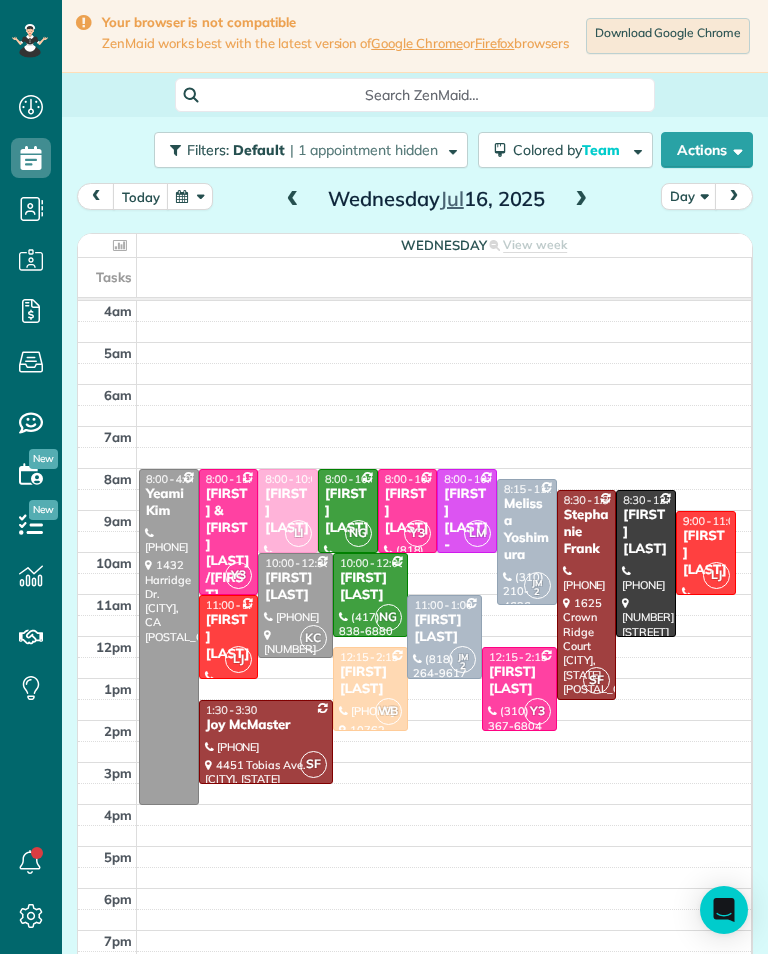 click at bounding box center [581, 200] 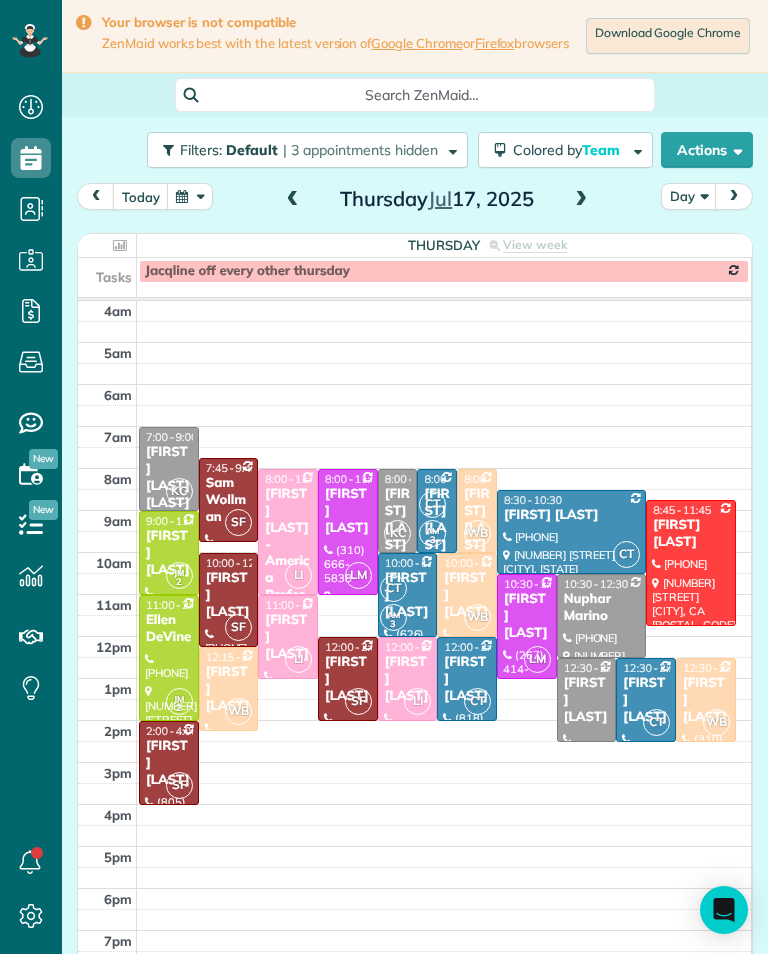click at bounding box center (293, 200) 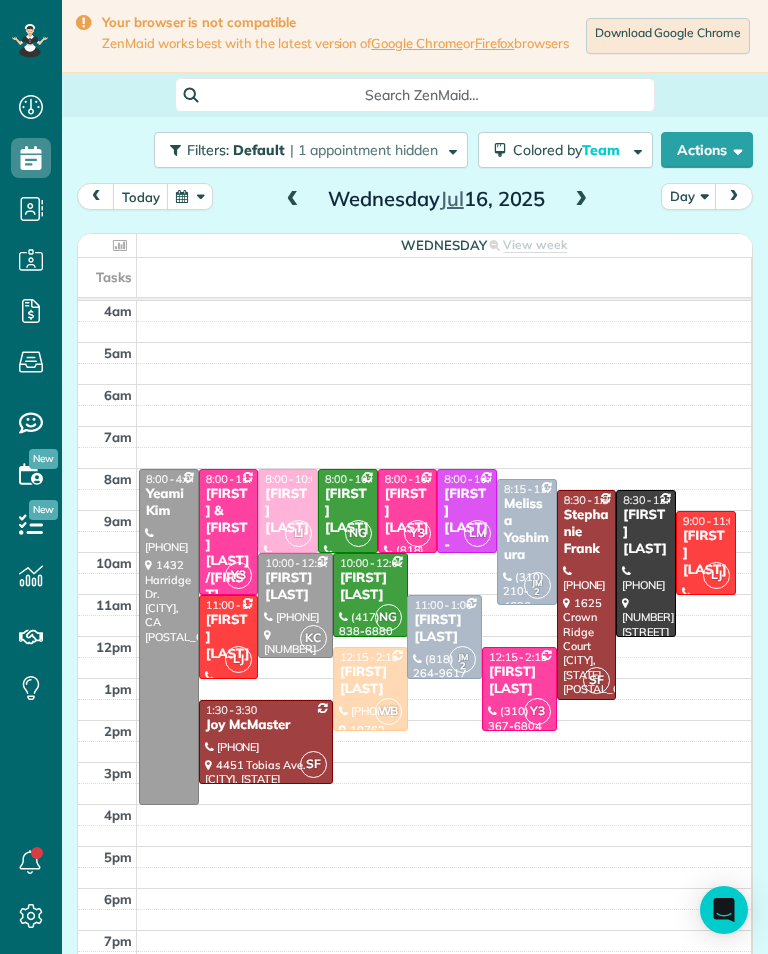 click at bounding box center [293, 200] 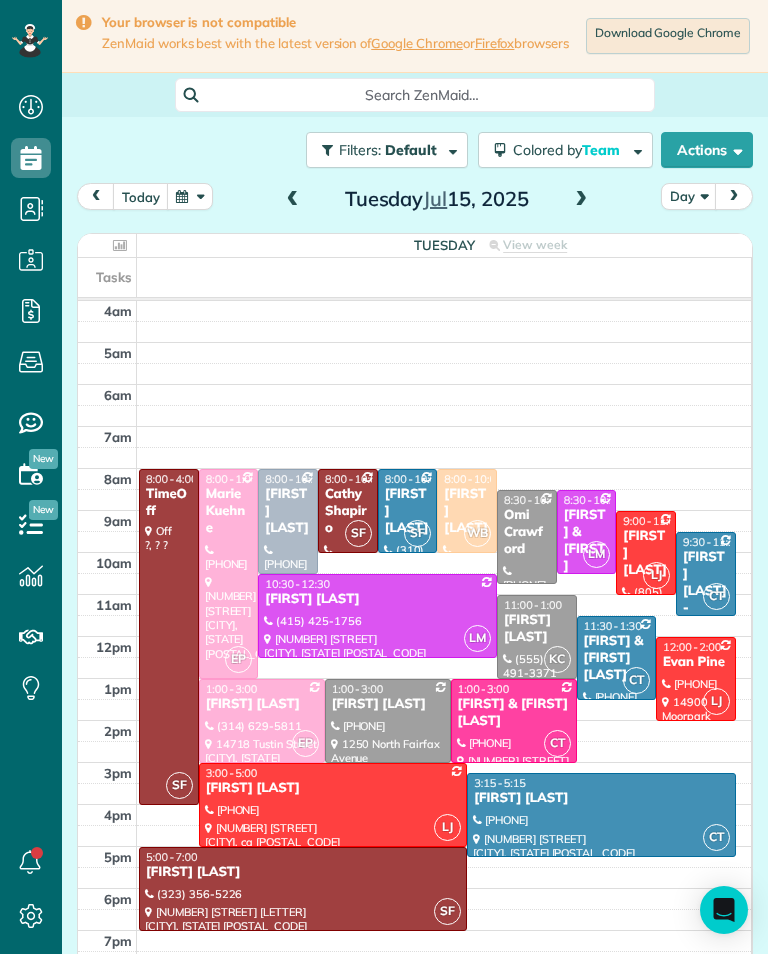 click on "[FIRST] [LAST]" at bounding box center (646, 553) 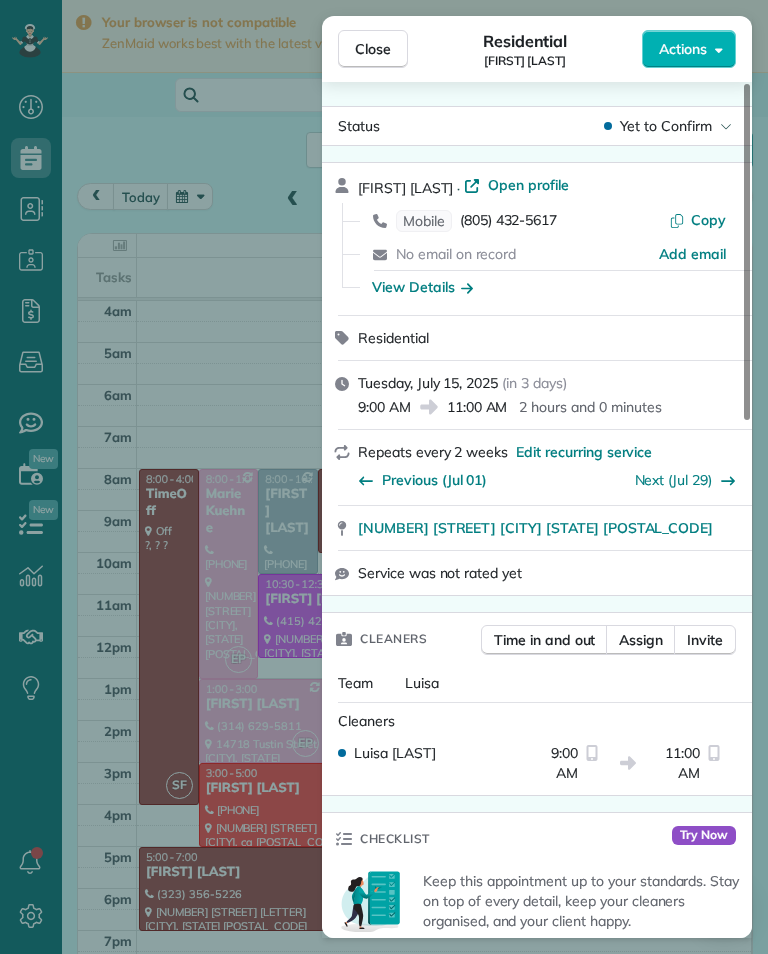 click on "Close Residential [FIRST] [LAST] Actions Status Yet to Confirm [FIRST] [LAST] · Open profile Mobile ([PHONE]) Copy No email on record Add email View Details Residential [DAY], [MONTH] [DAY], [YEAR] ( in [DAYS] days ) [TIME] [TIME] [DURATION] Repeats every [WEEKS] weeks Edit recurring service Previous (Jul 01) Next (Jul 29) [NUMBER] [STREET] [CITY] [STATE] [POSTAL_CODE] Service was not rated yet Cleaners Time in and out Assign Invite Team [FIRST] Cleaners [FIRST] [LAST] [TIME] [TIME] Checklist Try Now Keep this appointment up to your standards. Stay on top of every detail, keep your cleaners organised, and your client happy. Assign a checklist Watch a 5 min demo Billing Billing actions Price $[PRICE] Overcharge $[PRICE] Discount $[PRICE] Coupon discount - Primary tax - Secondary tax - Total appointment price $[PRICE] Tips collected New feature! $[PRICE] Unpaid Mark as paid Total including tip $[PRICE] Get paid online in no-time! Send an invoice and reward your cleaners with tips Charge customer credit card Key # - Work items" at bounding box center [384, 477] 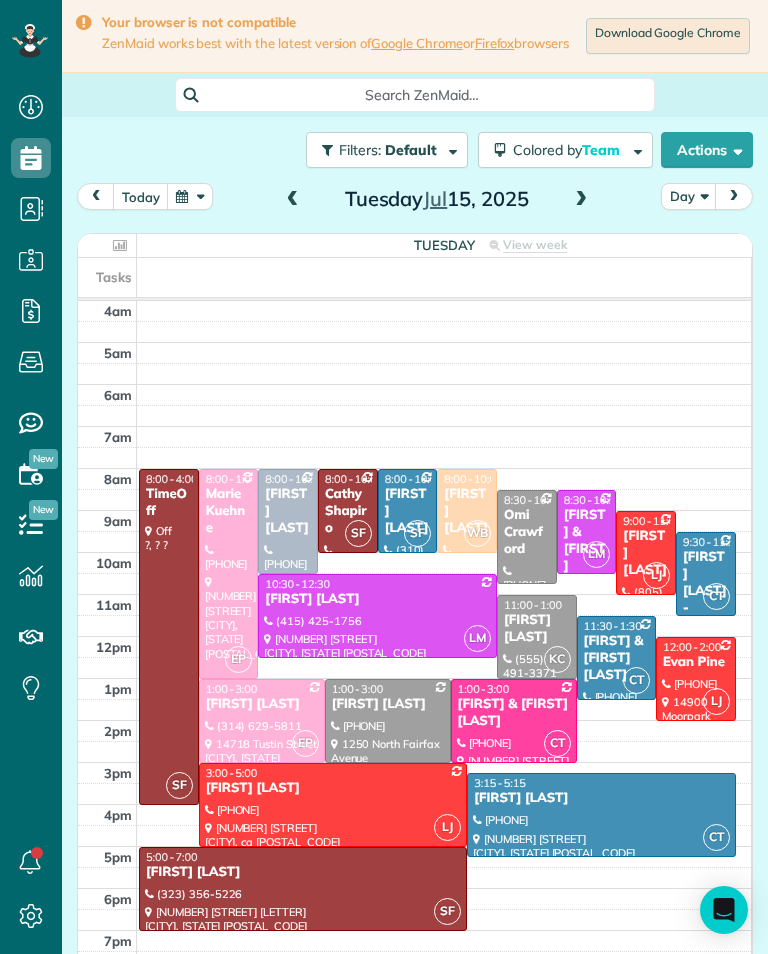 click at bounding box center (581, 200) 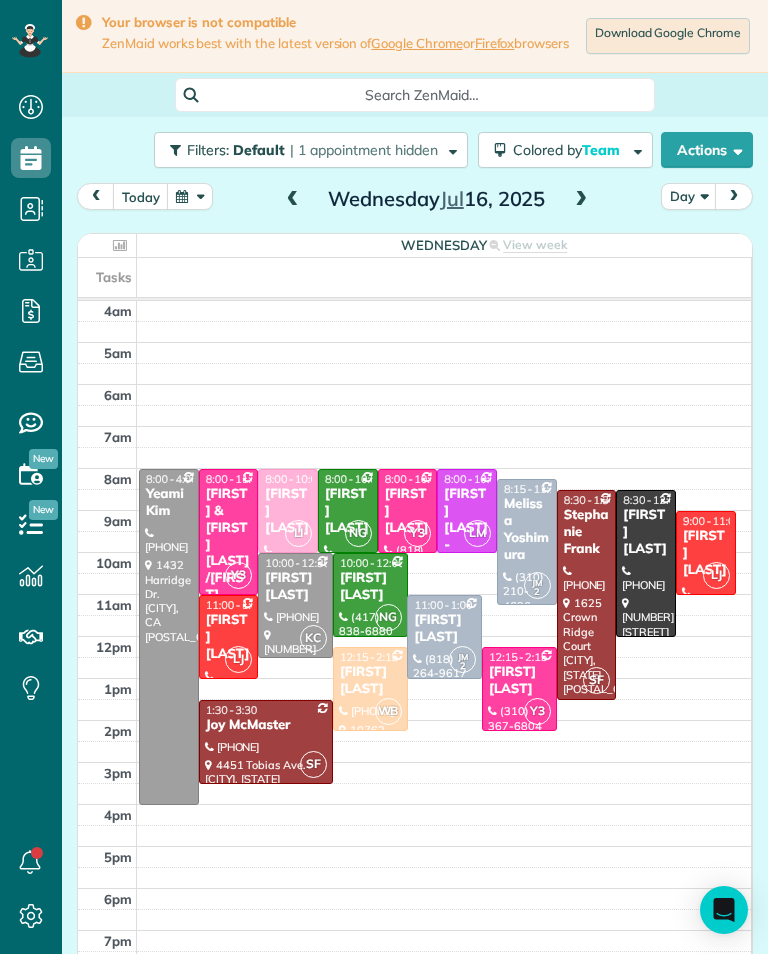 click at bounding box center [581, 200] 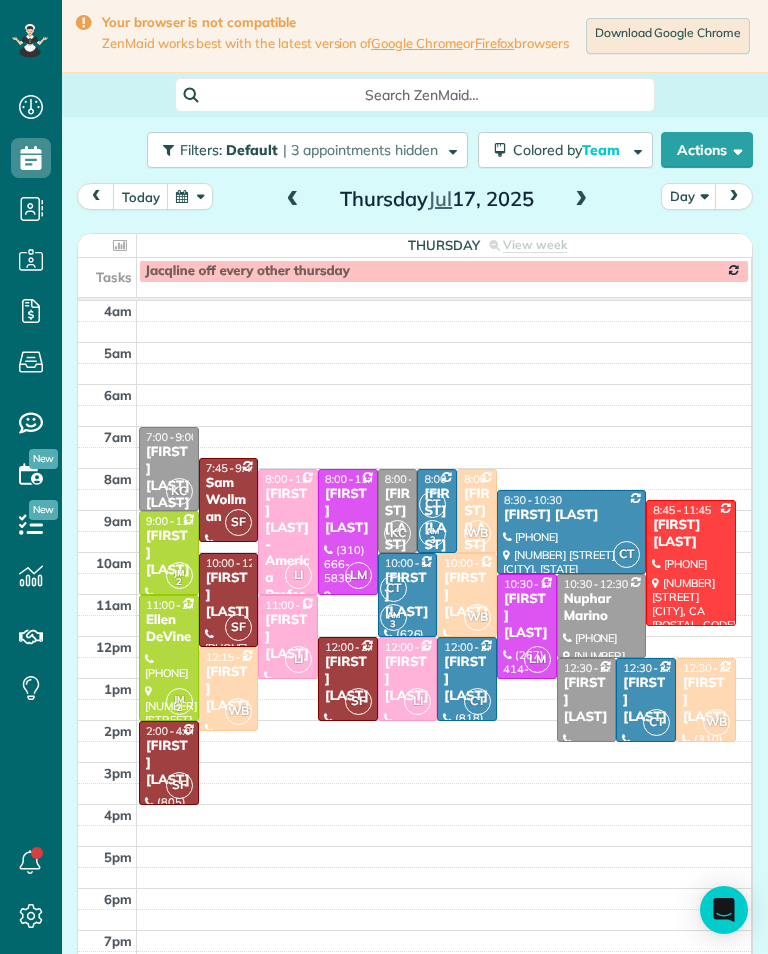 click at bounding box center (581, 200) 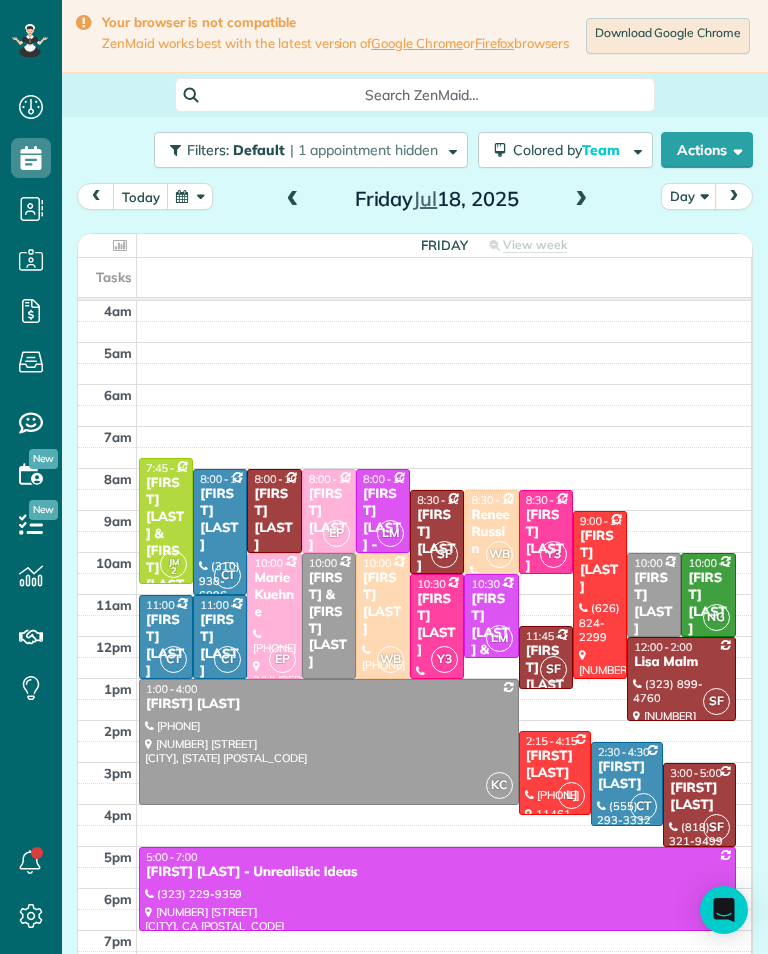 click at bounding box center [581, 200] 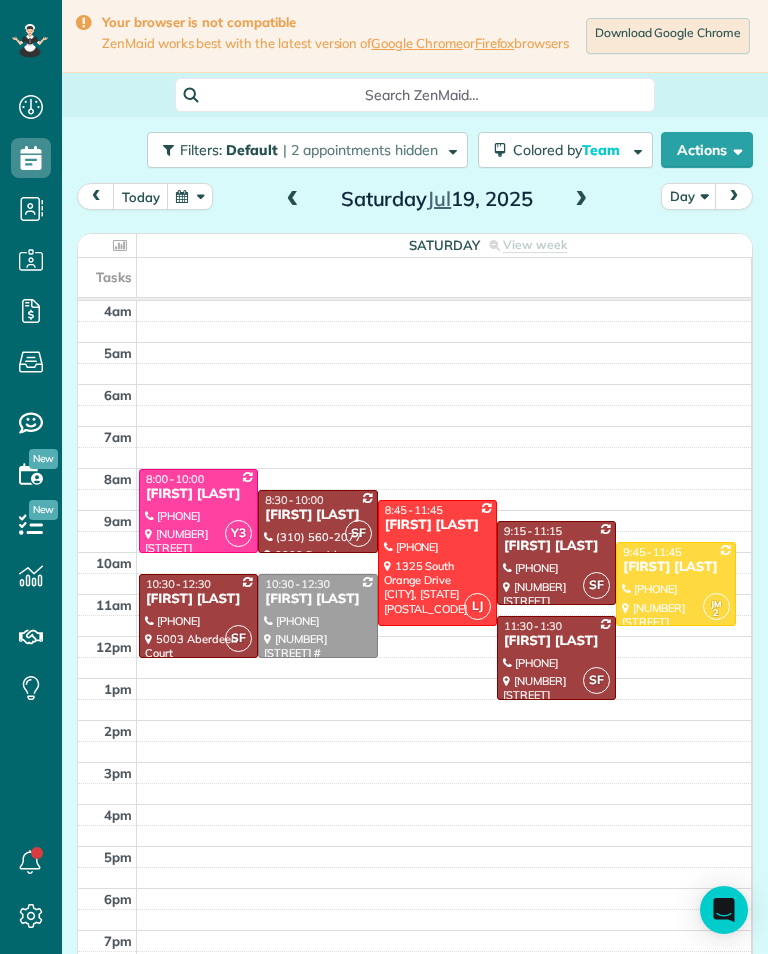 click at bounding box center (293, 200) 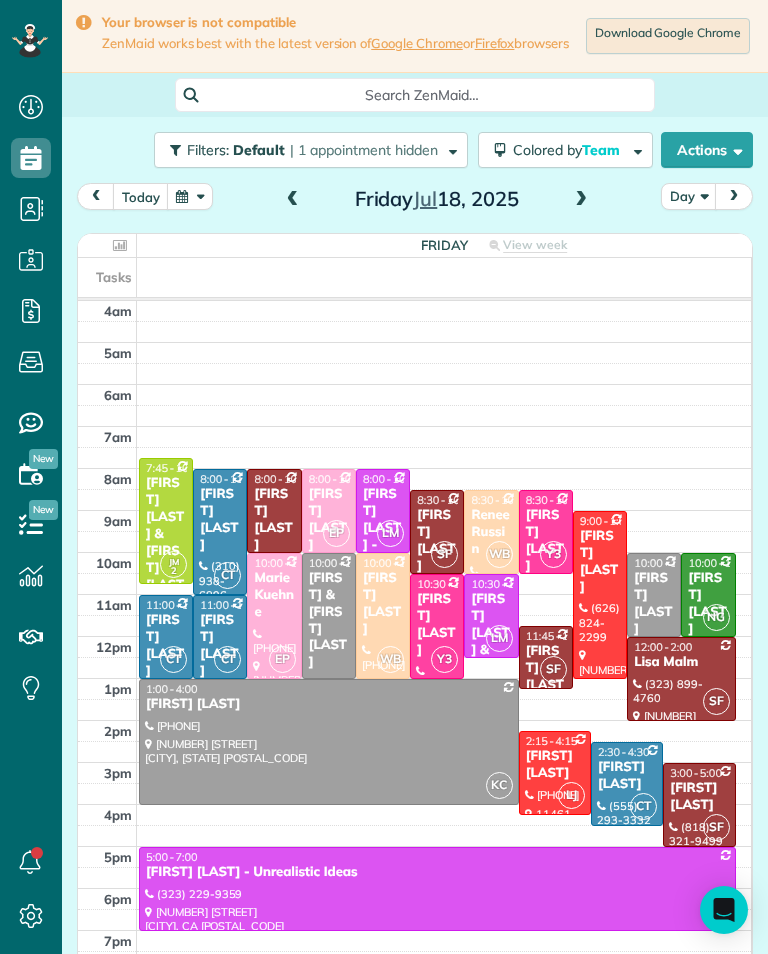 click at bounding box center [293, 200] 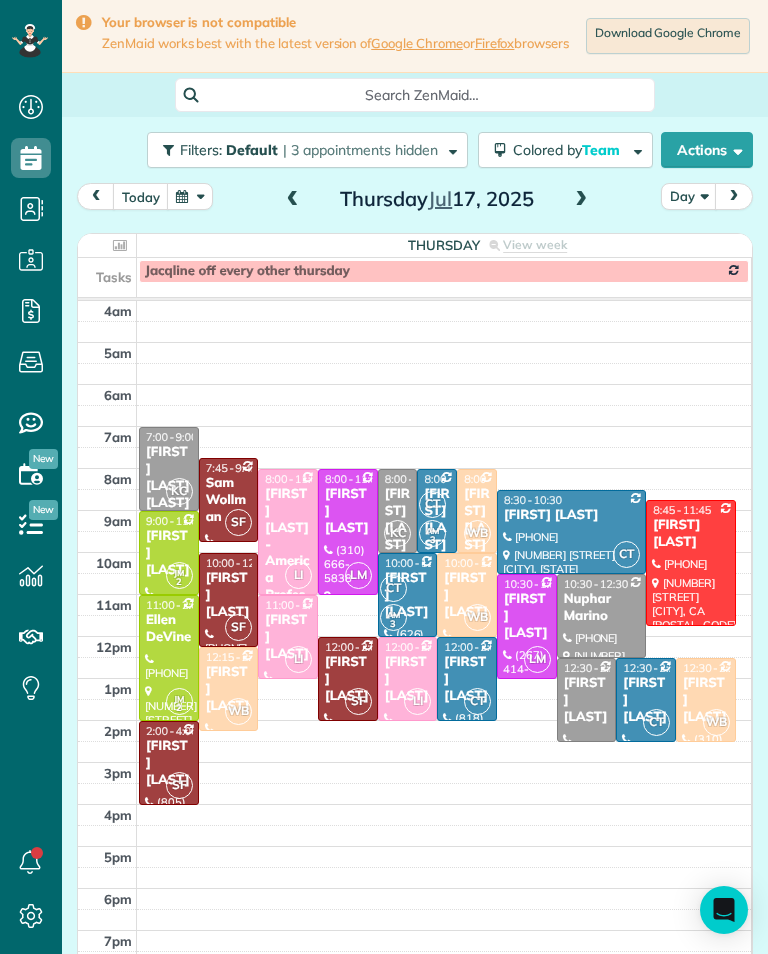 click at bounding box center (293, 200) 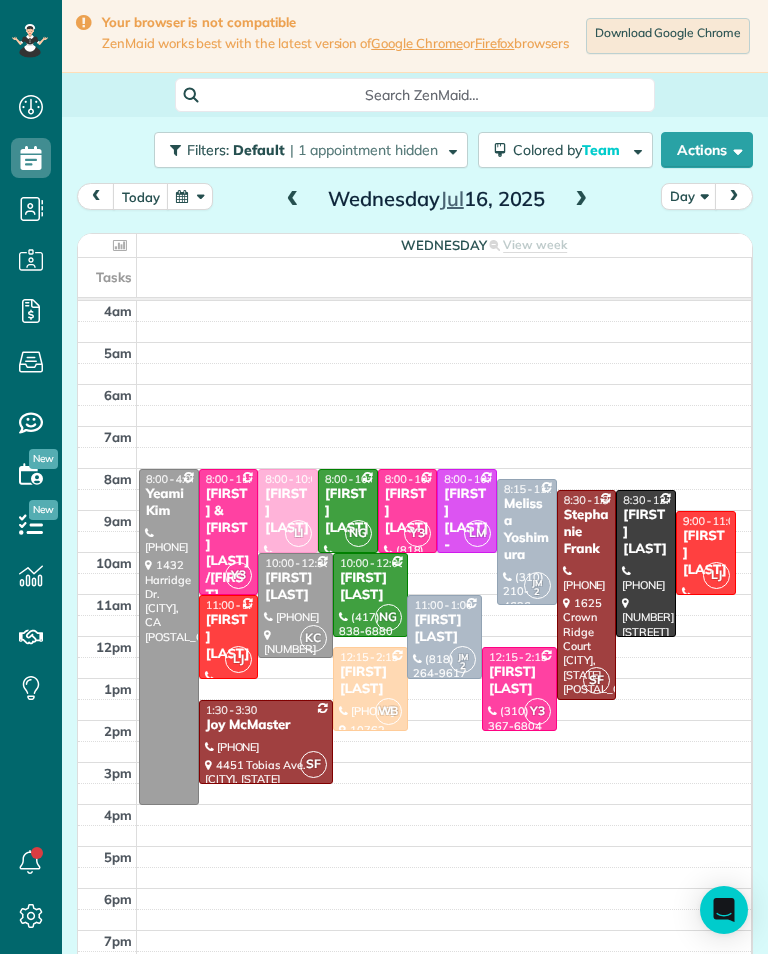 click on "[FIRST] [LAST]" at bounding box center [706, 553] 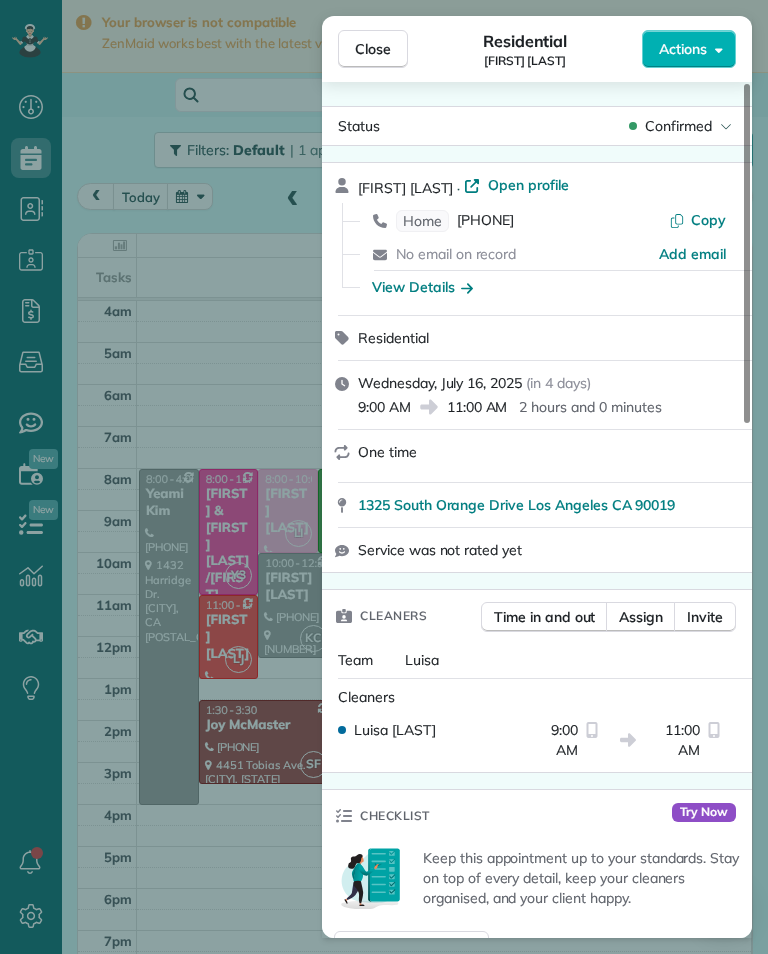 click on "Close Residential [FIRST] [LAST] Actions Status [STATUS] [FIRST] [LAST] · Open profile Home [PHONE] Copy No email on record Add email View Details Residential [DAY], [MONTH] [DAY], [YEAR] ( in [NUMBER] days ) [TIME] [TIME] [DURATION] One time [NUMBER] [STREET] [CITY] [STATE] [POSTAL_CODE] Service was not rated yet Cleaners Time in and out Assign Invite Team [CLEANER_NAME] Cleaners [CLEANER_NAME] [LAST] [TIME] [TIME] Checklist Try Now Keep this appointment up to your standards. Stay on top of every detail, keep your cleaners organised, and your client happy. Assign a checklist Watch a [NUMBER] min demo Billing Billing actions Price $[NUMBER] Overcharge $[NUMBER] Discount $[NUMBER] Coupon discount - Primary tax - Secondary tax - Total appointment price $[NUMBER] Tips collected New feature! $[NUMBER] Mark as paid Total including tip $[NUMBER] Get paid online in no-time! Send an invoice and reward your cleaners with tips Charge customer credit card Appointment custom fields Key # - Work items No work items to display Notes Appointment [NUMBER] Customer [NUMBER]" at bounding box center (384, 477) 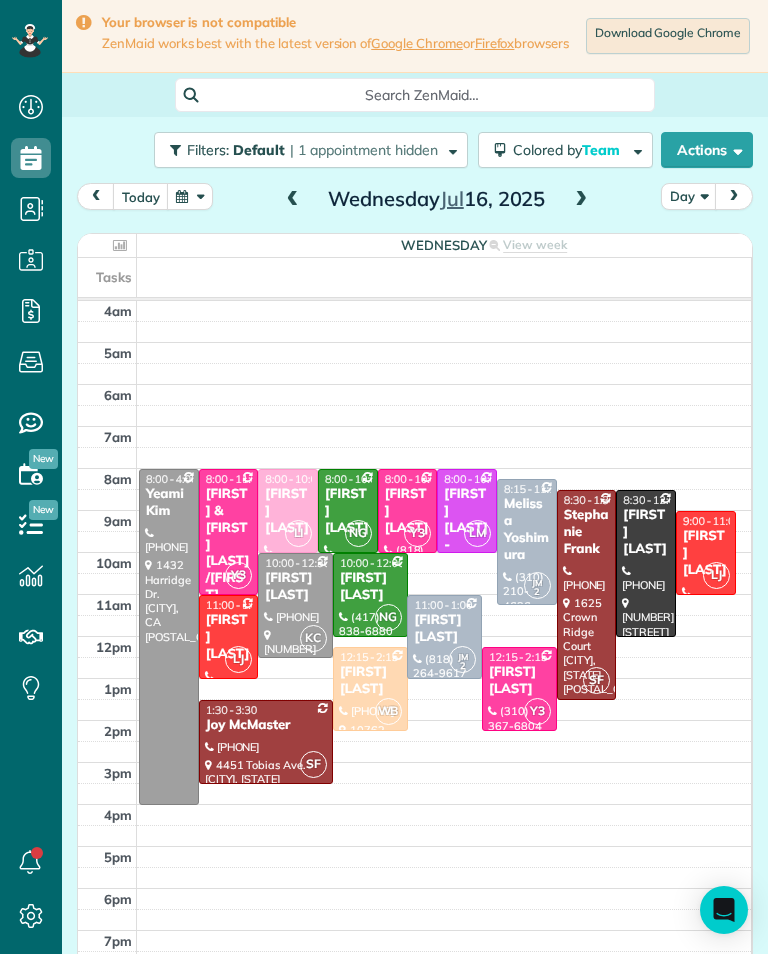click at bounding box center (293, 200) 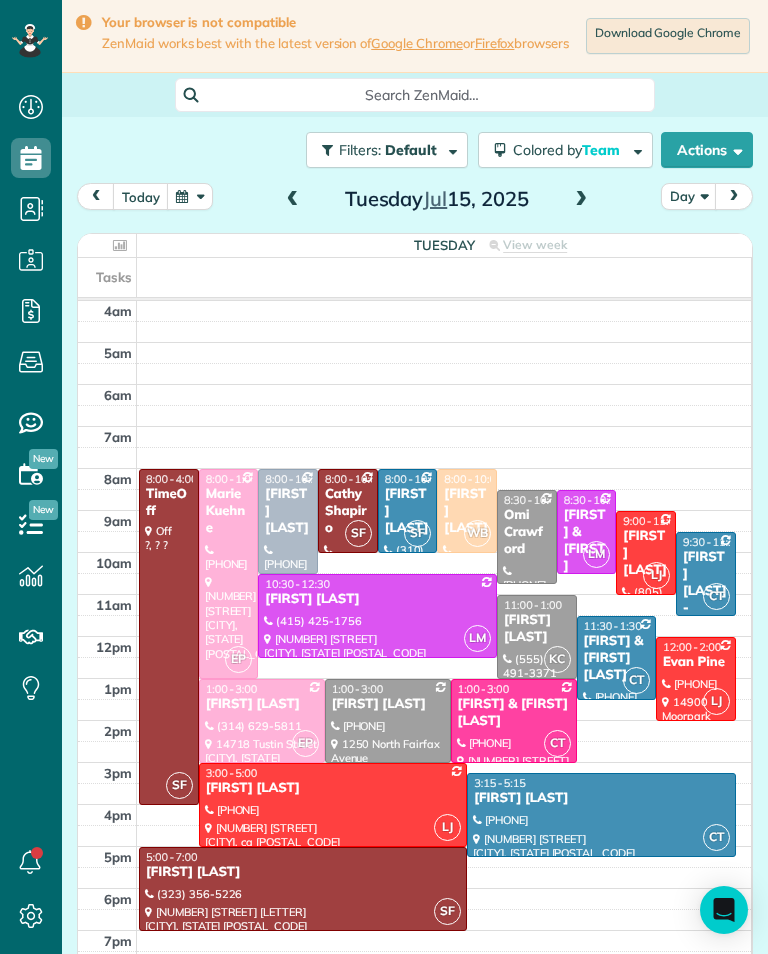 click on "9:00 - 11:00" at bounding box center [652, 521] 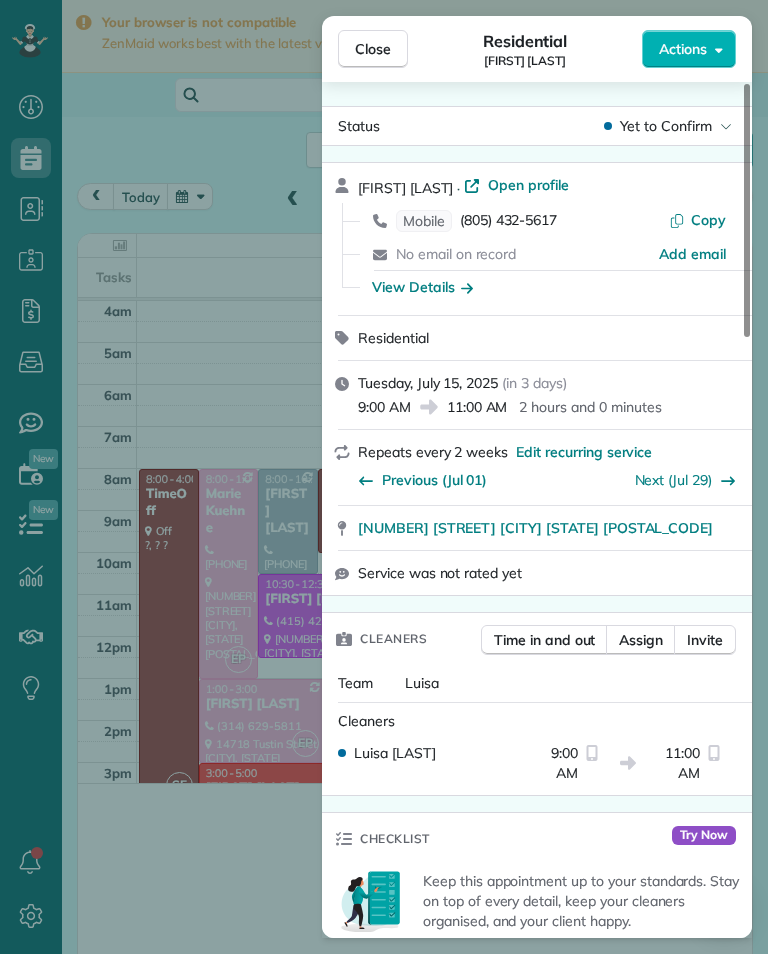 scroll, scrollTop: 985, scrollLeft: 62, axis: both 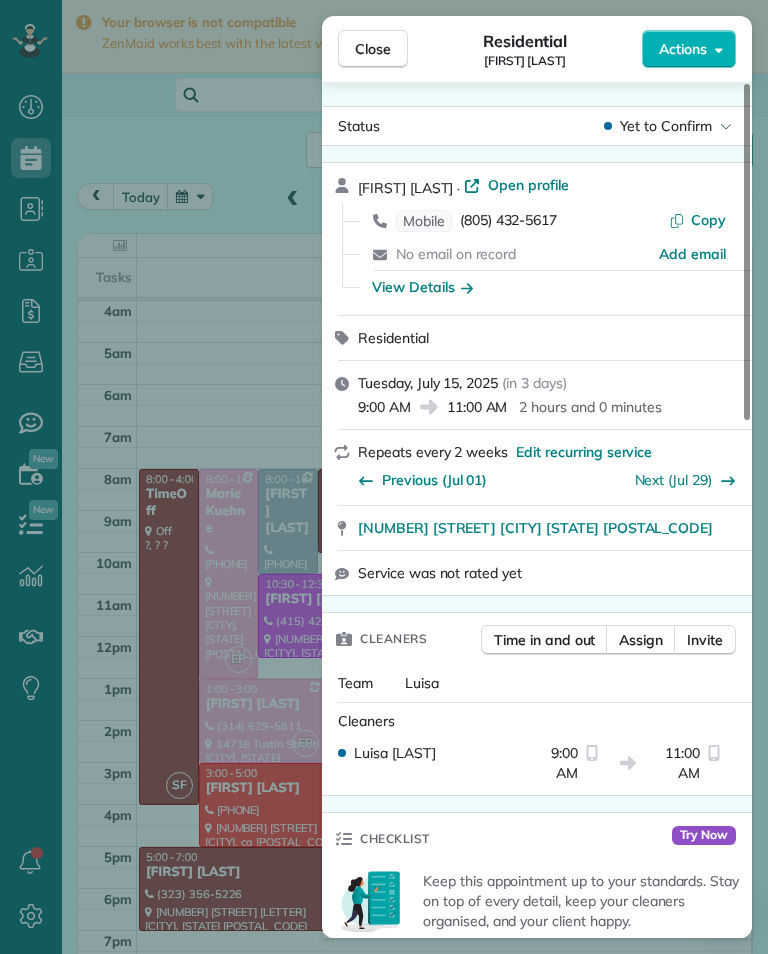 click on "(805) 432-5617" at bounding box center [508, 221] 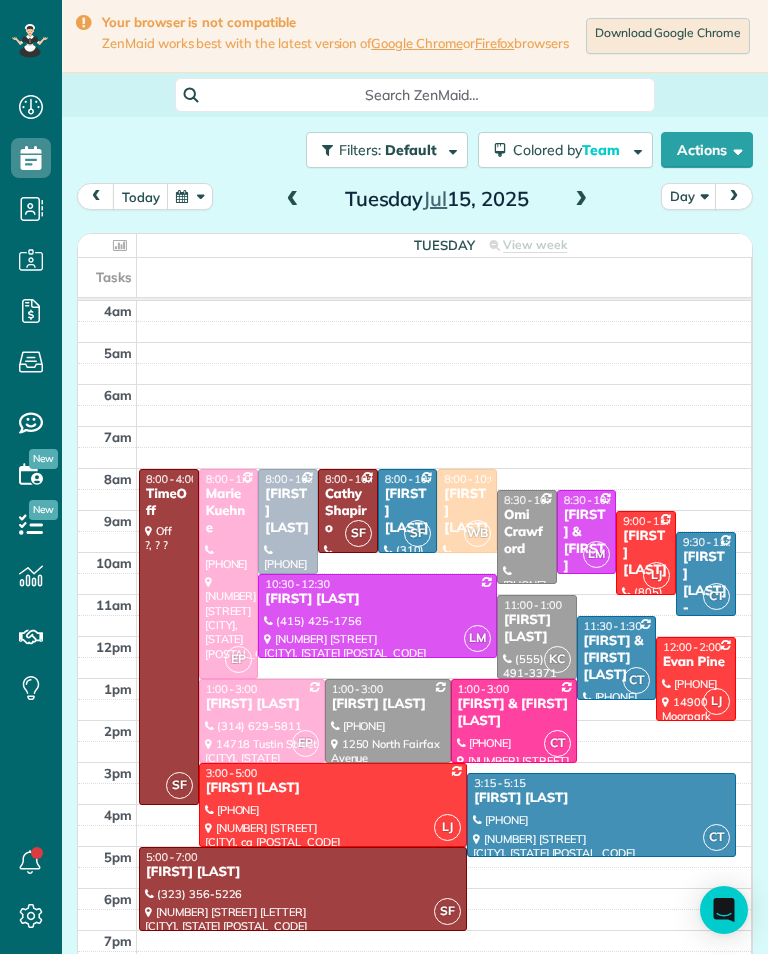 click on "Evan Pine" at bounding box center (696, 662) 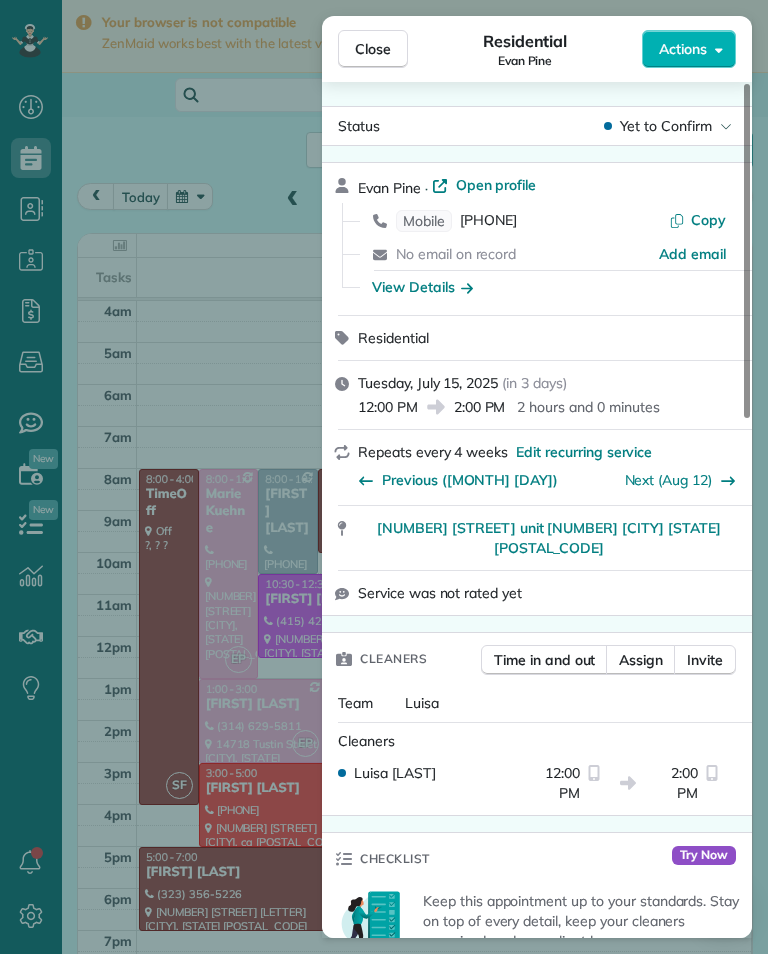 click on "[PHONE]" at bounding box center (488, 221) 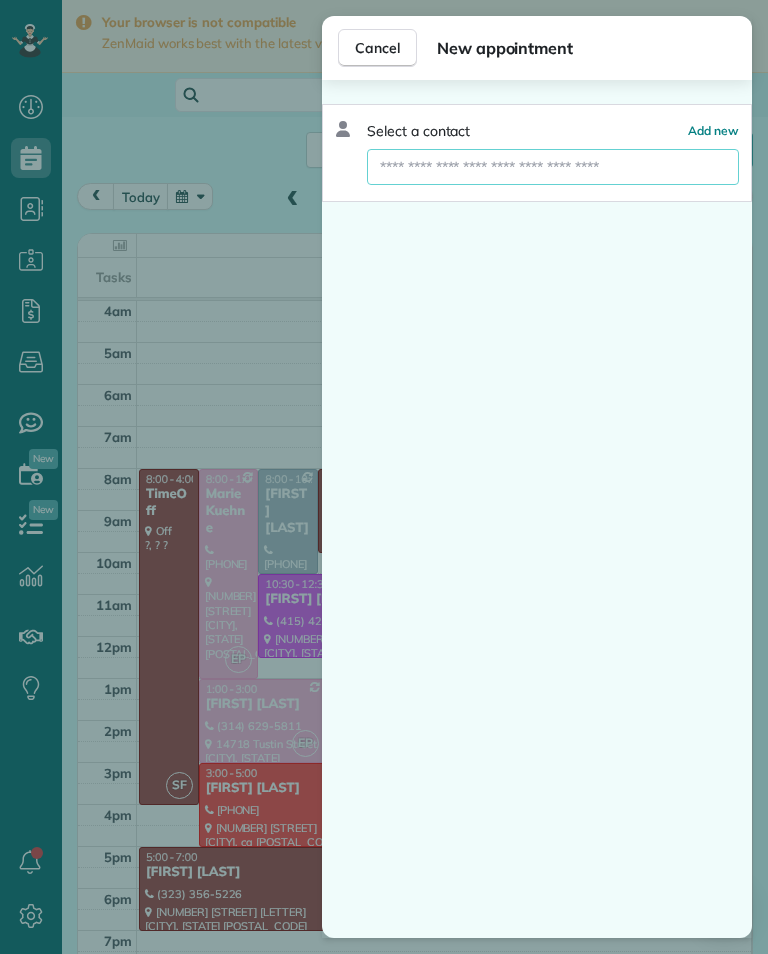 click at bounding box center (553, 167) 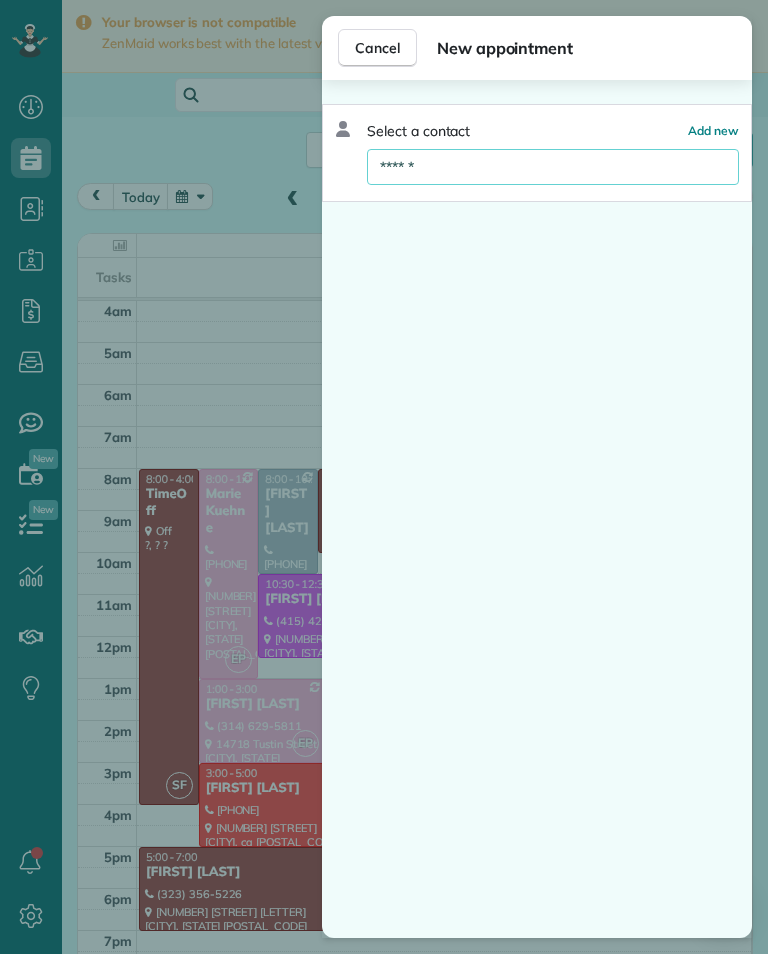 type on "*******" 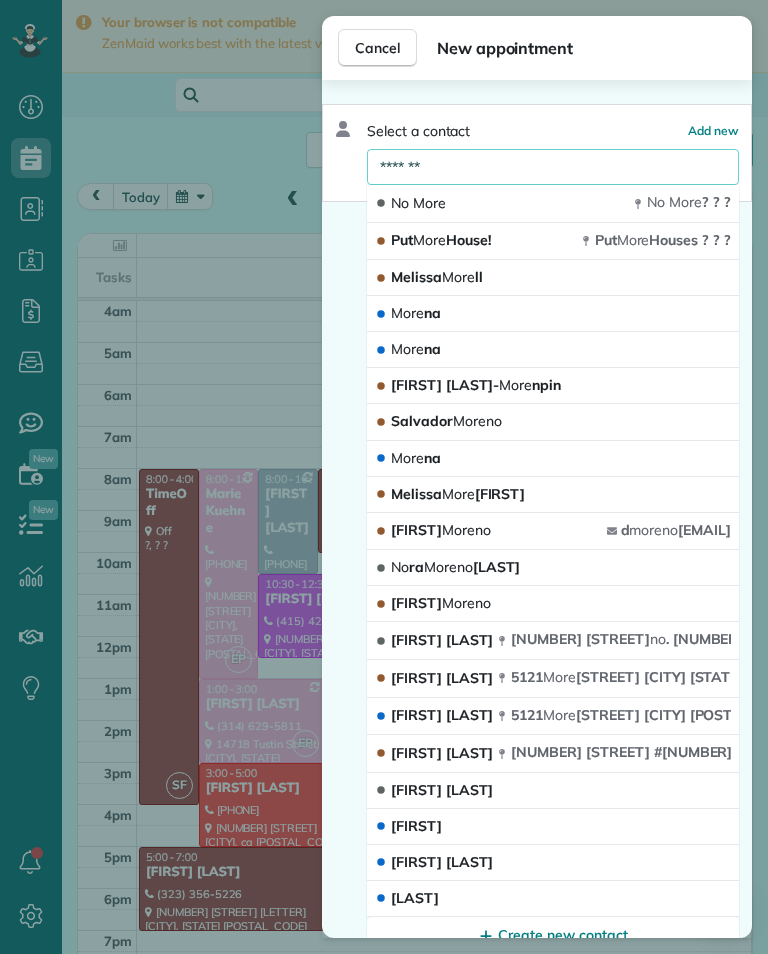 click on "No   More No   More  ? ? ?" at bounding box center (553, 204) 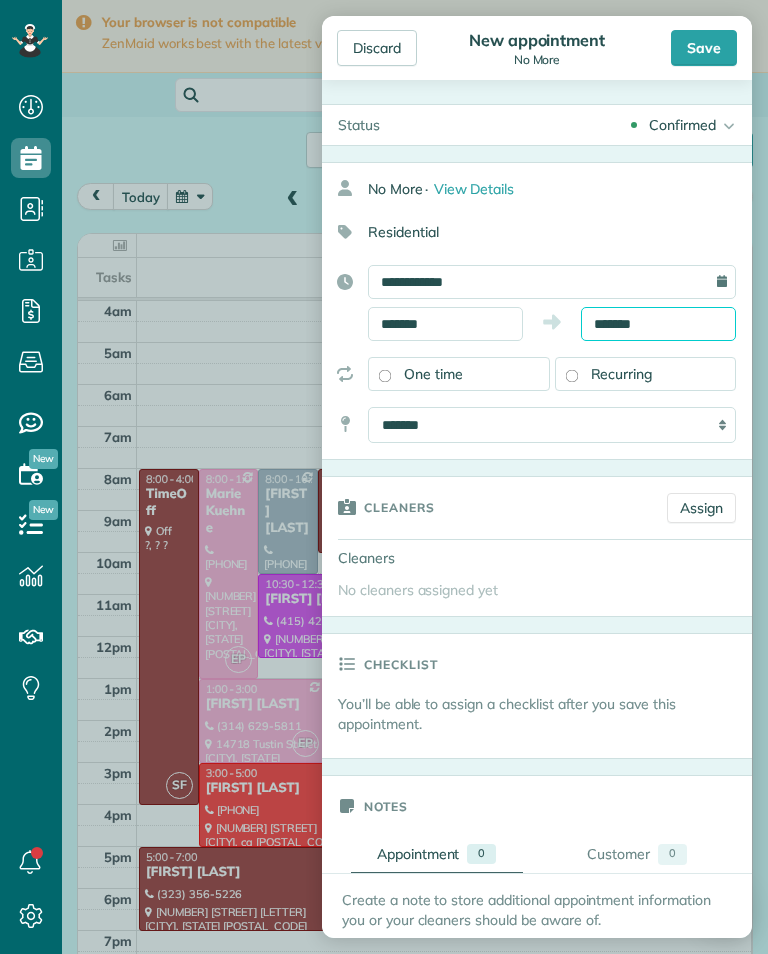 click on "*******" at bounding box center [658, 324] 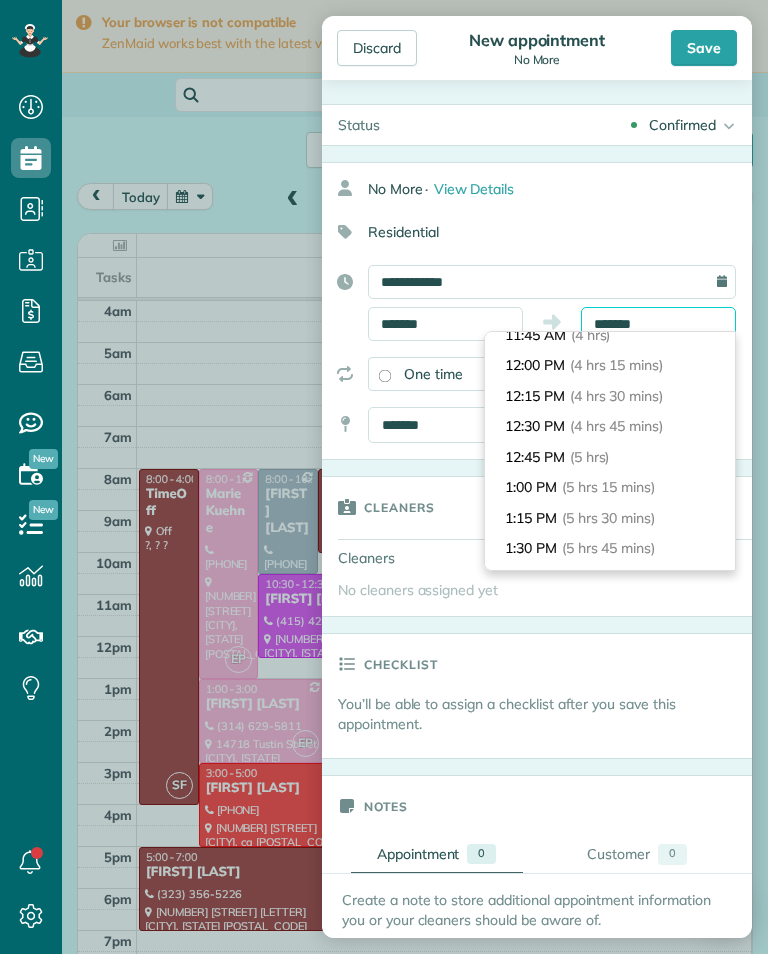 scroll, scrollTop: 501, scrollLeft: 0, axis: vertical 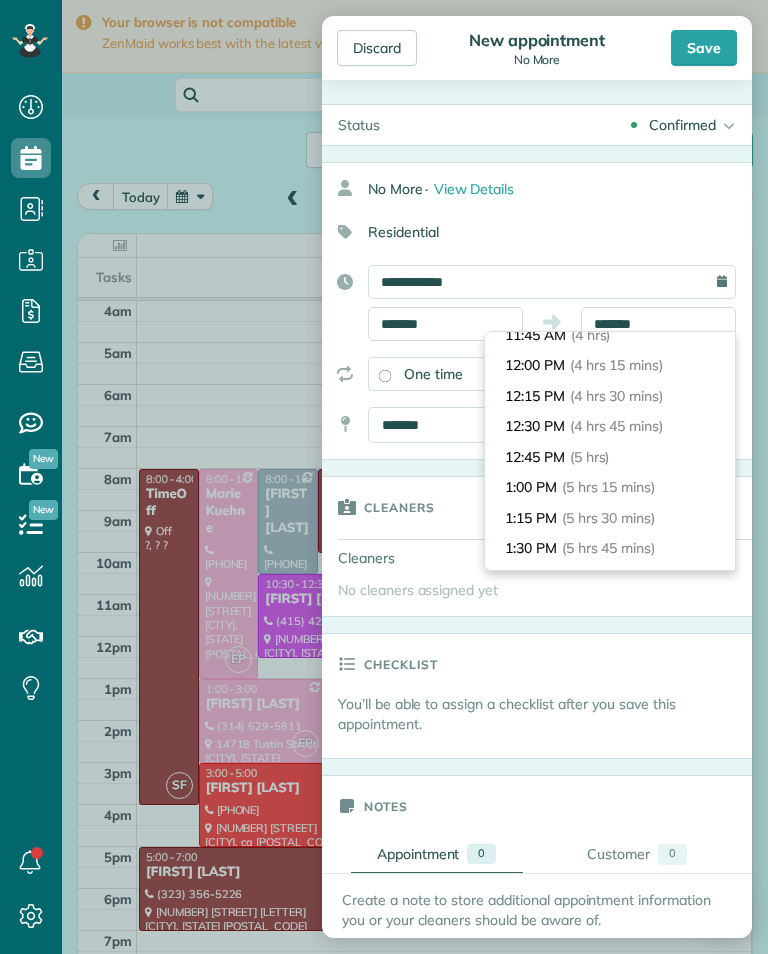 click on "12:45 PM  (5 hrs)" at bounding box center (610, 457) 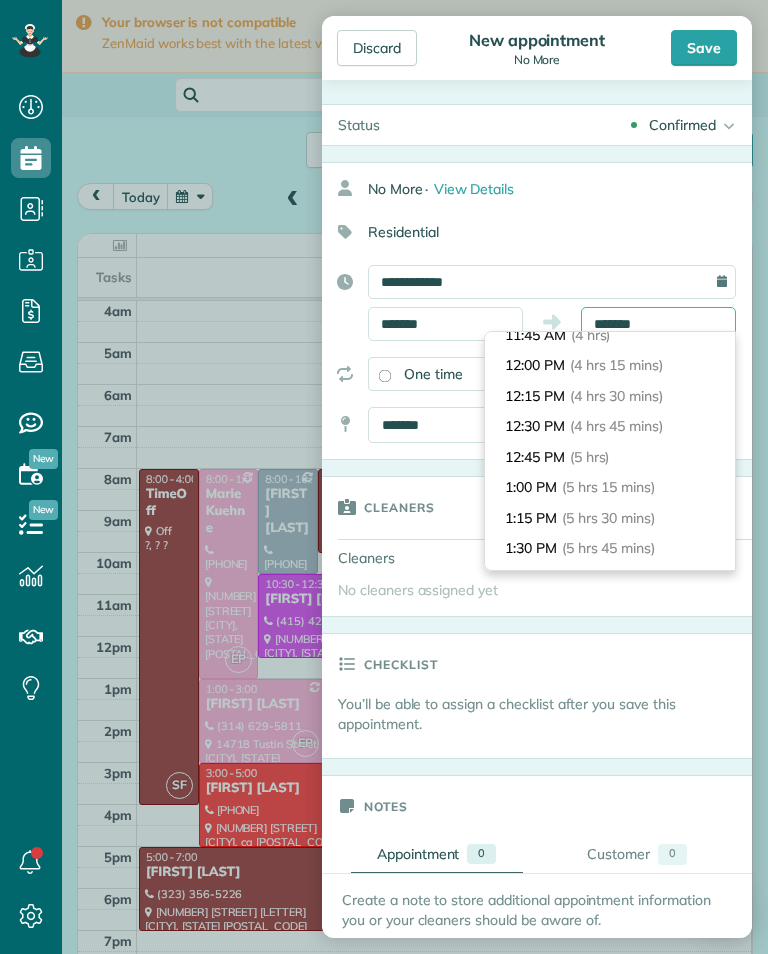 type on "********" 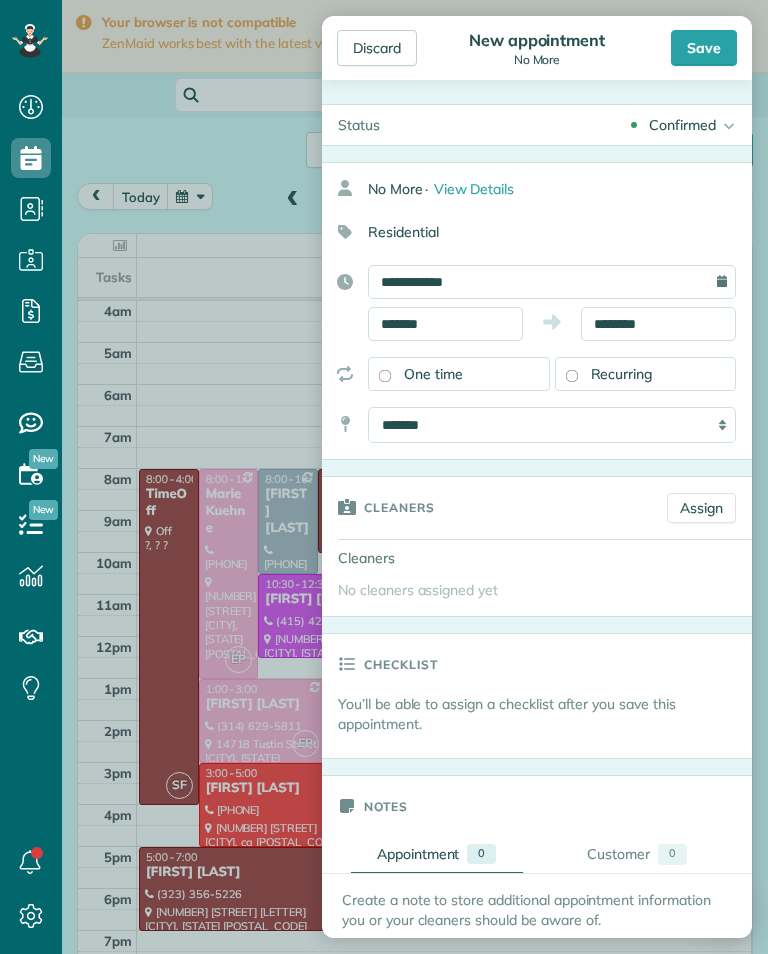 click on "Assign" at bounding box center (701, 508) 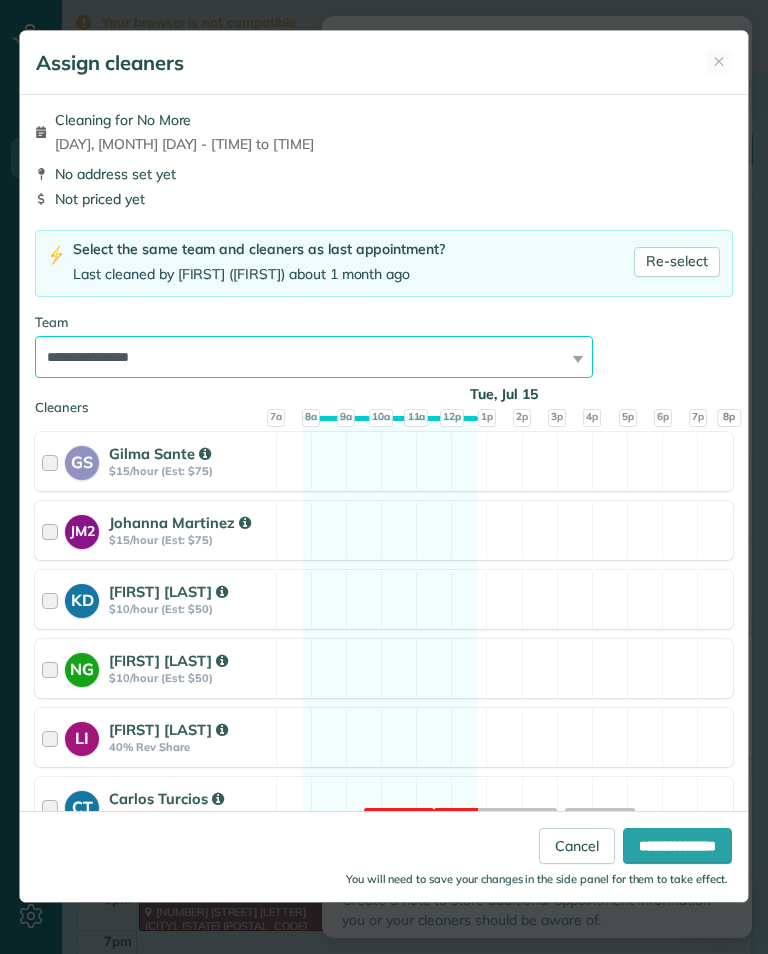 click on "**********" at bounding box center [314, 357] 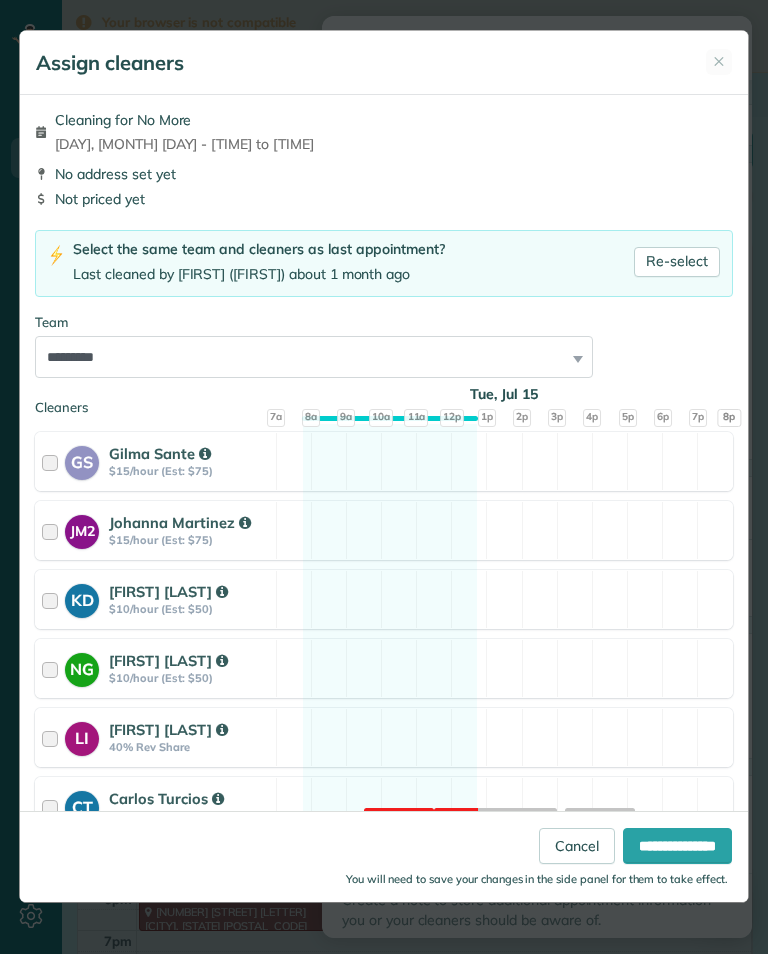 click on "**********" at bounding box center [677, 846] 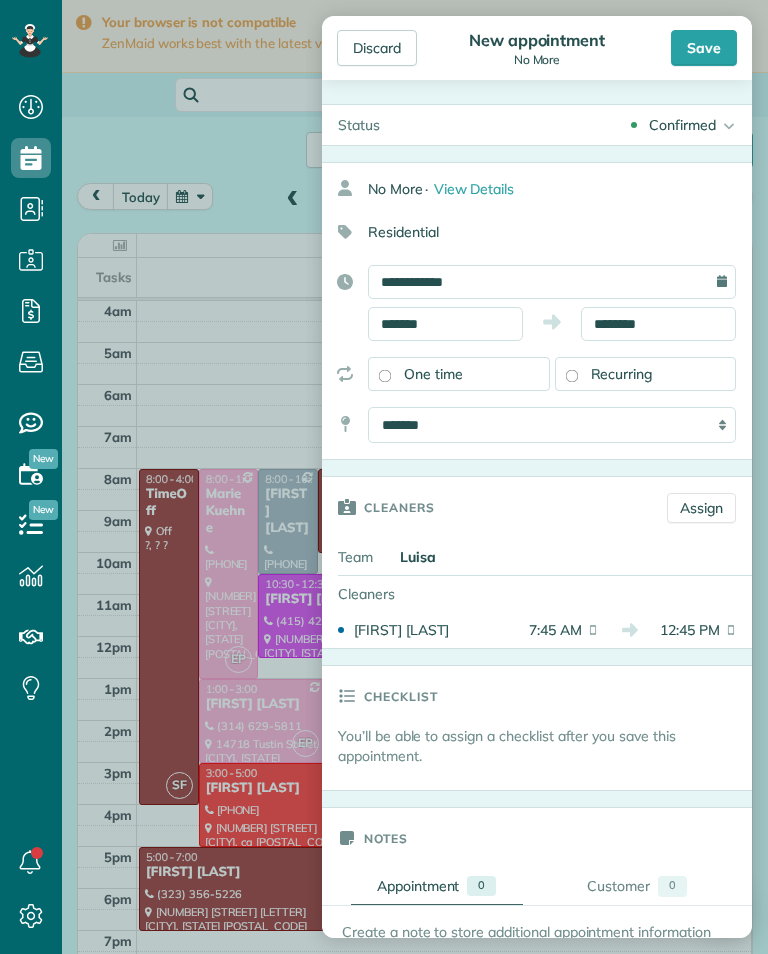 click on "Save" at bounding box center (704, 48) 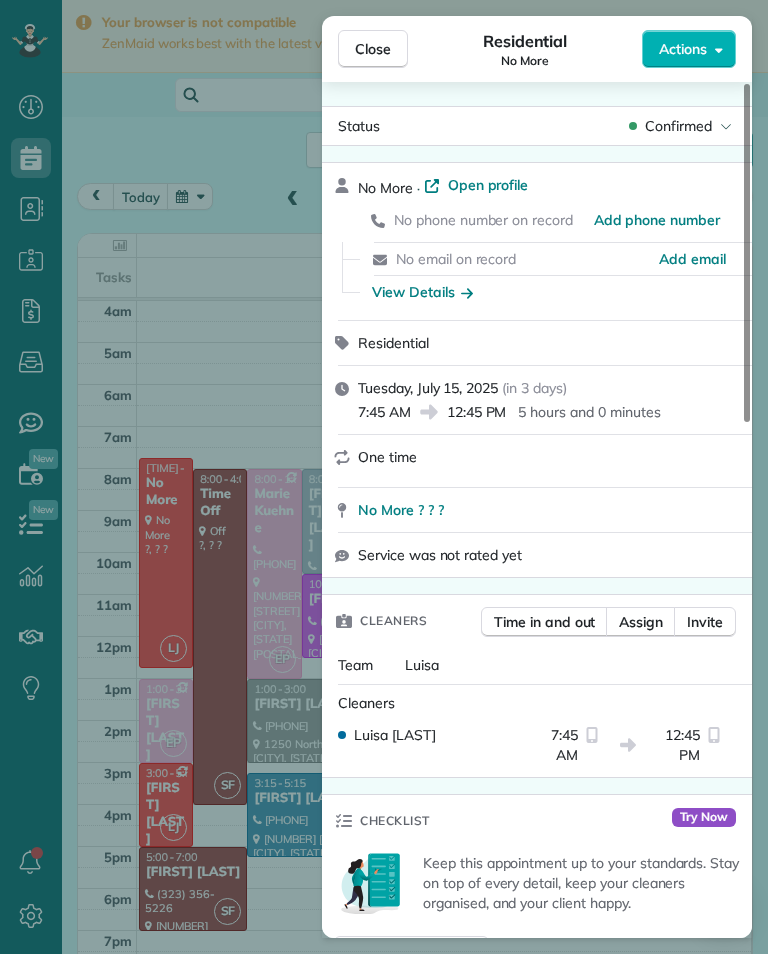 click on "Close Residential [FIRST] Actions Status [STATUS] [FIRST] · Open profile No phone number on record Add phone number No email on record Add email View Details Residential [DAY], [MONTH] [DAY], [YEAR] ( in [NUMBER] days ) [TIME] [TIME] [DURATION] One time No More ? ? ? Service was not rated yet Cleaners Time in and out Assign Invite Team [CLEANER_NAME] Cleaners [CLEANER_NAME] [LAST] [TIME] [TIME] Checklist Try Now Keep this appointment up to your standards. Stay on top of every detail, keep your cleaners organised, and your client happy. Assign a checklist Watch a [NUMBER] min demo Billing Billing actions Price $[NUMBER] Overcharge $[NUMBER] Discount $[NUMBER] Coupon discount - Primary tax - Secondary tax - Total appointment price $[NUMBER] Tips collected New feature! $[NUMBER] Mark as paid Total including tip $[NUMBER] Get paid online in no-time! Send an invoice and reward your cleaners with tips Charge customer credit card Appointment custom fields Key # - Work items No work items to display Notes Appointment [NUMBER] Customer [NUMBER] New note New note Send Text" at bounding box center [384, 477] 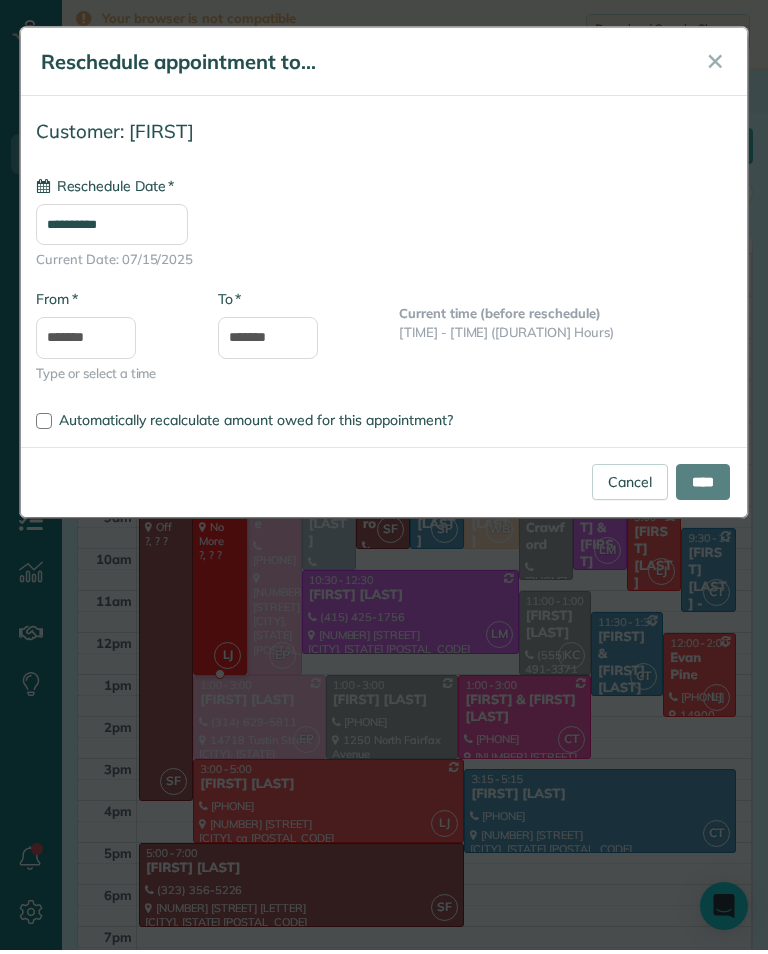 scroll, scrollTop: 5, scrollLeft: 0, axis: vertical 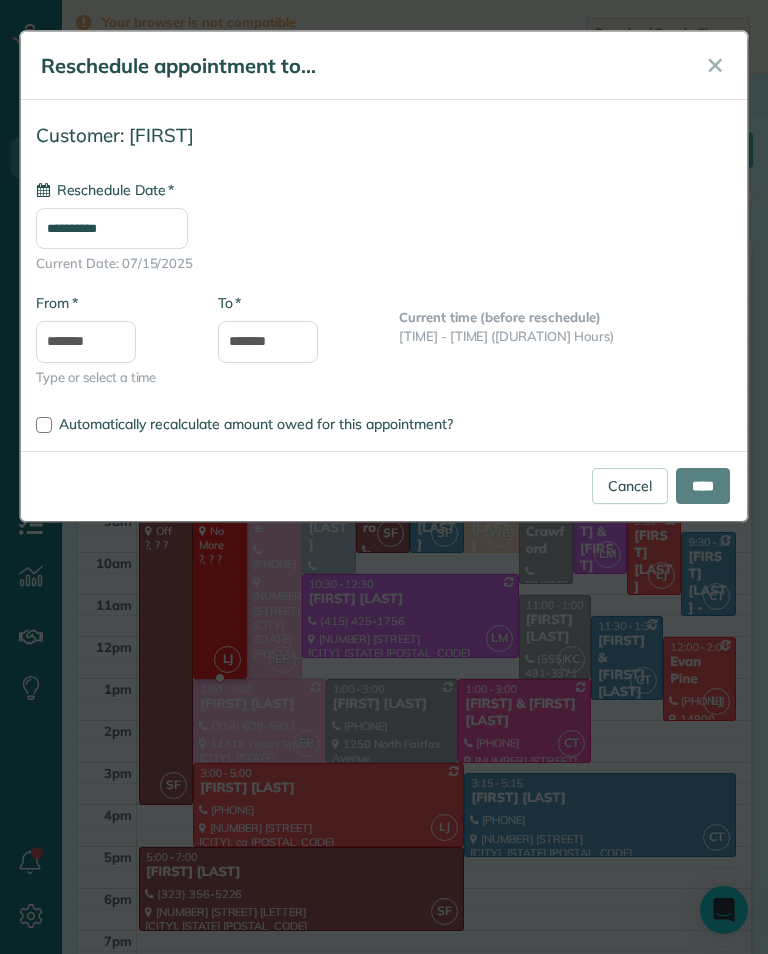 type on "**********" 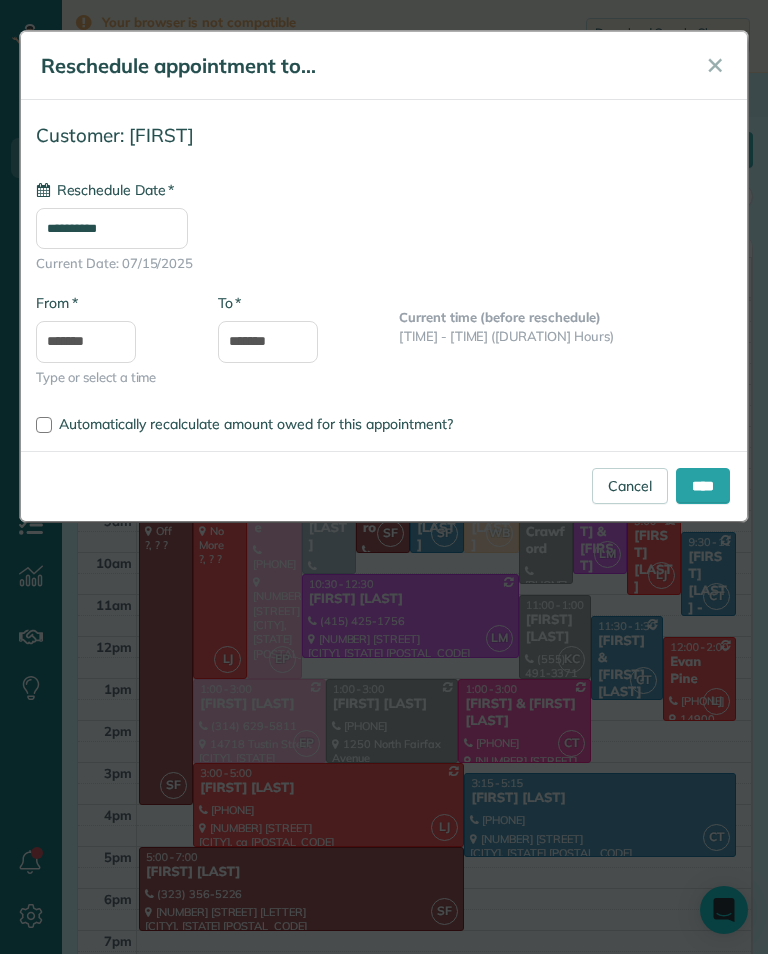 click on "**********" at bounding box center (384, 477) 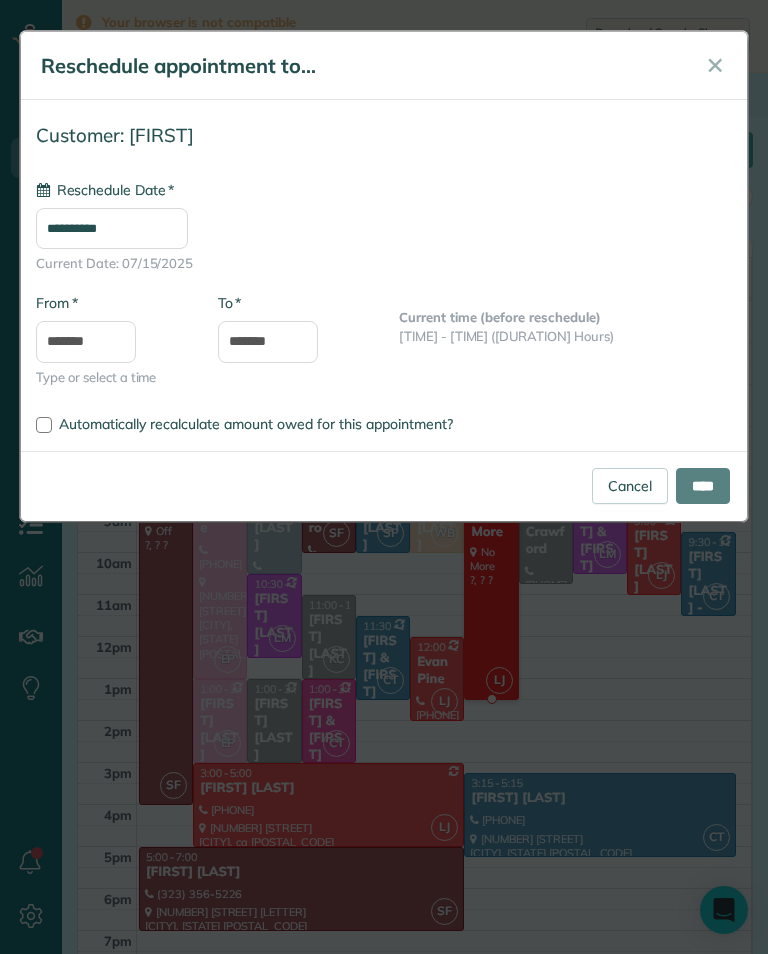 type on "**********" 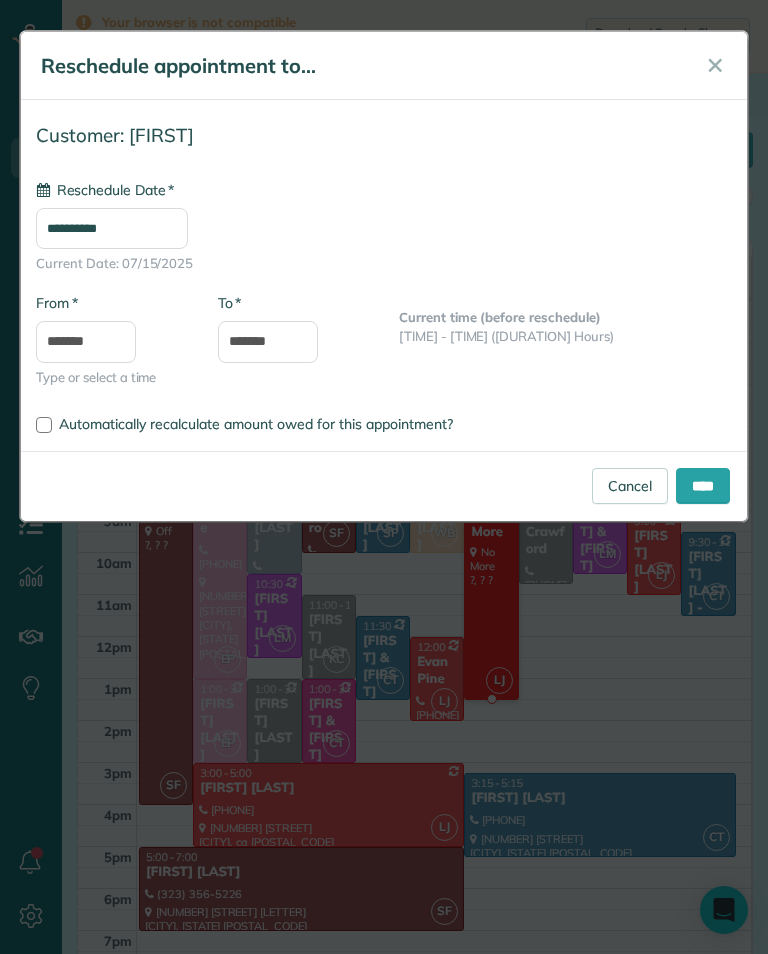 click on "****" at bounding box center [703, 486] 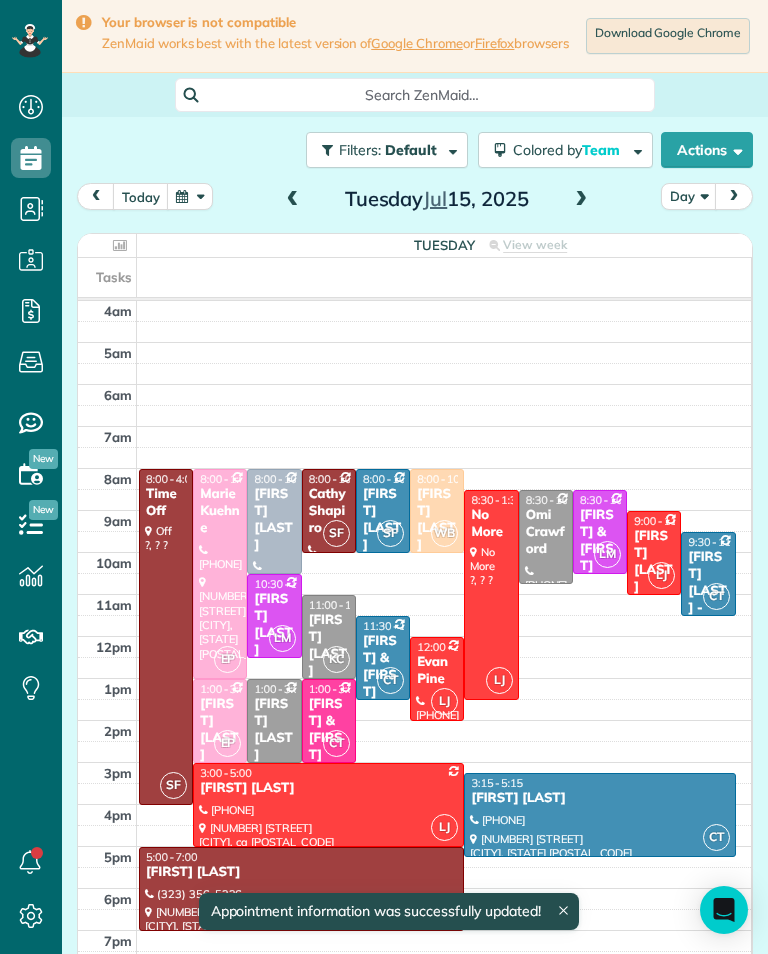 click at bounding box center [491, 595] 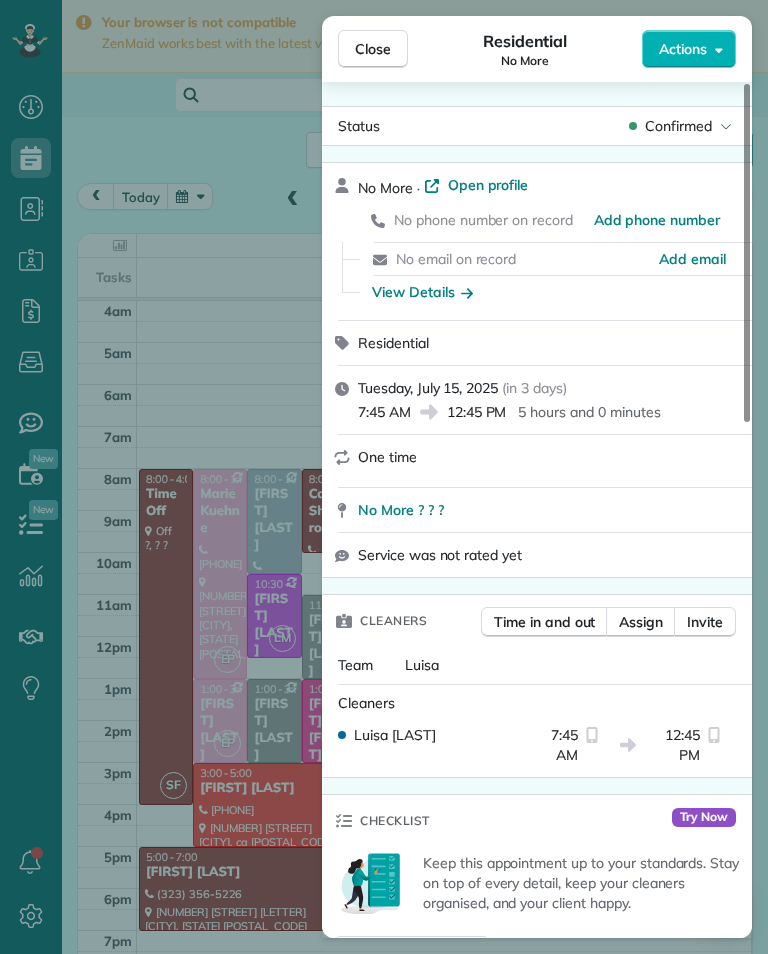 click on "Close Residential [FIRST] Actions Status [STATUS] [FIRST] · Open profile No phone number on record Add phone number No email on record Add email View Details Residential [DAY], [MONTH] [DAY], [YEAR] ( in [NUMBER] days ) [TIME] [TIME] [DURATION] One time No More ? ? ? Service was not rated yet Cleaners Time in and out Assign Invite Team [CLEANER_NAME] Cleaners [CLEANER_NAME] [LAST] [TIME] [TIME] Checklist Try Now Keep this appointment up to your standards. Stay on top of every detail, keep your cleaners organised, and your client happy. Assign a checklist Watch a [NUMBER] min demo Billing Billing actions Price $[NUMBER] Overcharge $[NUMBER] Discount $[NUMBER] Coupon discount - Primary tax - Secondary tax - Total appointment price $[NUMBER] Tips collected New feature! $[NUMBER] Mark as paid Total including tip $[NUMBER] Get paid online in no-time! Send an invoice and reward your cleaners with tips Charge customer credit card Appointment custom fields Key # - Work items No work items to display Notes Appointment [NUMBER] Customer [NUMBER] New note New note Send Text" at bounding box center [384, 477] 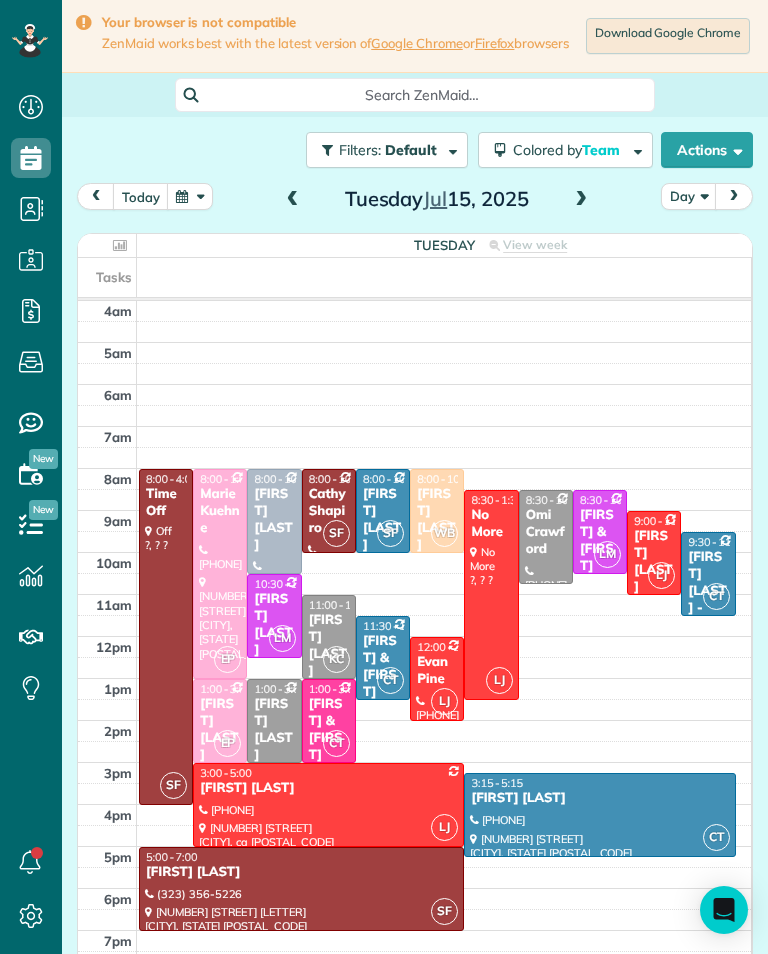 scroll, scrollTop: 985, scrollLeft: 62, axis: both 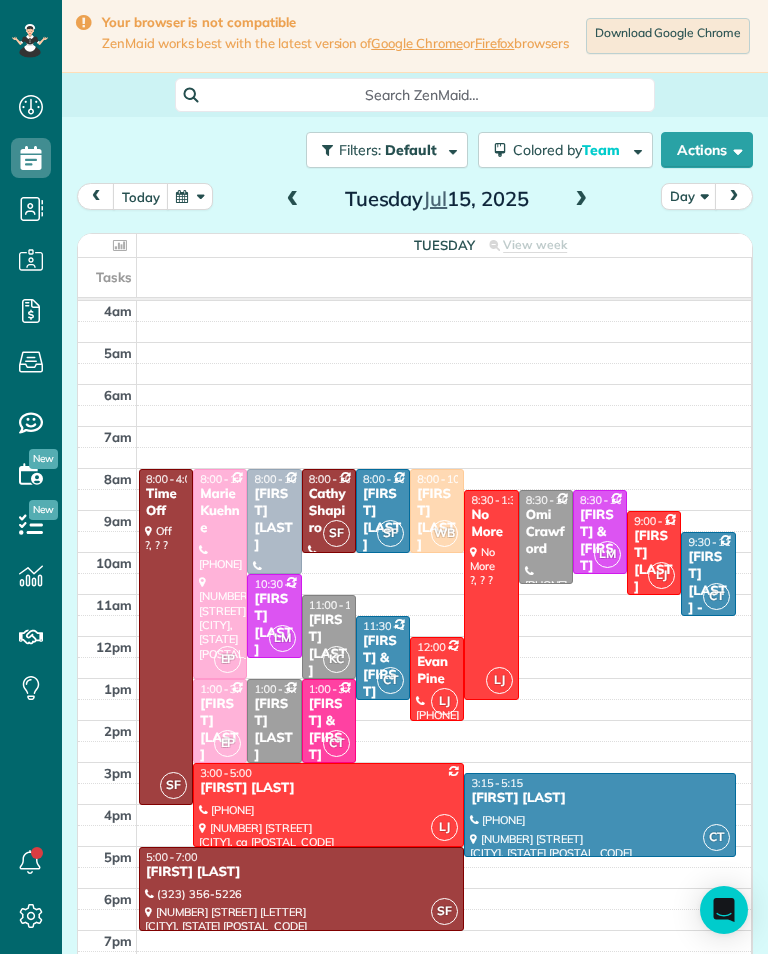 click on "Evan Pine" at bounding box center (437, 671) 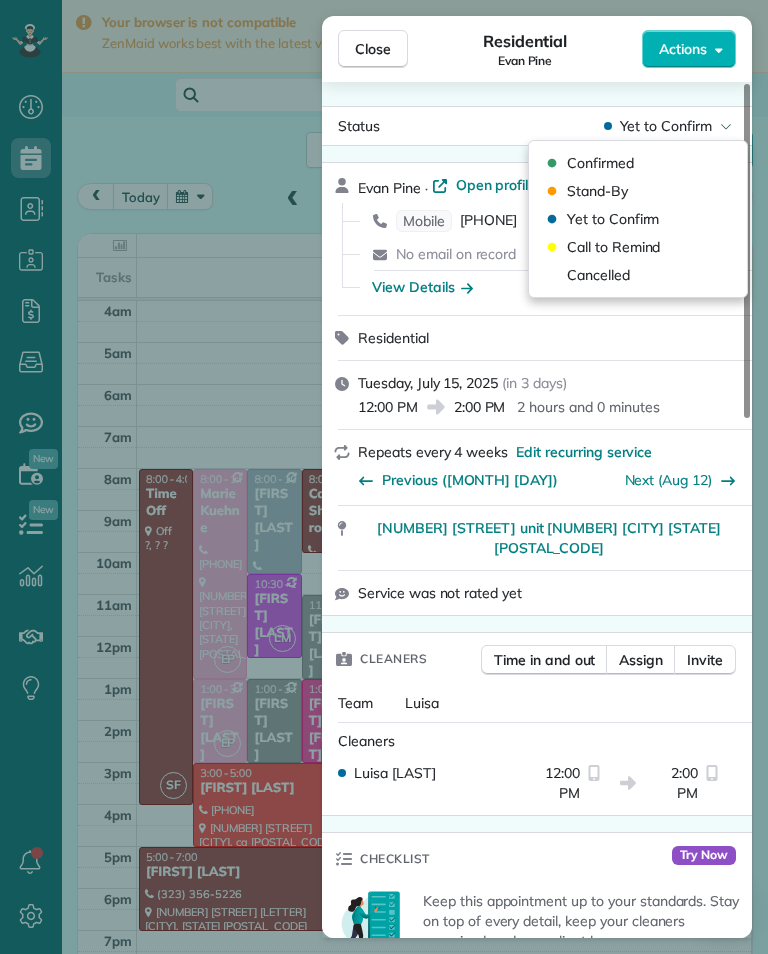 click on "Cancelled" at bounding box center (598, 275) 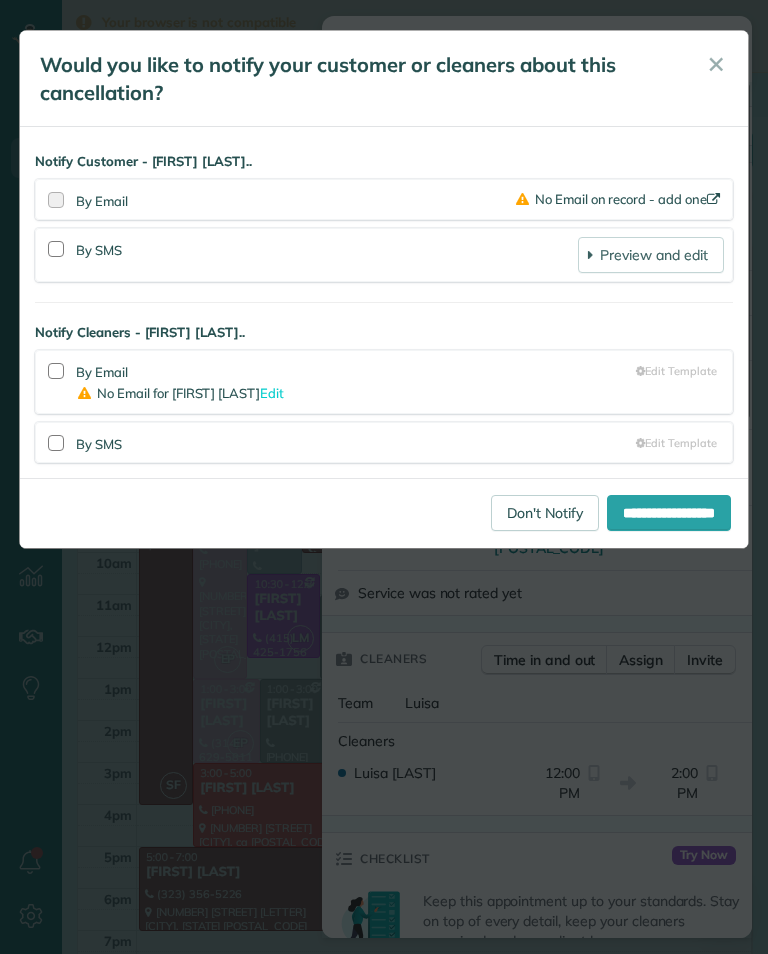 click on "Don't Notify" at bounding box center [545, 513] 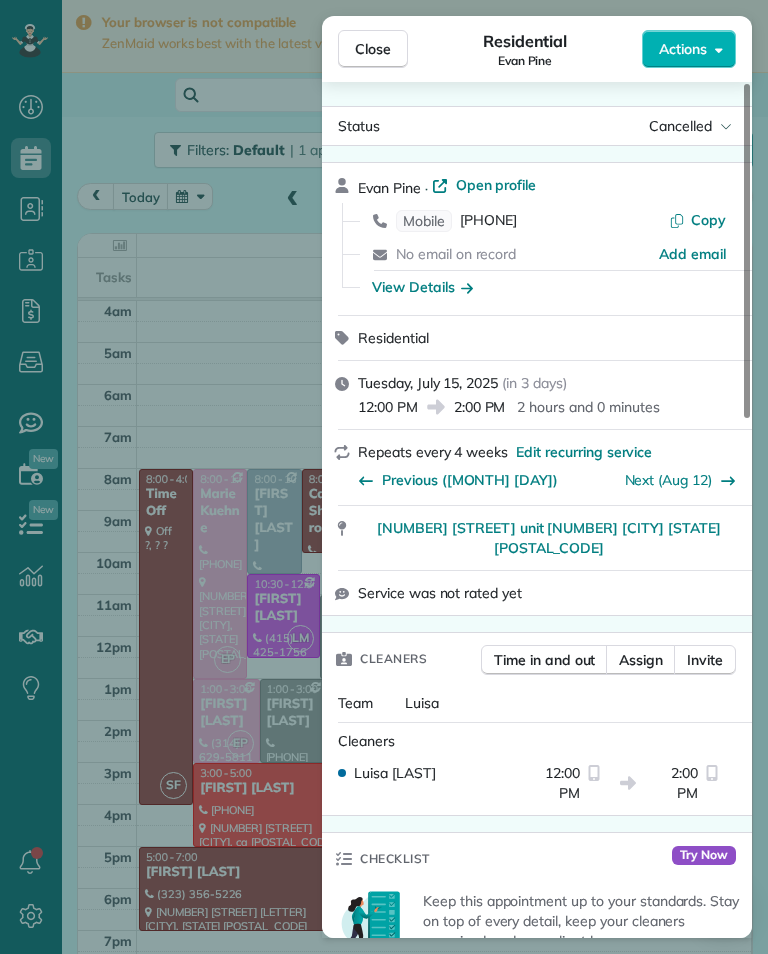 click on "Close Residential [FIRST] [LAST] Actions Status Cancelled [FIRST] [LAST] · Open profile Mobile ([PHONE]) Copy No email on record Add email View Details Residential [DAY], [MONTH] [DAY], [YEAR] ( in [DAYS] days ) [TIME] [TIME] [DURATION] Repeats every [WEEKS] weeks Edit recurring service Previous (Jan 20) Next (Aug 12) [NUMBER] [STREET] unit 310 [CITY] [STATE] [POSTAL_CODE] Service was not rated yet Cleaners Time in and out Assign Invite Team [FIRST] Cleaners [FIRST] [LAST] [TIME] [TIME] Checklist Try Now Keep this appointment up to your standards. Stay on top of every detail, keep your cleaners organised, and your client happy. Assign a checklist Watch a 5 min demo Billing Billing actions Price $[PRICE] Overcharge $[PRICE] Discount $[PRICE] Coupon discount - Primary tax - Secondary tax - Total appointment price $[PRICE] Tips collected New feature! $[PRICE] Unpaid Mark as paid Total including tip $[PRICE] Get paid online in no-time! Send an invoice and reward your cleaners with tips Charge customer credit card Key # - 0 1" at bounding box center [384, 477] 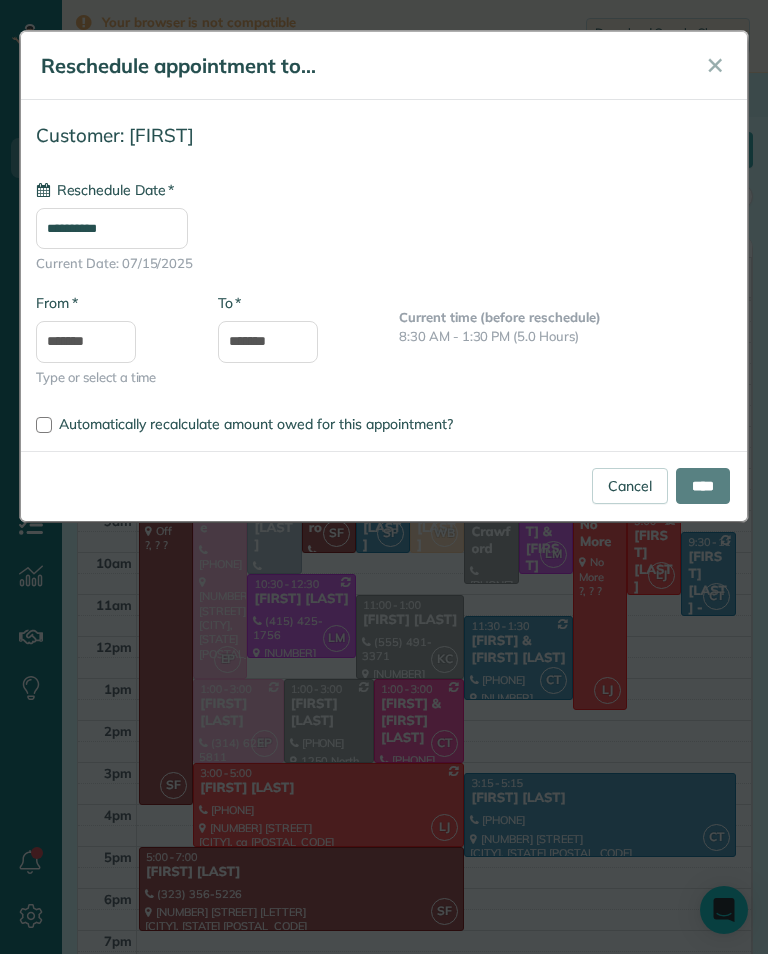 type on "**********" 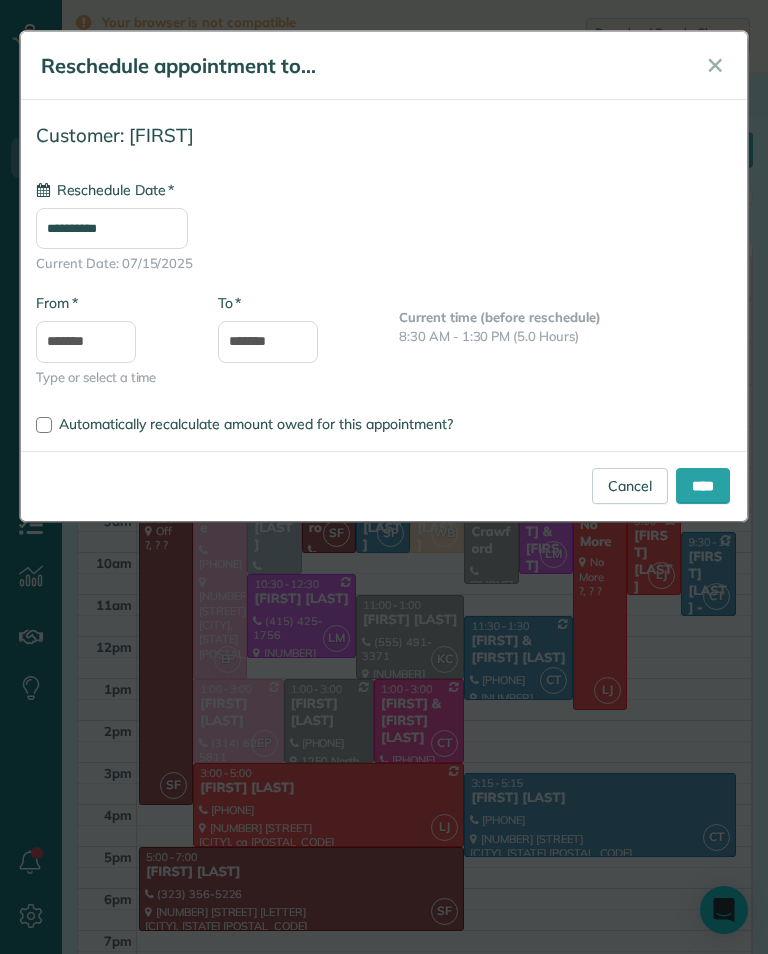 click on "****" at bounding box center [703, 486] 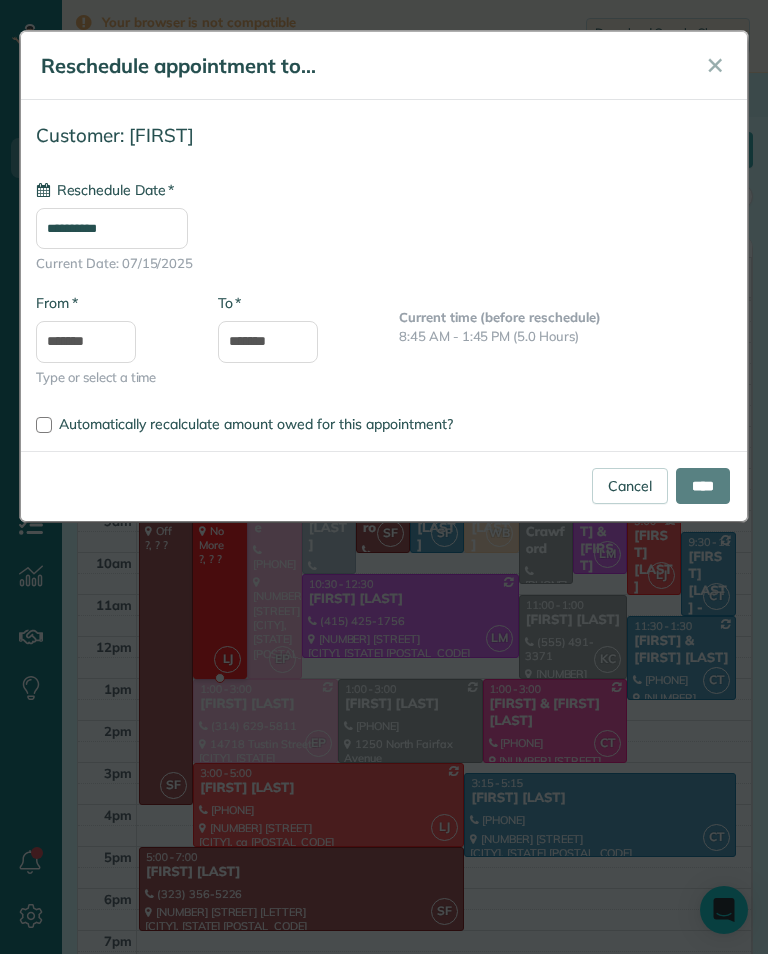 type on "**********" 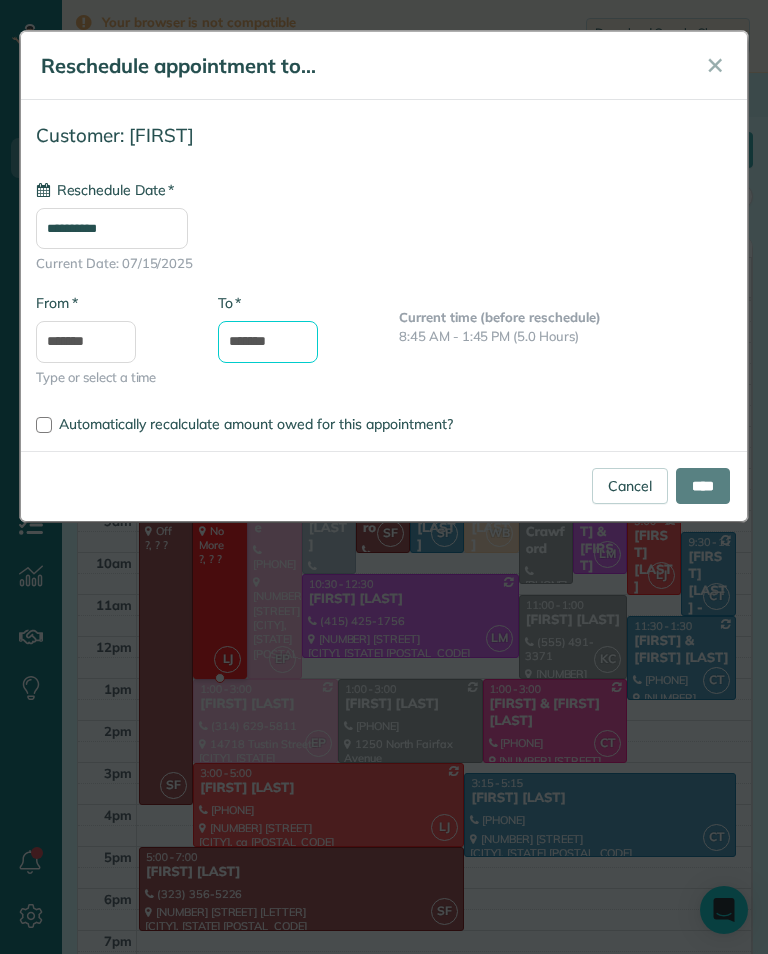click on "*******" at bounding box center (268, 342) 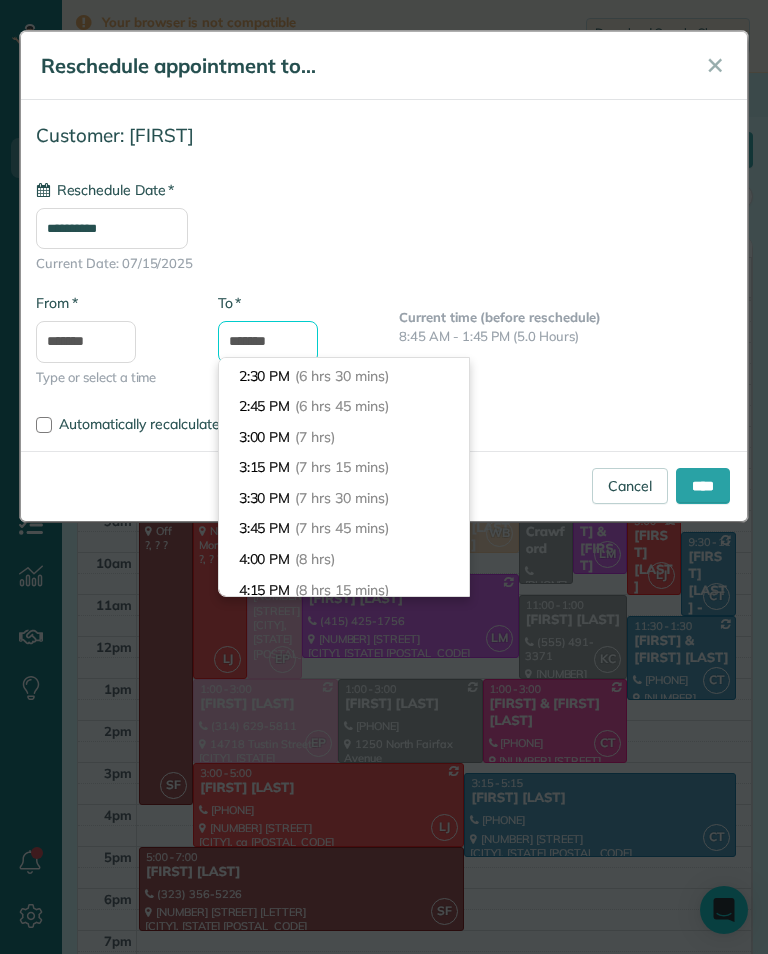 scroll, scrollTop: 791, scrollLeft: 0, axis: vertical 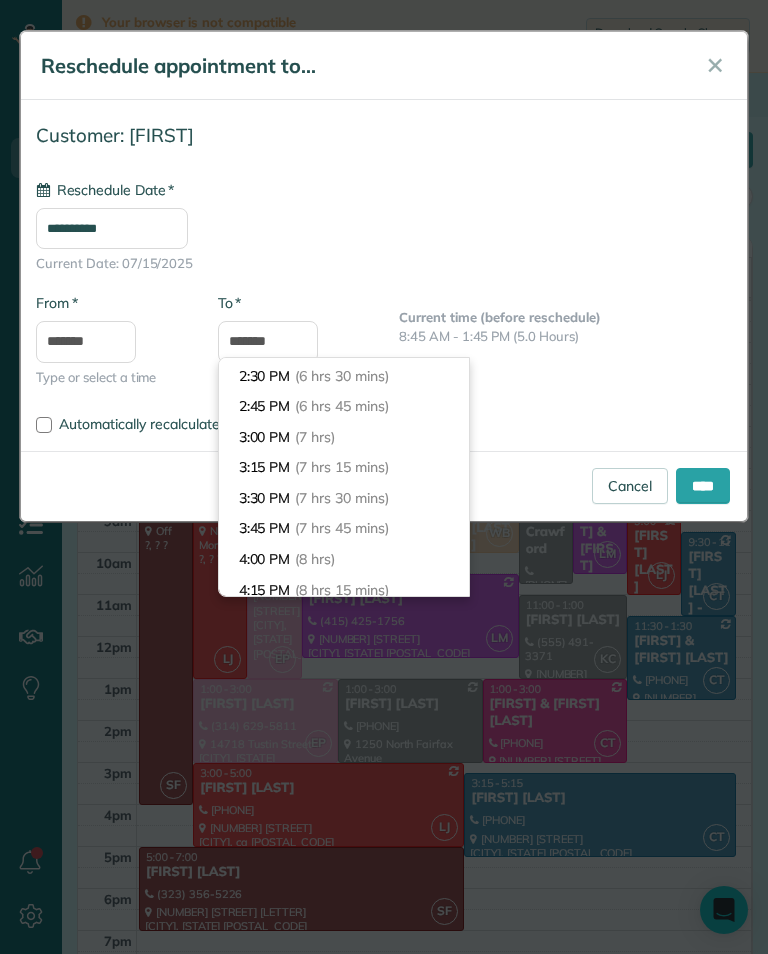click on "4:00 PM  (8 hrs)" at bounding box center [344, 559] 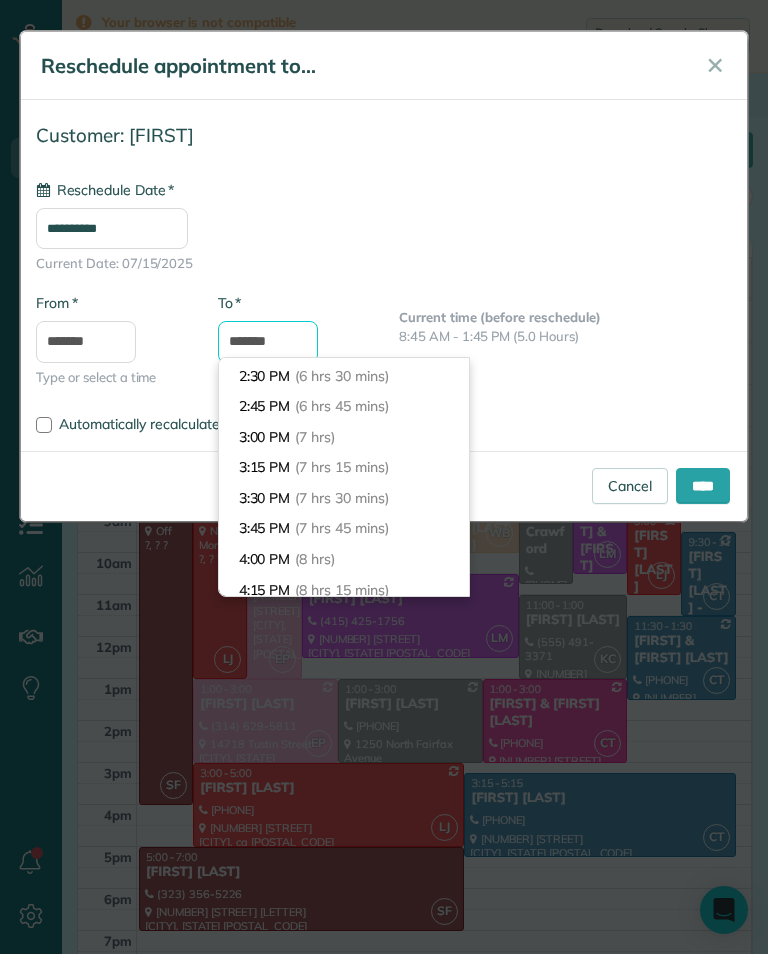 type on "*******" 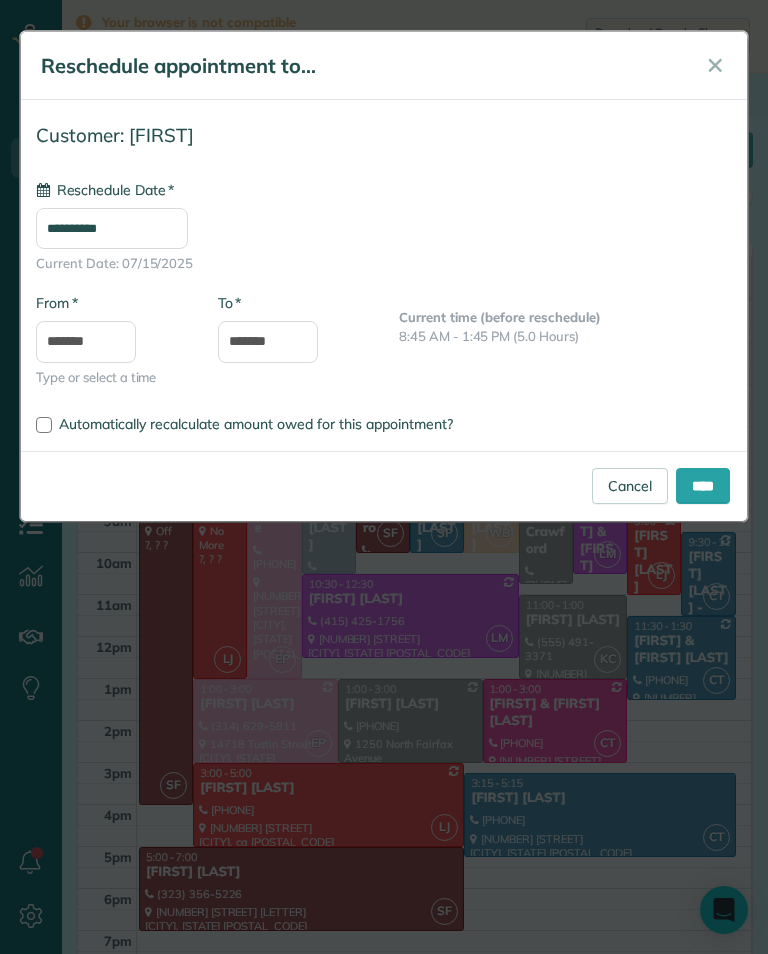 click on "****" at bounding box center (703, 486) 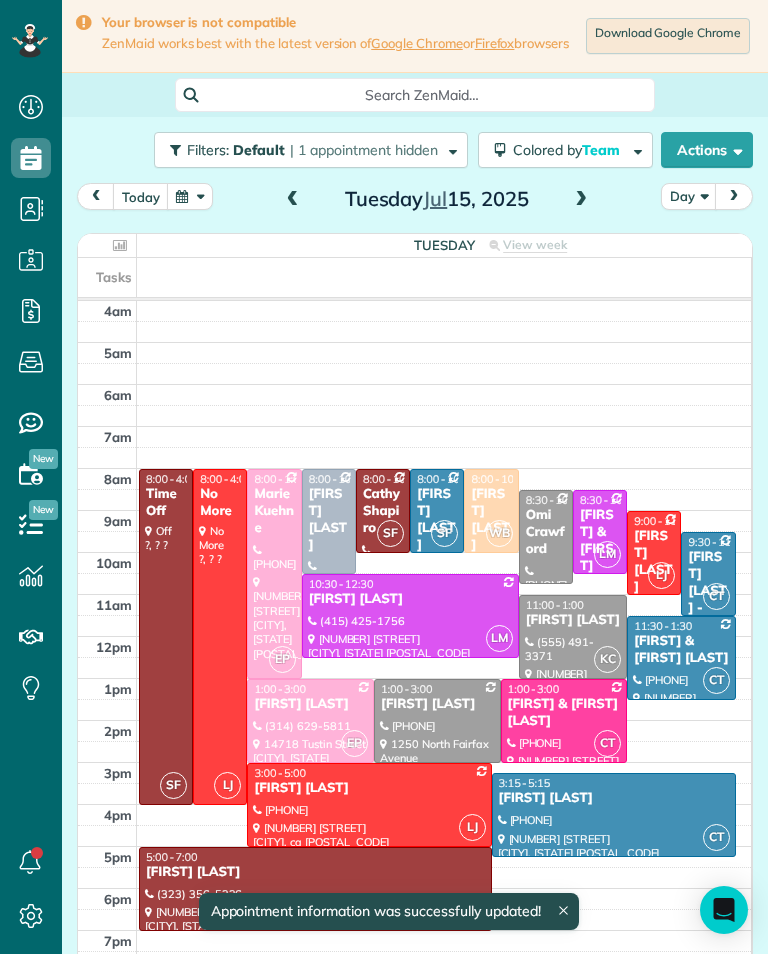 click on "[FIRST] [LAST]" at bounding box center (369, 788) 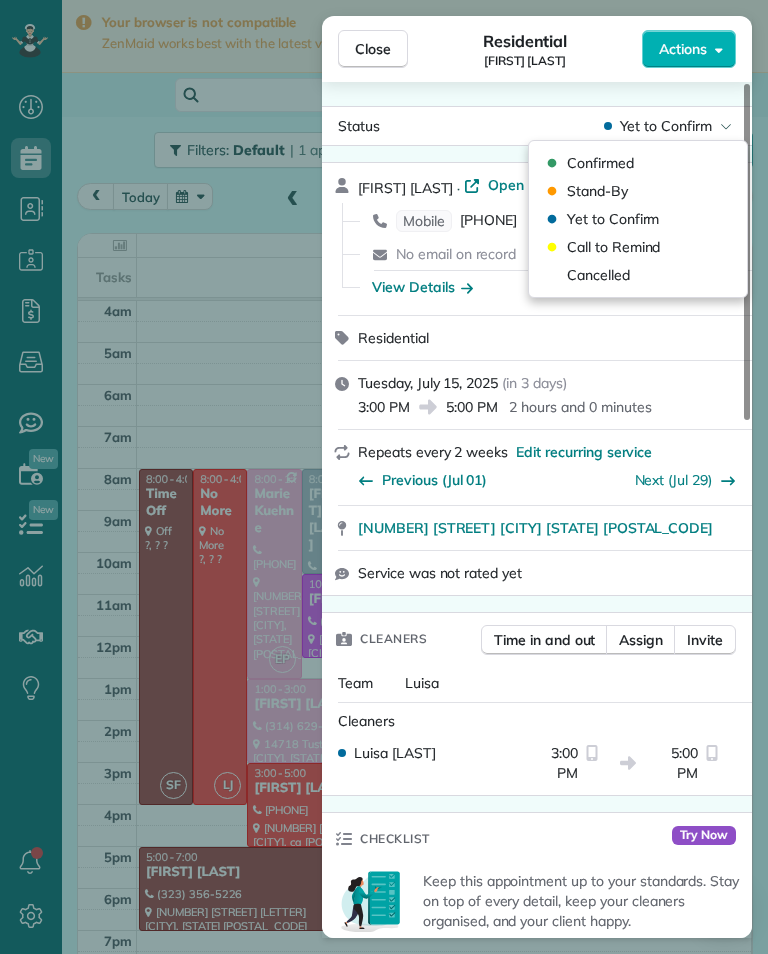 click on "Cancelled" at bounding box center [638, 275] 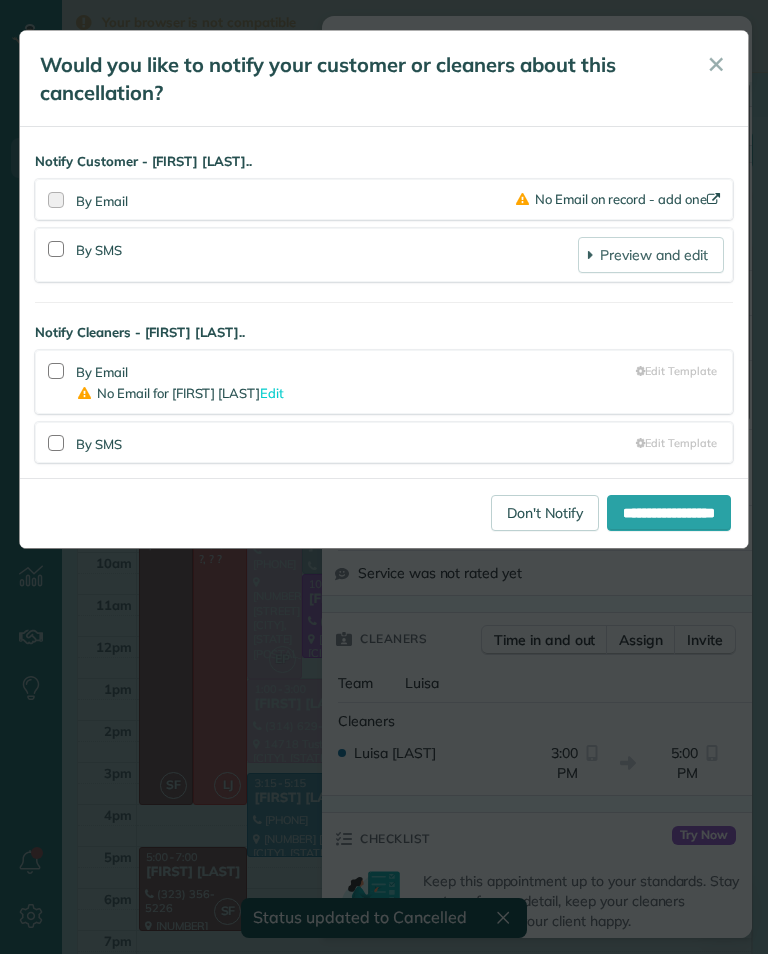click on "Don't Notify" at bounding box center [545, 513] 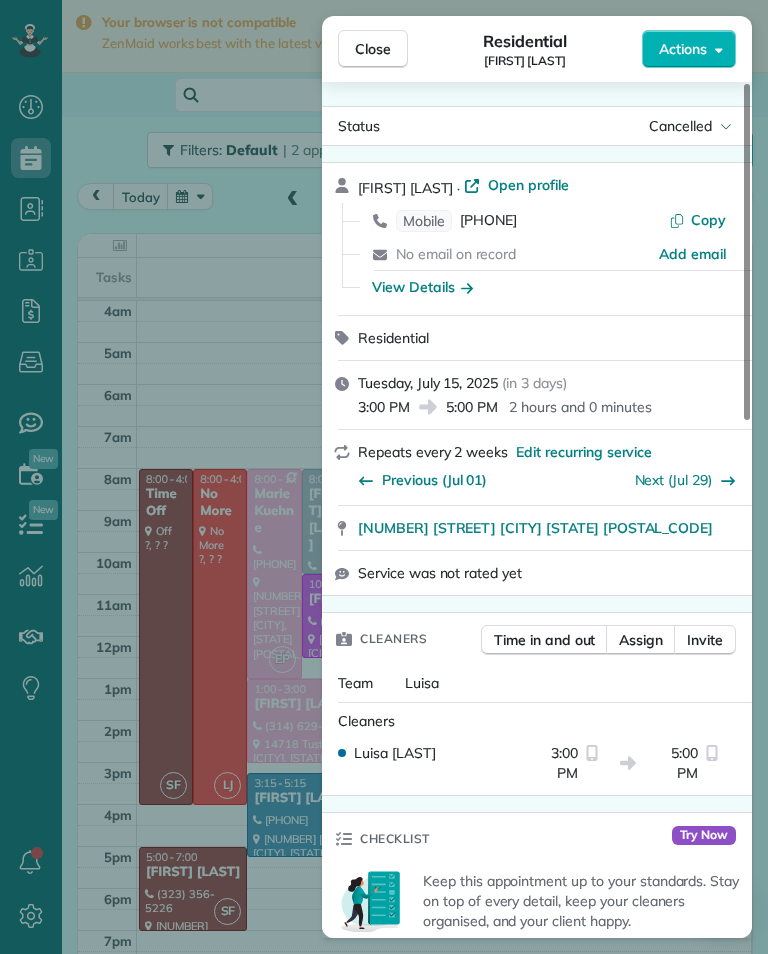 click on "Close Residential [FIRST] [LAST] Actions Status [STATUS] [FIRST] [LAST] · Open profile Mobile [PHONE] Copy No email on record Add email View Details Residential [DAY], [MONTH] [DAY], [YEAR] ( in [NUMBER] days ) [TIME] [TIME] [DURATION] Repeats every [NUMBER] weeks Edit recurring service Previous ([MONTH] [DAY]) Next ([MONTH] [DAY]) [NUMBER] [STREET] [CITY] [STATE] [POSTAL_CODE] Service was not rated yet Cleaners Time in and out Assign Invite Team [CLEANER_NAME] Cleaners [CLEANER_NAME] [LAST] [TIME] [TIME] Checklist Try Now Keep this appointment up to your standards. Stay on top of every detail, keep your cleaners organised, and your client happy. Assign a checklist Watch a [NUMBER] min demo Billing Billing actions Price $[NUMBER] Overcharge $[NUMBER] Discount $[NUMBER] Coupon discount - Primary tax - Secondary tax - Total appointment price $[NUMBER] Tips collected New feature! $[NUMBER] Unpaid Mark as paid Total including tip $[NUMBER] Get paid online in no-time! Send an invoice and reward your cleaners with tips Charge customer credit card Appointment custom fields Key # -" at bounding box center (384, 477) 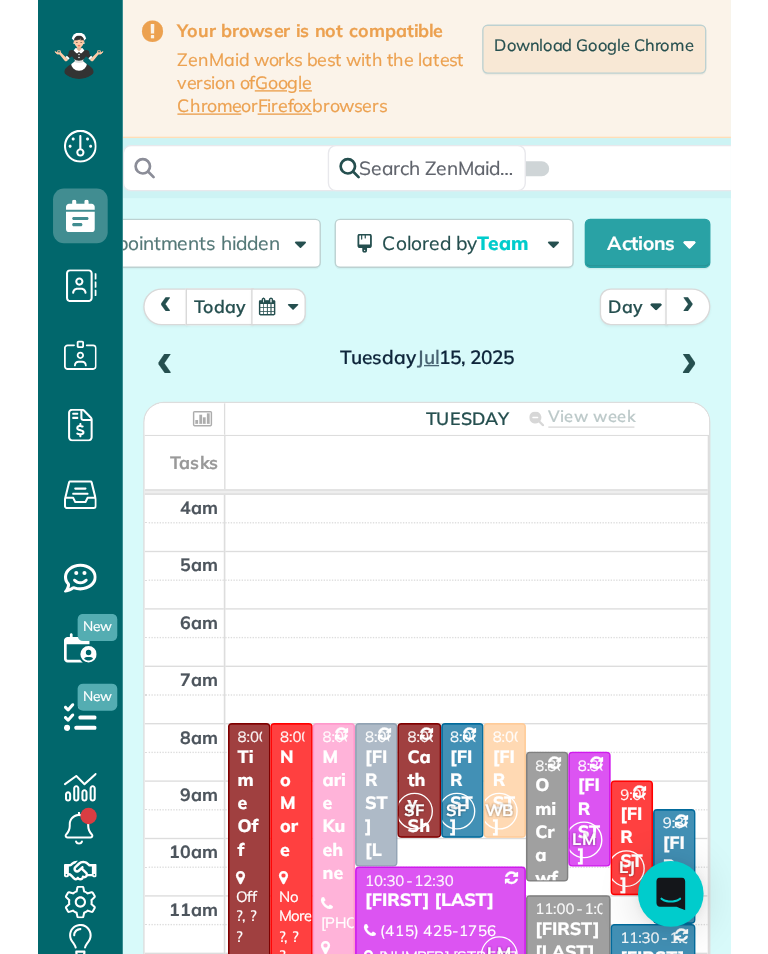 scroll, scrollTop: 5, scrollLeft: 0, axis: vertical 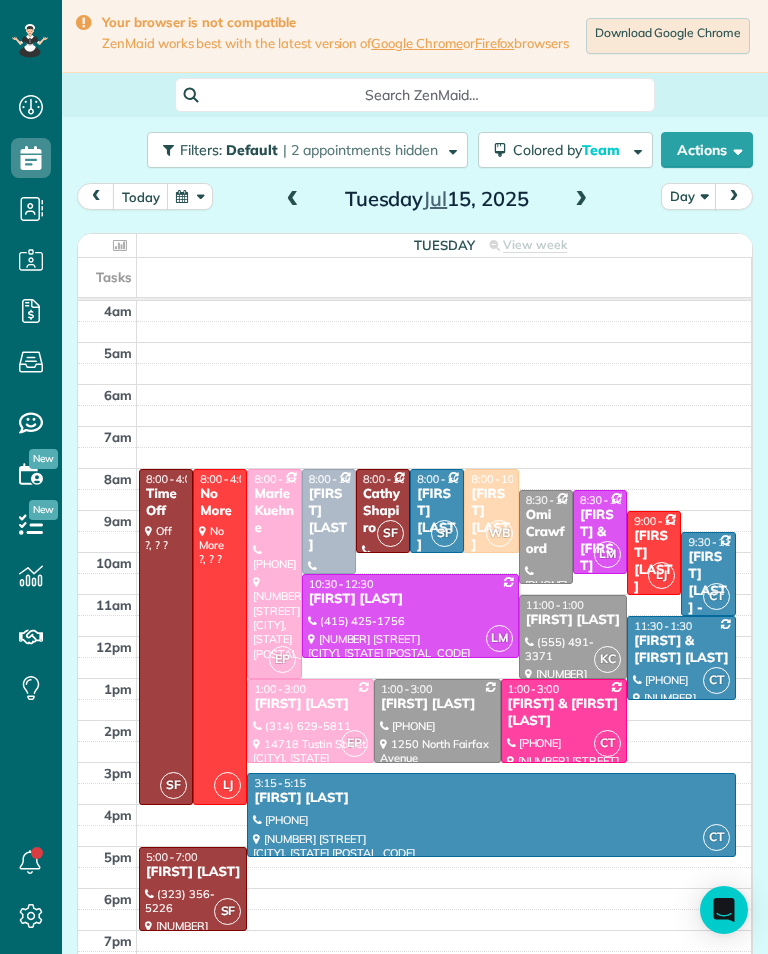 click at bounding box center [293, 200] 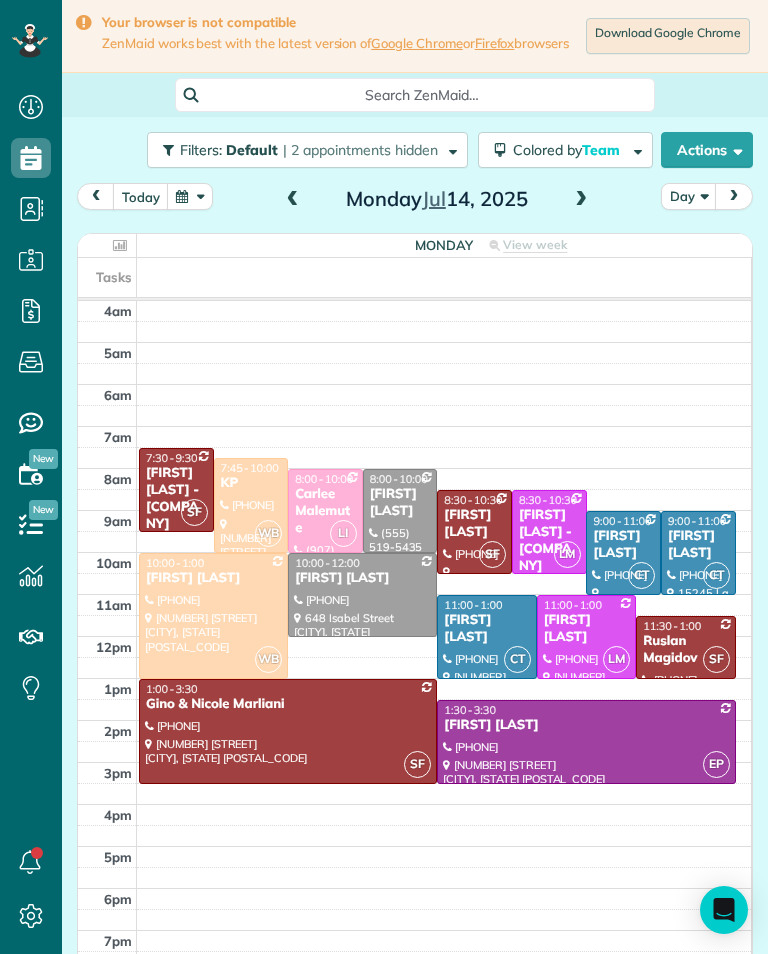 click at bounding box center (293, 200) 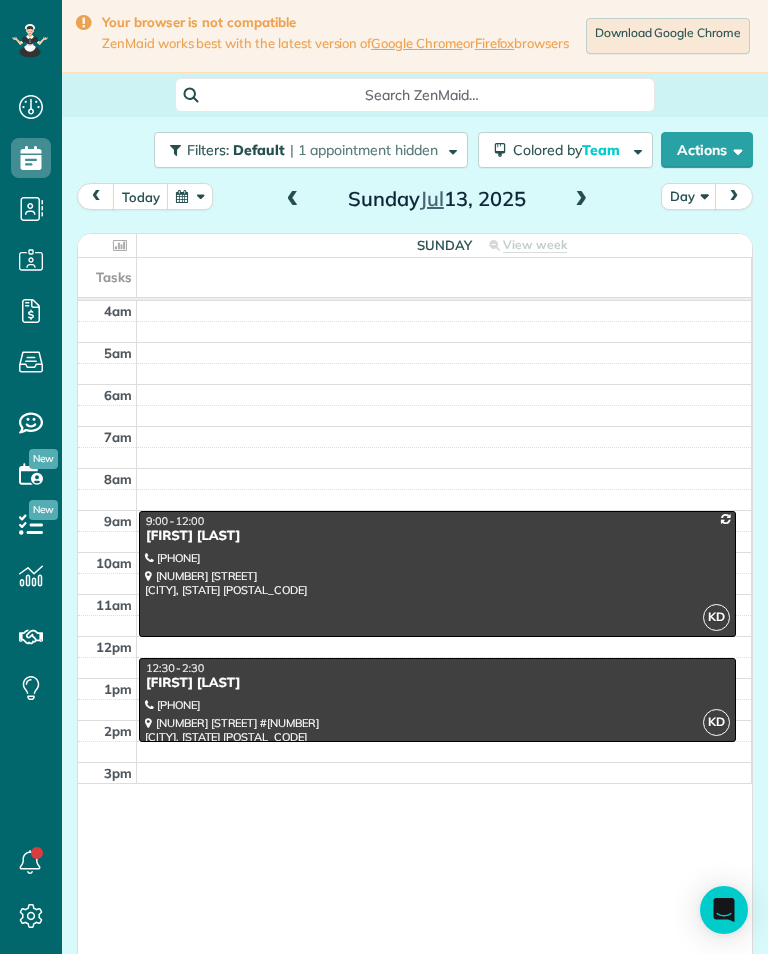 scroll, scrollTop: 985, scrollLeft: 62, axis: both 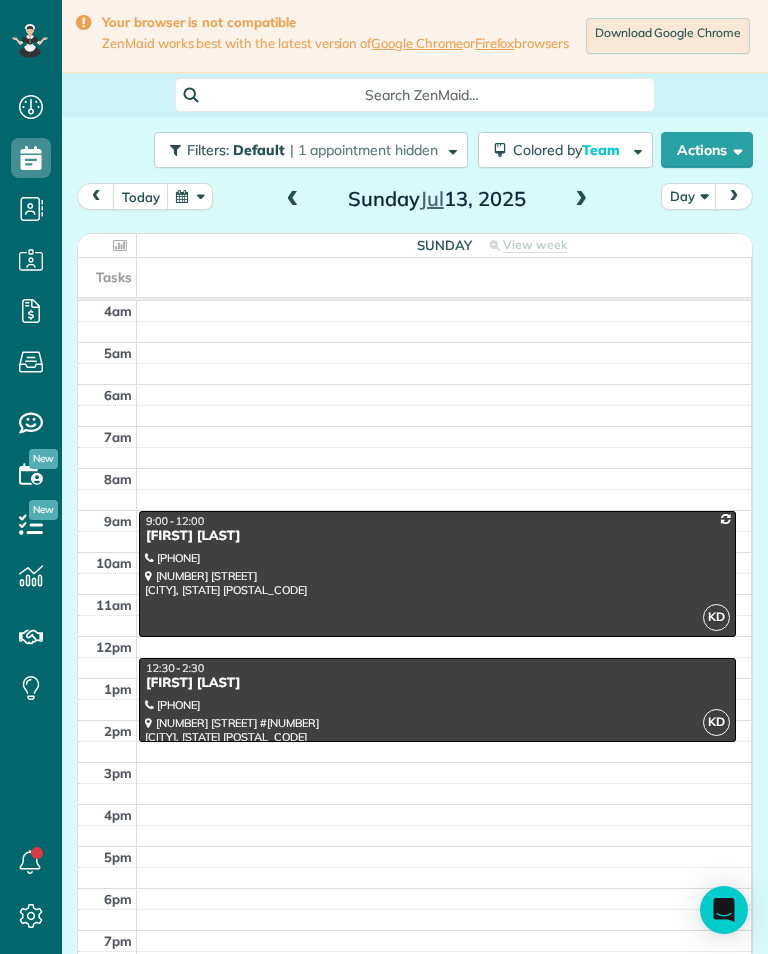 click at bounding box center (581, 200) 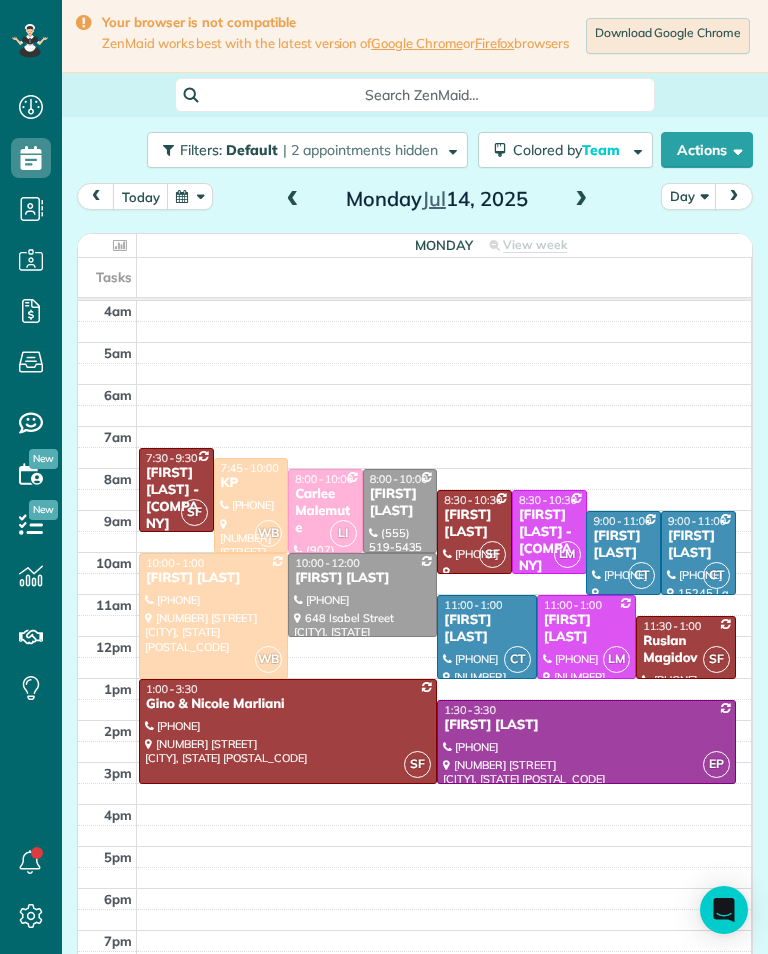 click at bounding box center [581, 200] 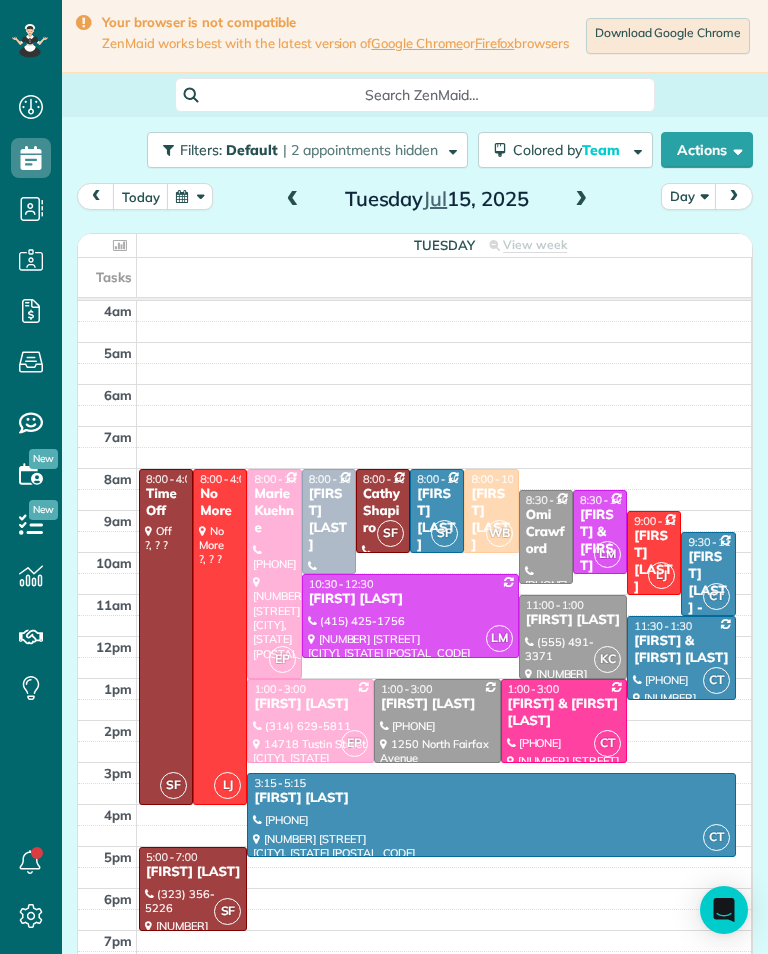 click at bounding box center [581, 200] 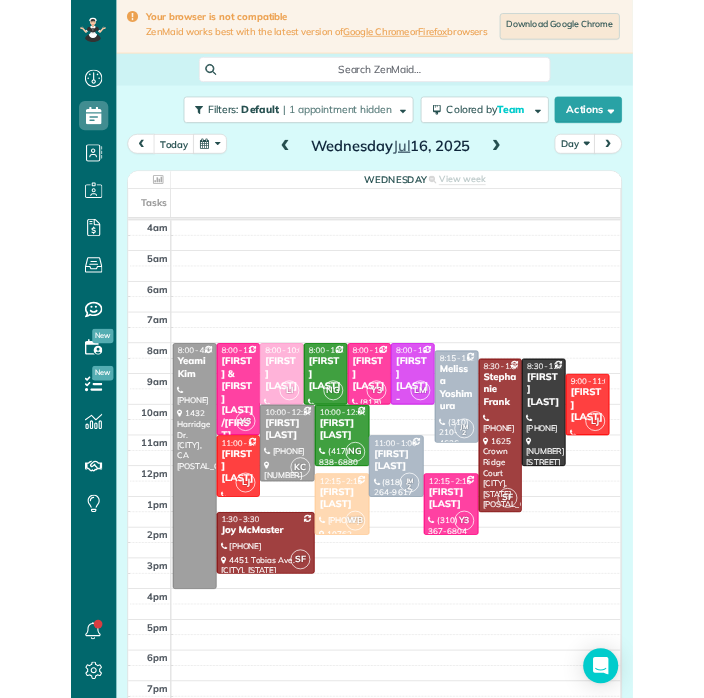 scroll, scrollTop: 31, scrollLeft: 0, axis: vertical 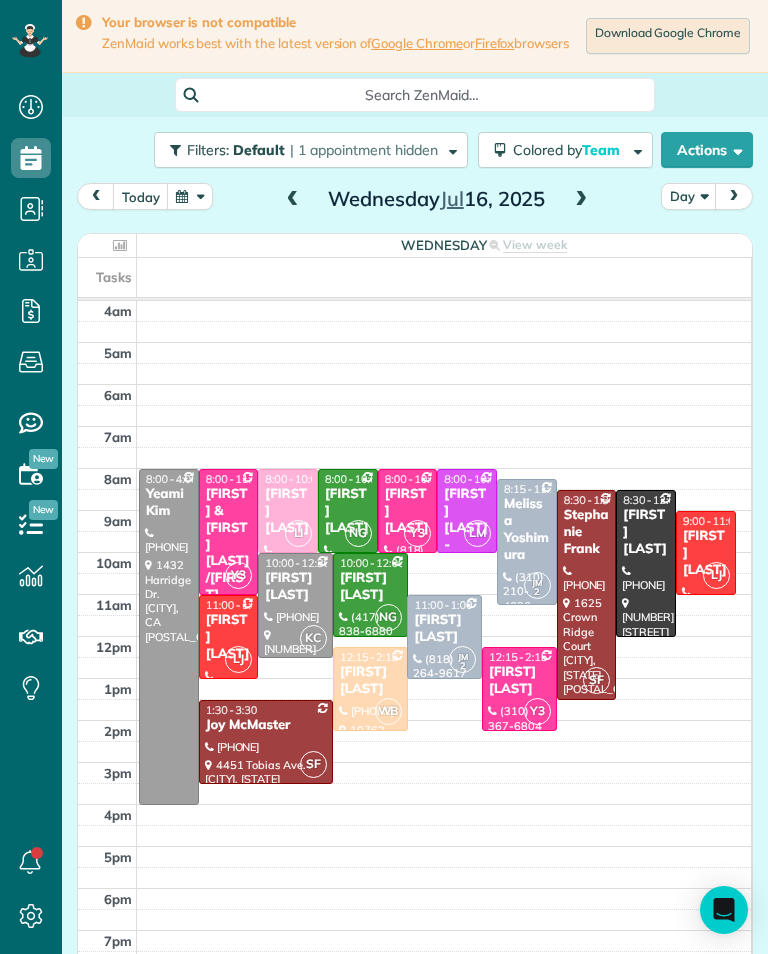 click at bounding box center (293, 200) 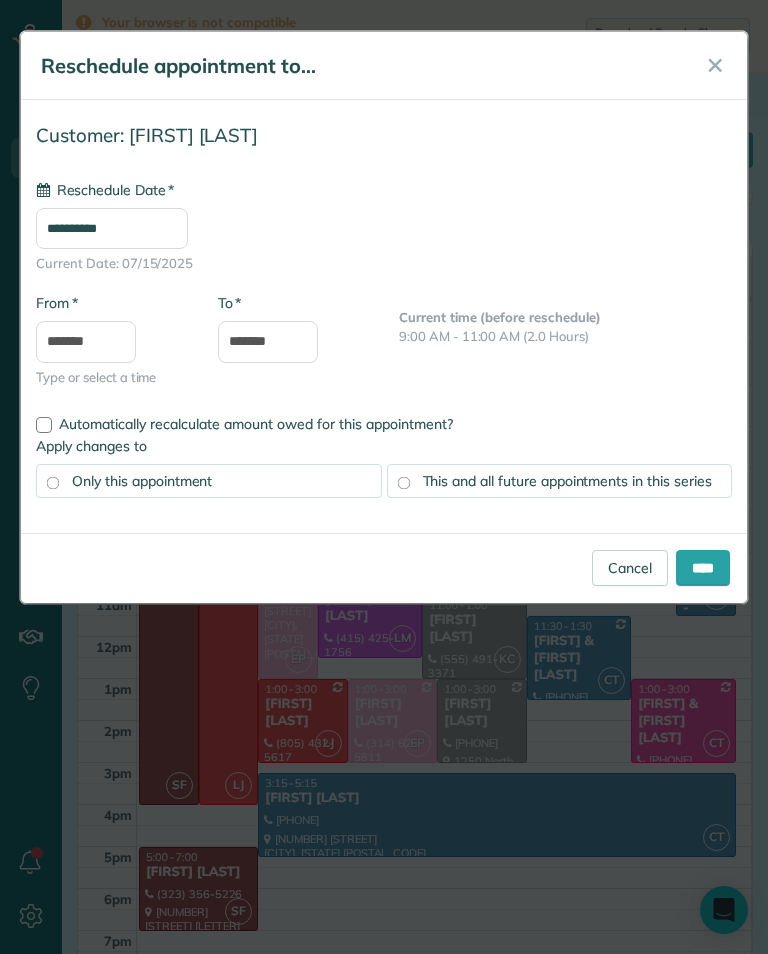 click on "**********" at bounding box center [112, 228] 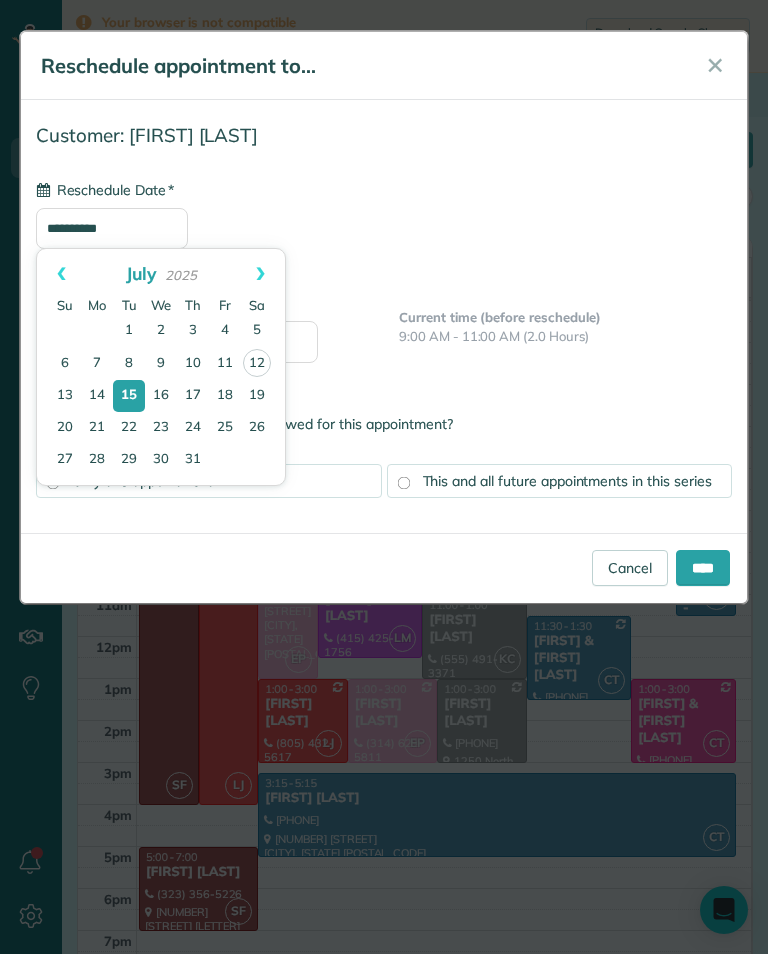click on "16" at bounding box center (161, 396) 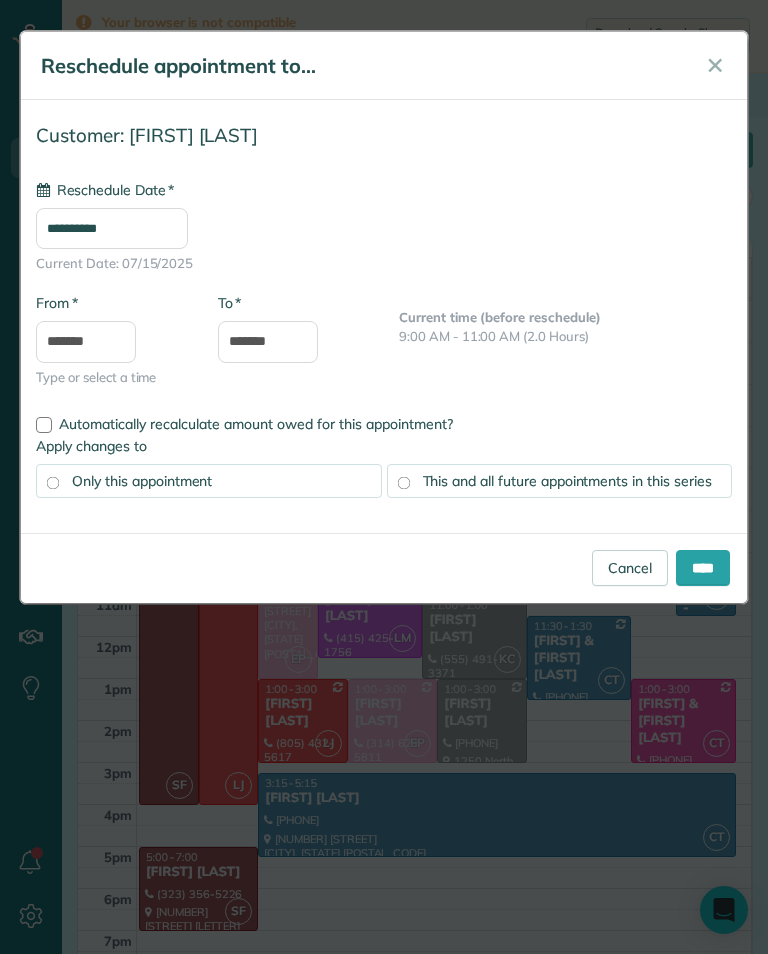 click on "****" at bounding box center [703, 568] 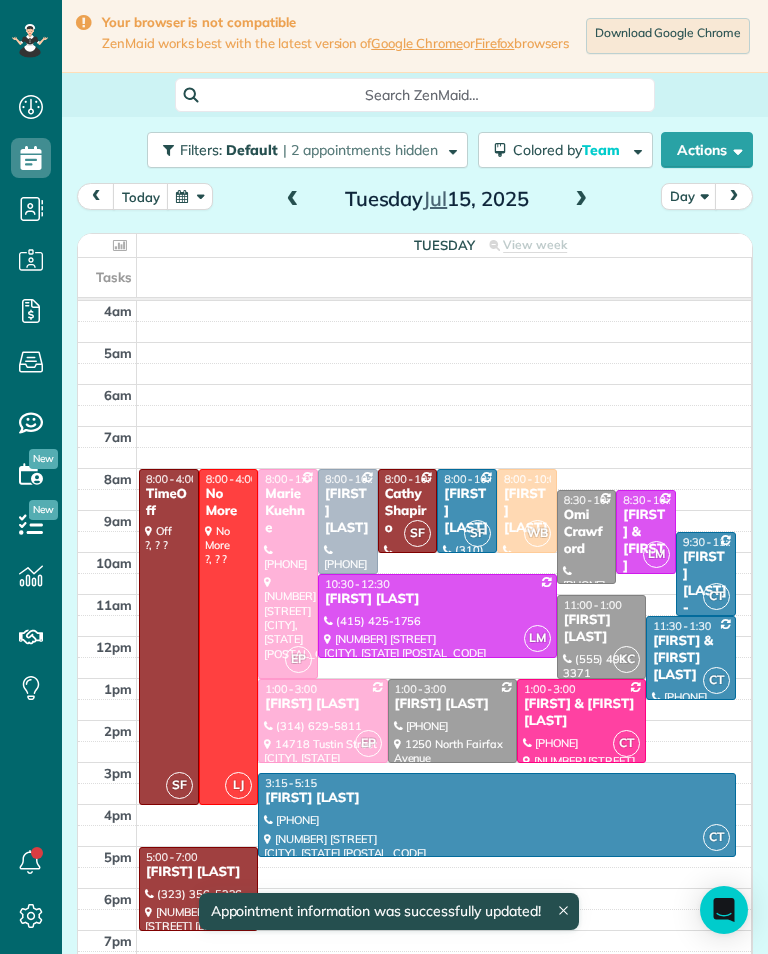 click at bounding box center (581, 200) 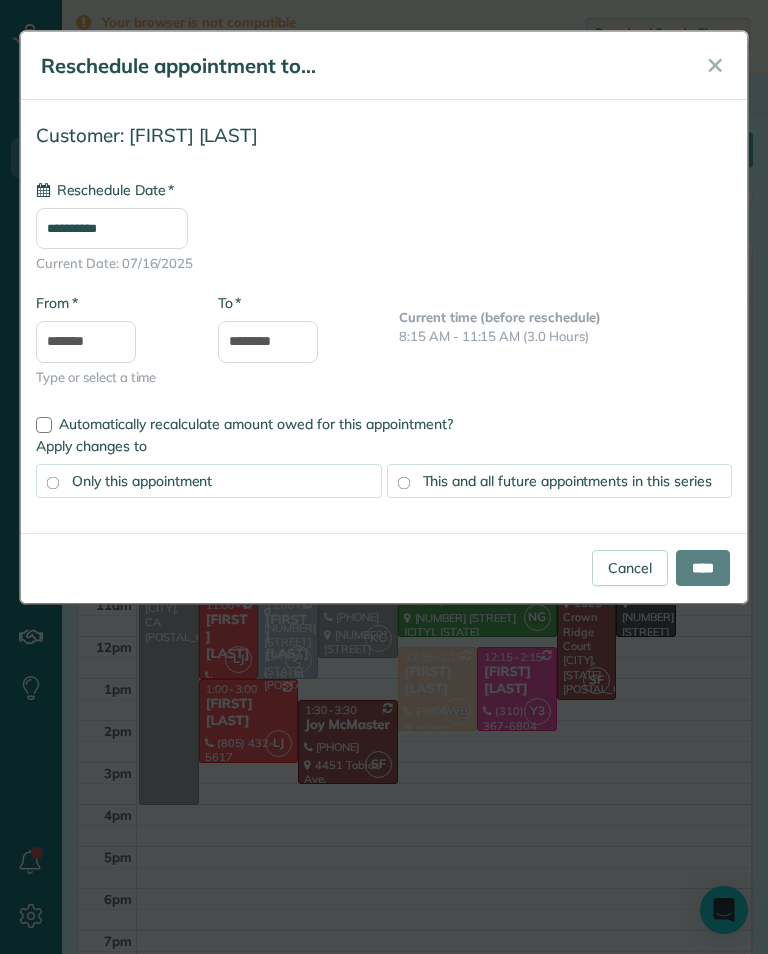 type on "**********" 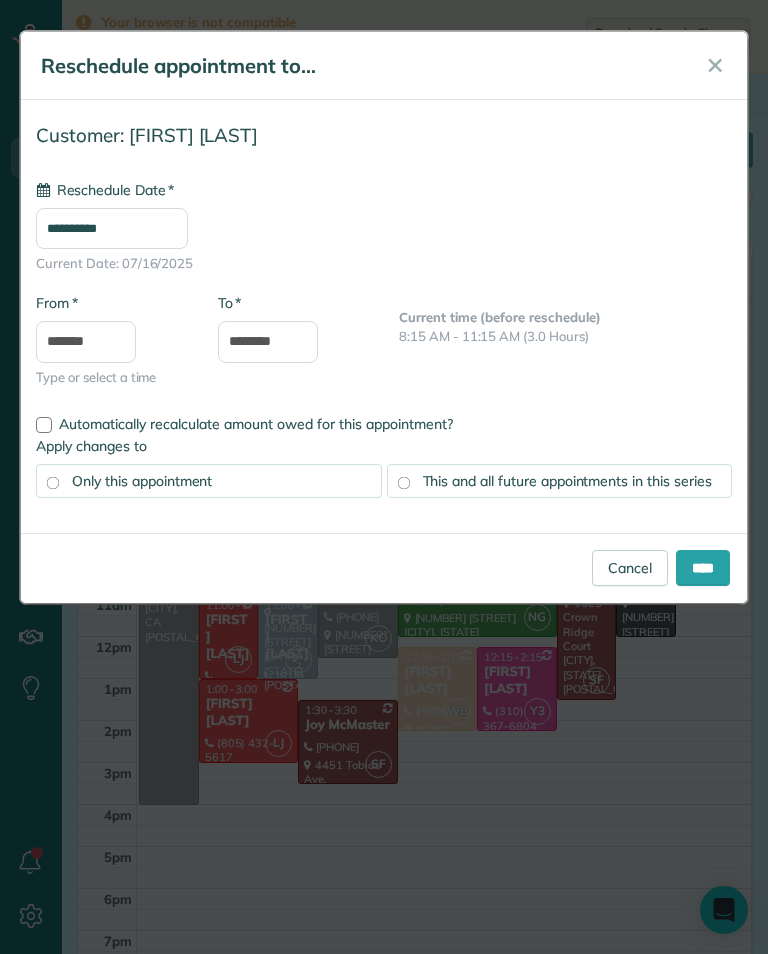 click on "****" at bounding box center (703, 568) 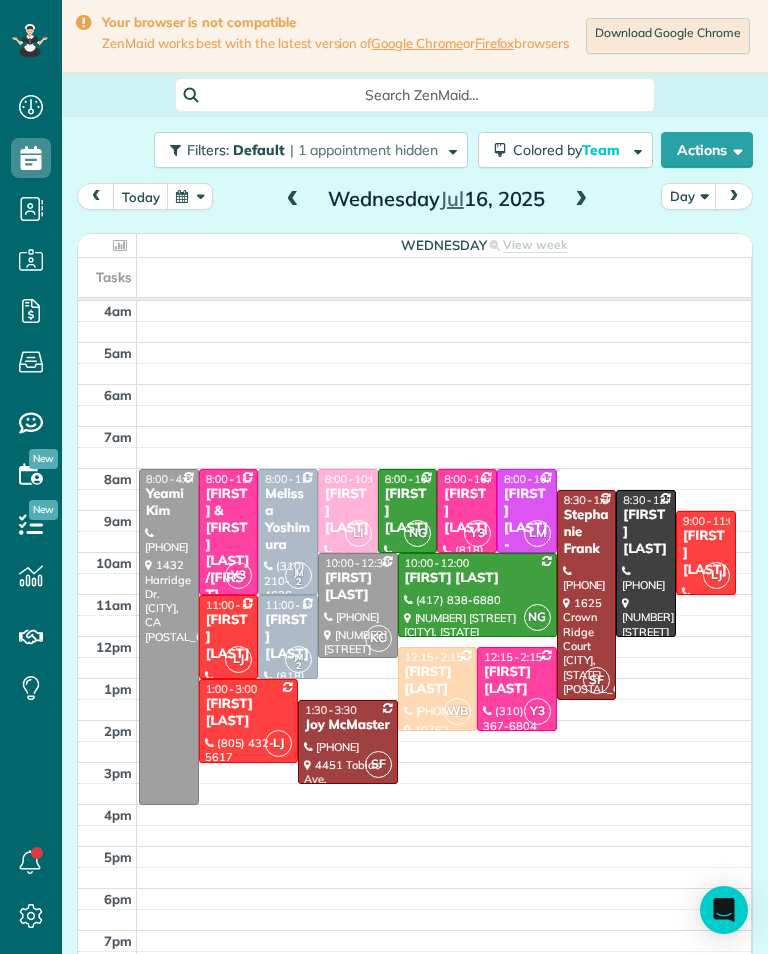 click at bounding box center (293, 200) 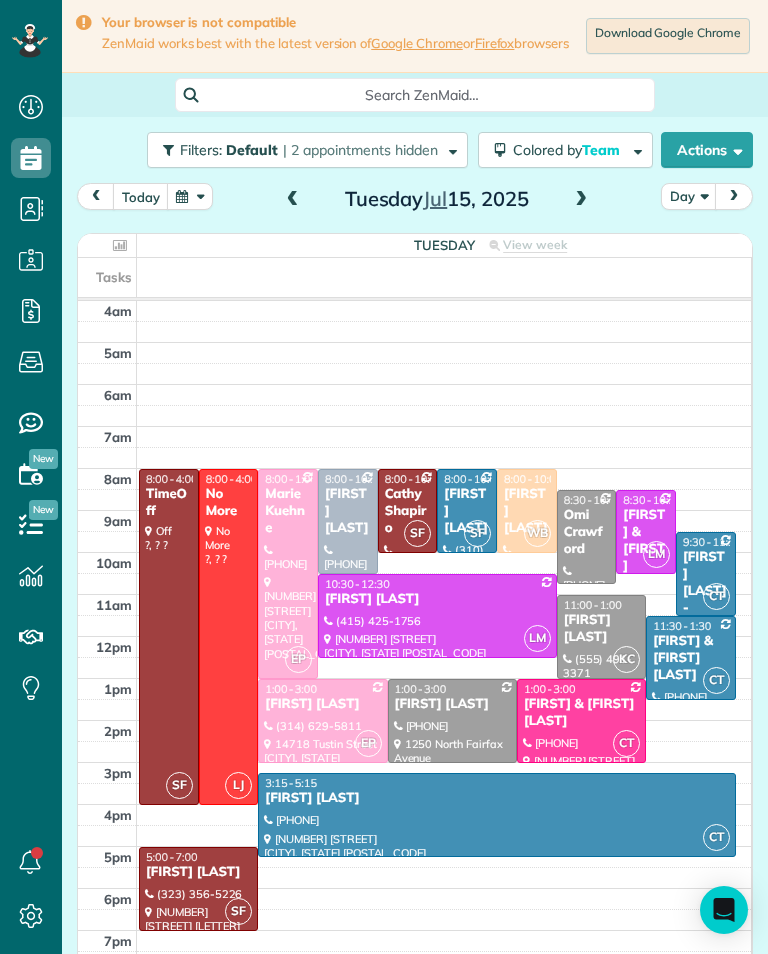 click at bounding box center [293, 200] 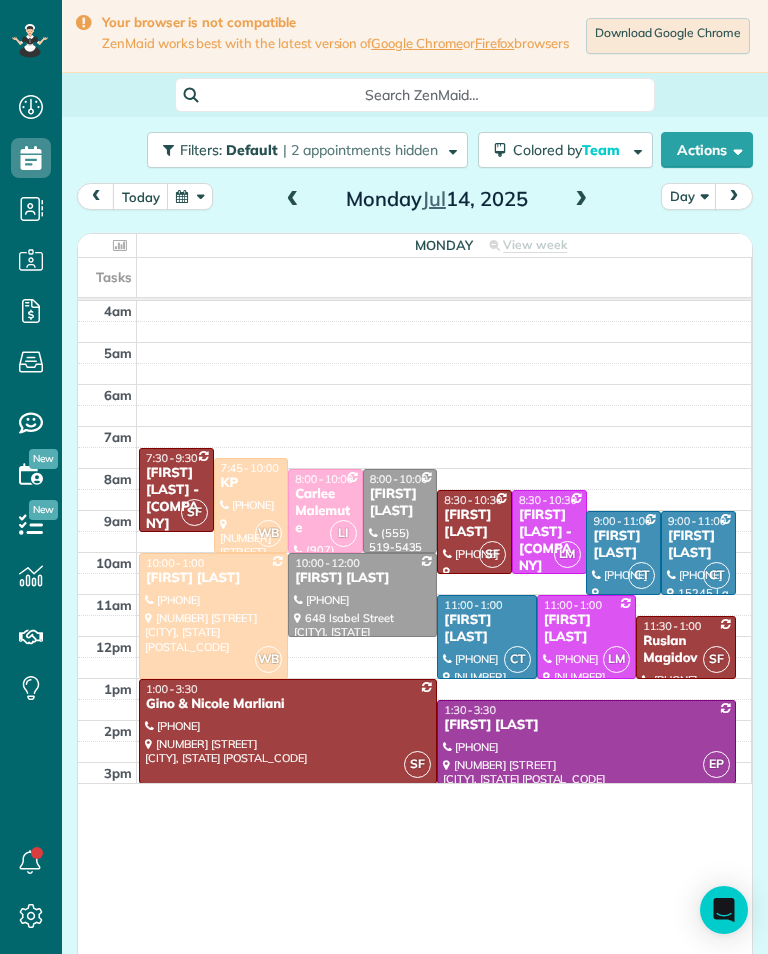 scroll, scrollTop: 985, scrollLeft: 62, axis: both 